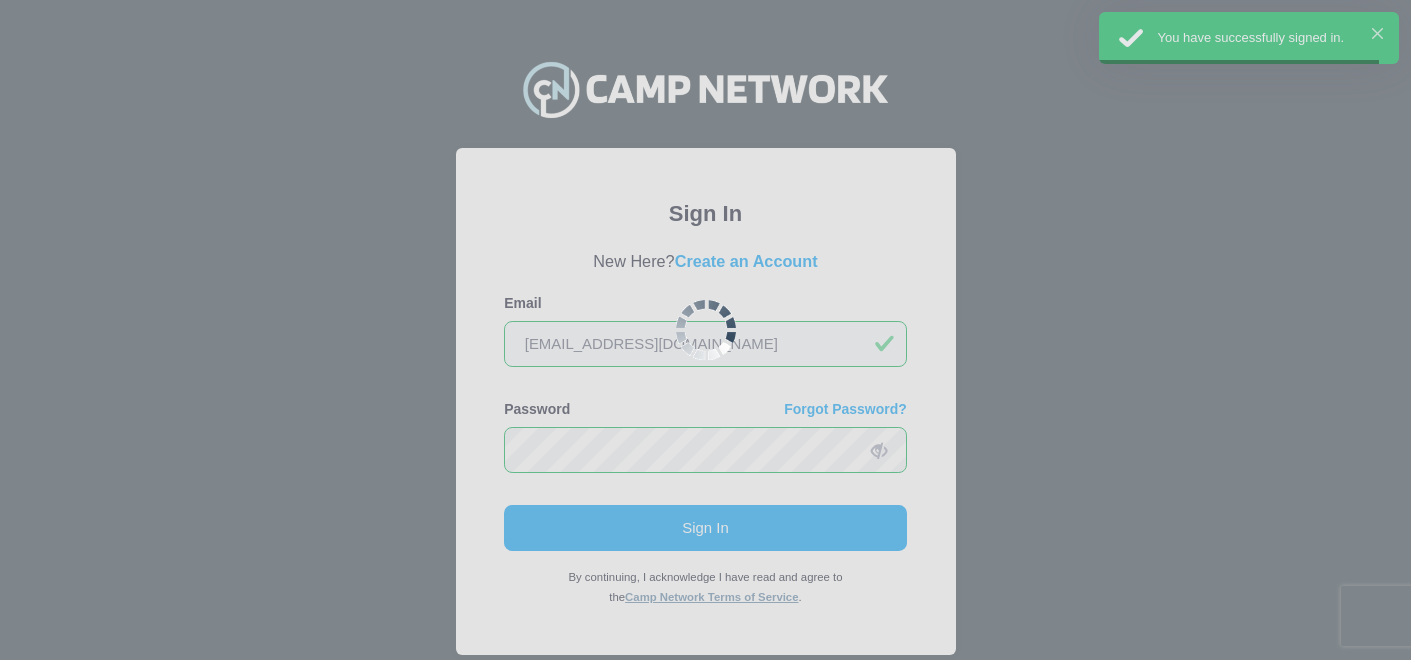 scroll, scrollTop: 0, scrollLeft: 0, axis: both 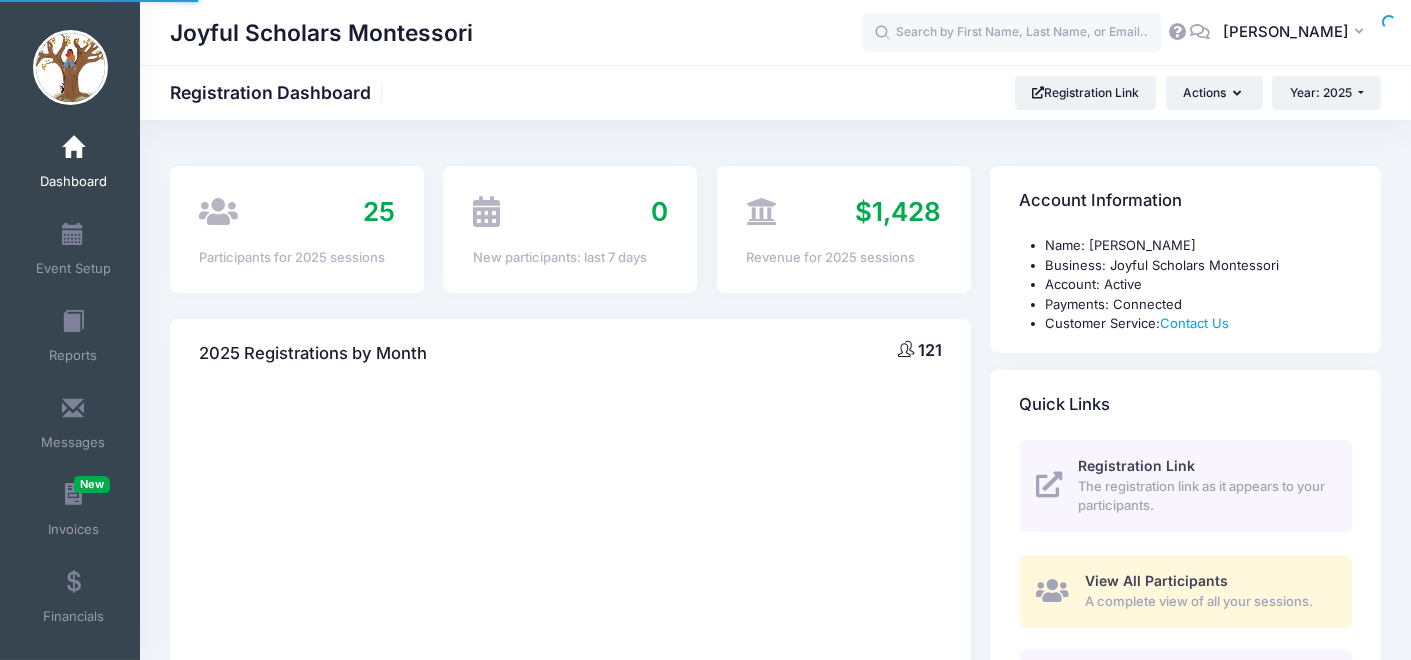 select 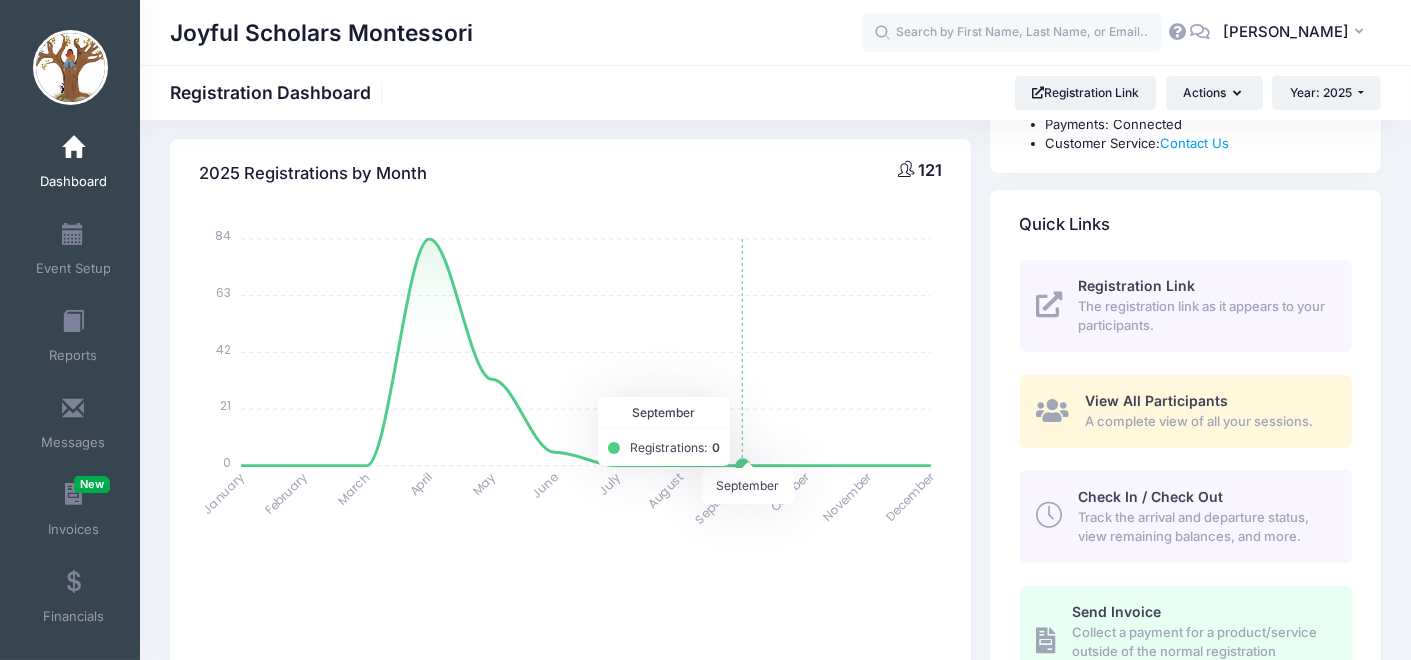scroll, scrollTop: 95, scrollLeft: 0, axis: vertical 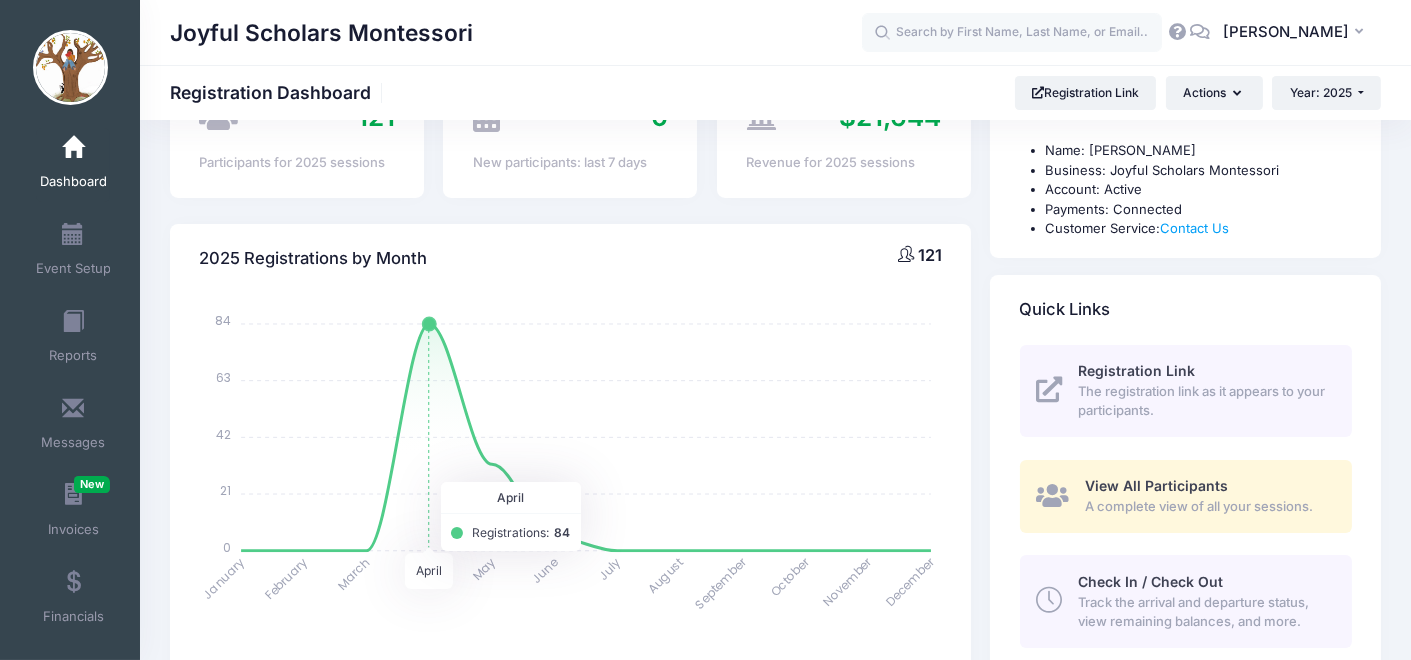 click on "January January February February March March April April May May June June July July August August September September October October November November December December 84 84 63 63 42 42 21 21 0 0" 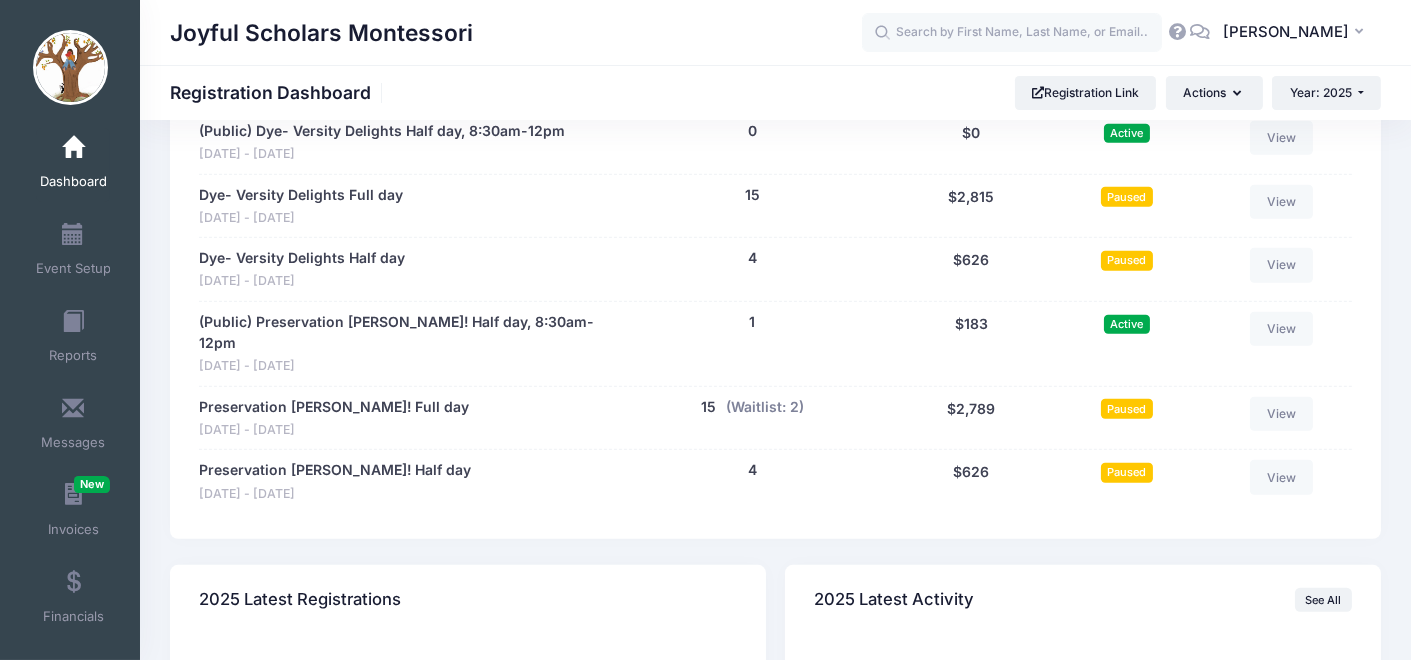 scroll, scrollTop: 2076, scrollLeft: 0, axis: vertical 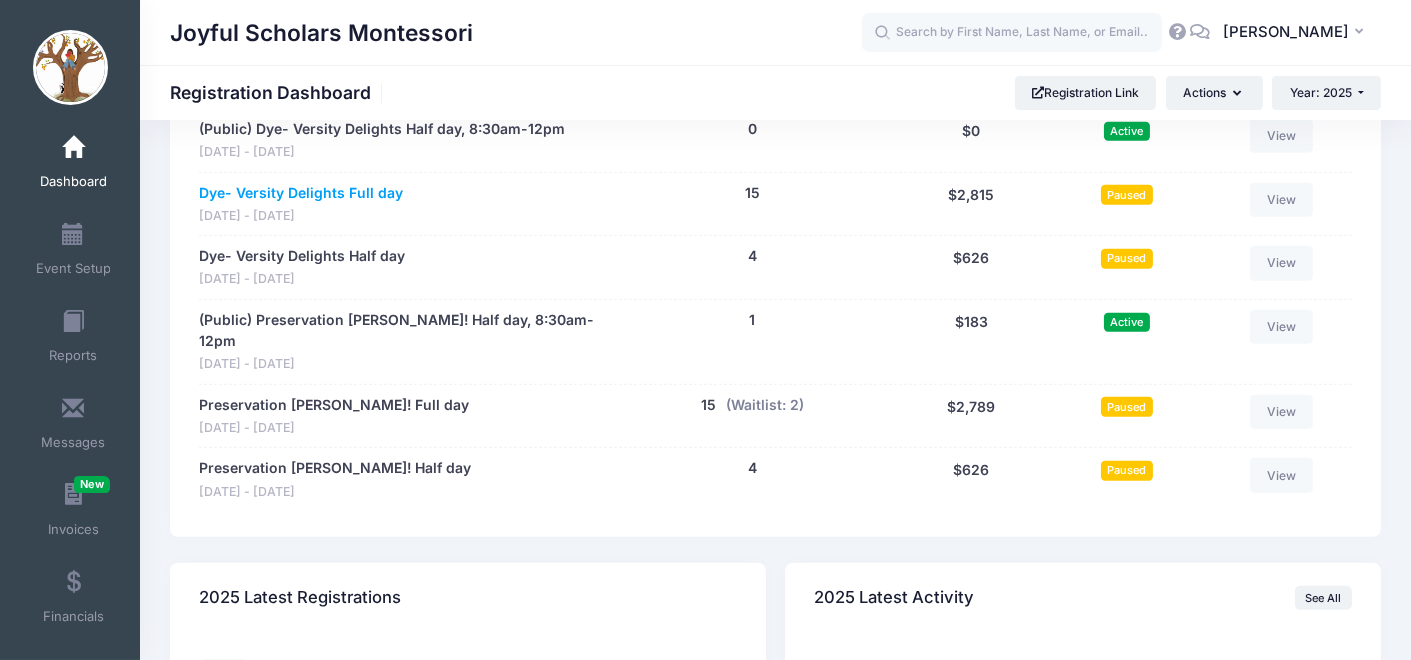 click on "Dye- Versity Delights Full day" at bounding box center [301, 193] 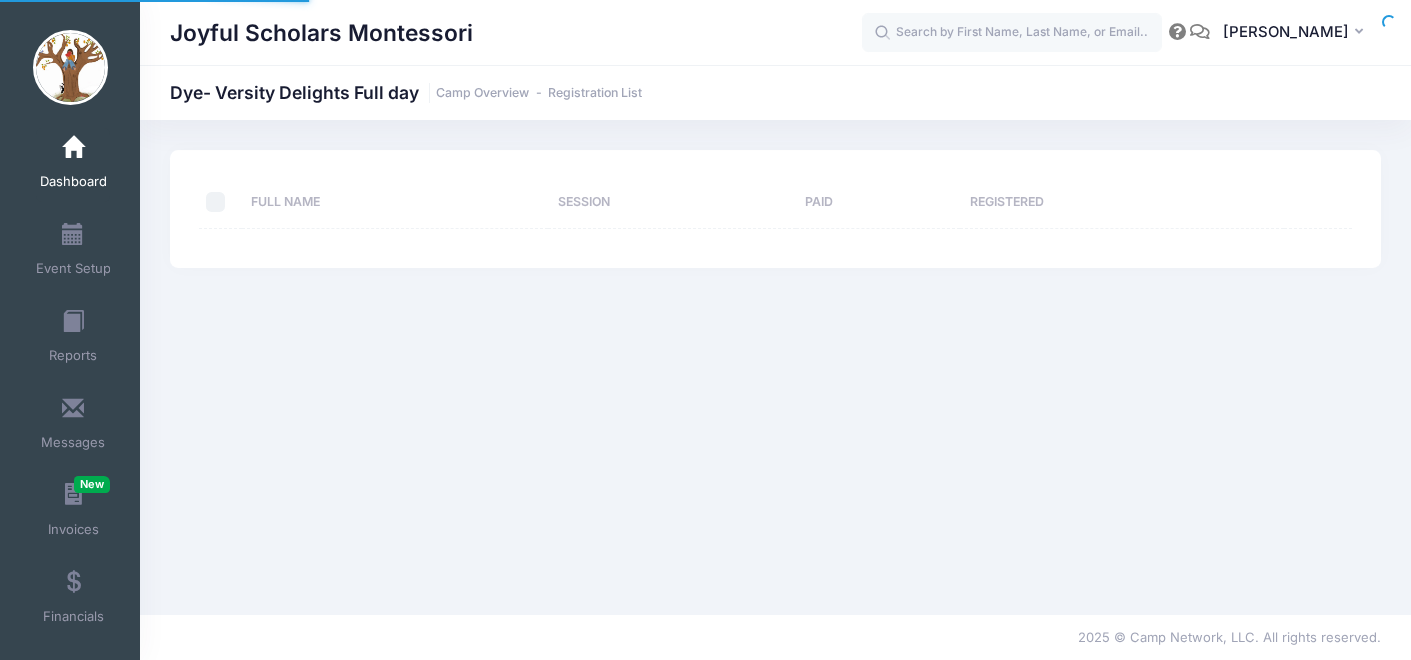 scroll, scrollTop: 0, scrollLeft: 0, axis: both 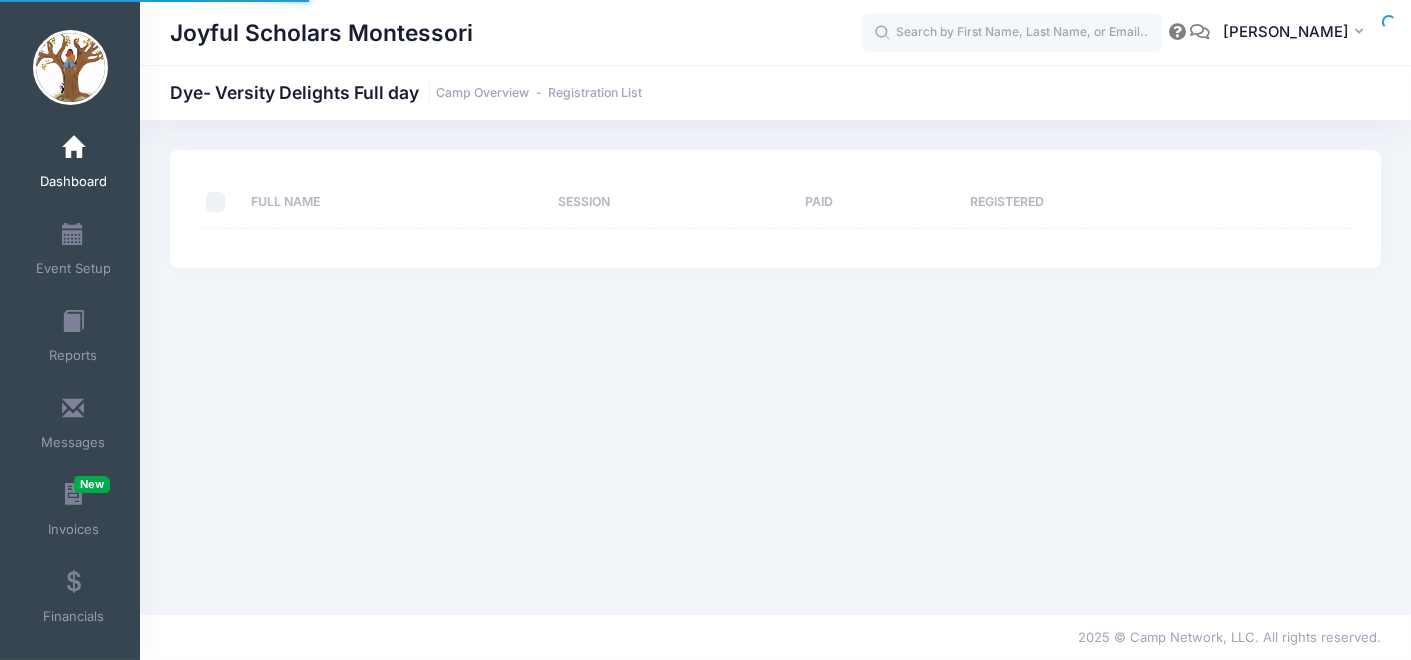 select on "10" 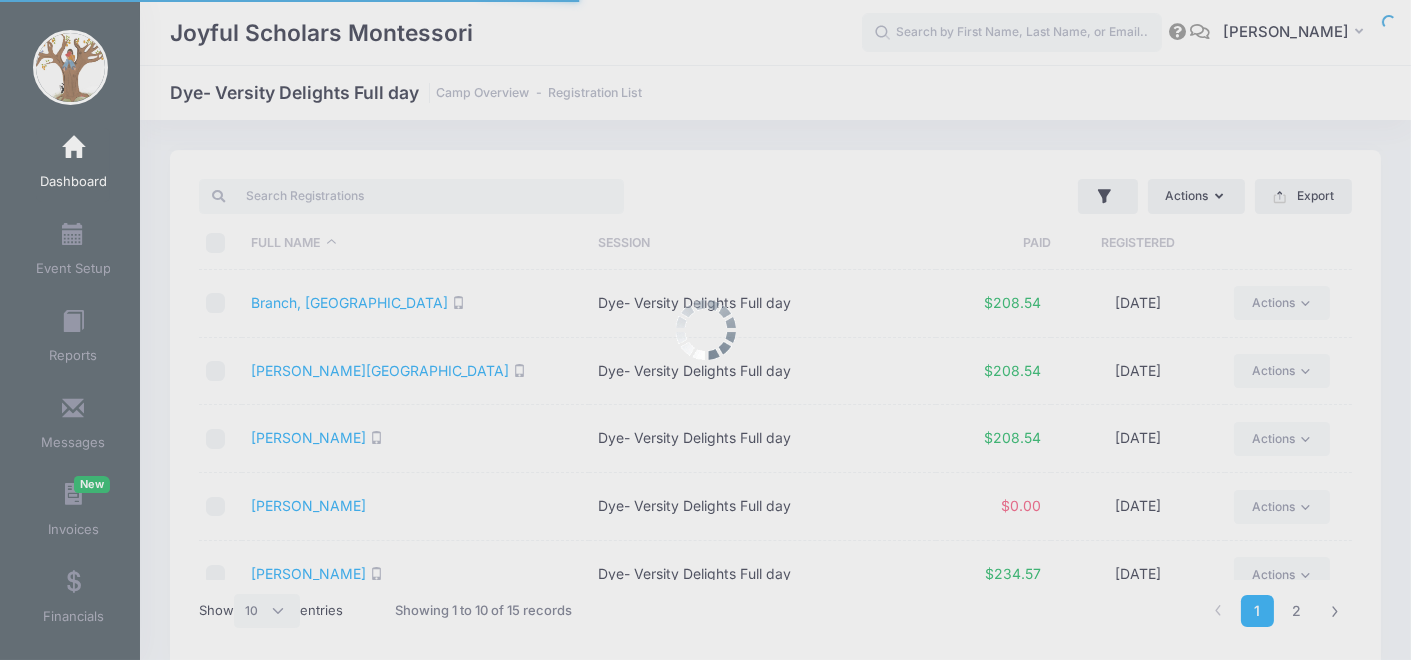 scroll, scrollTop: 0, scrollLeft: 0, axis: both 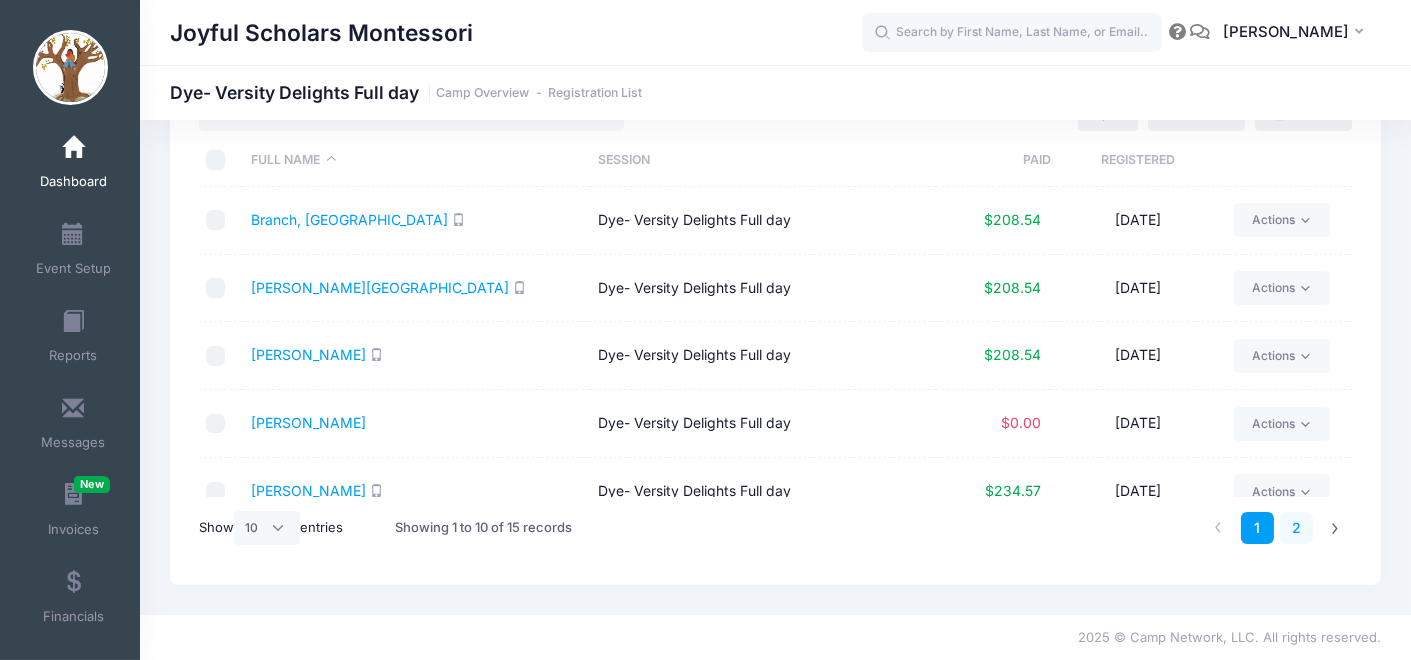 click on "2" at bounding box center [1296, 528] 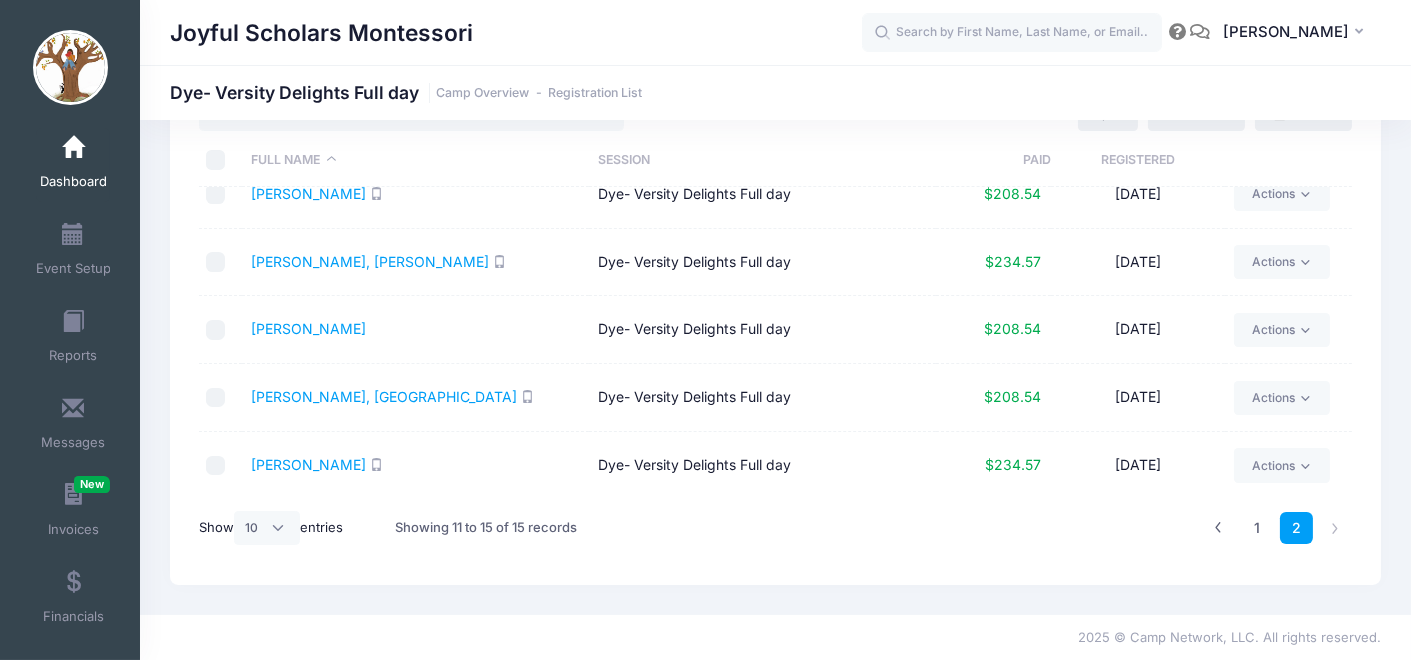 scroll, scrollTop: 0, scrollLeft: 0, axis: both 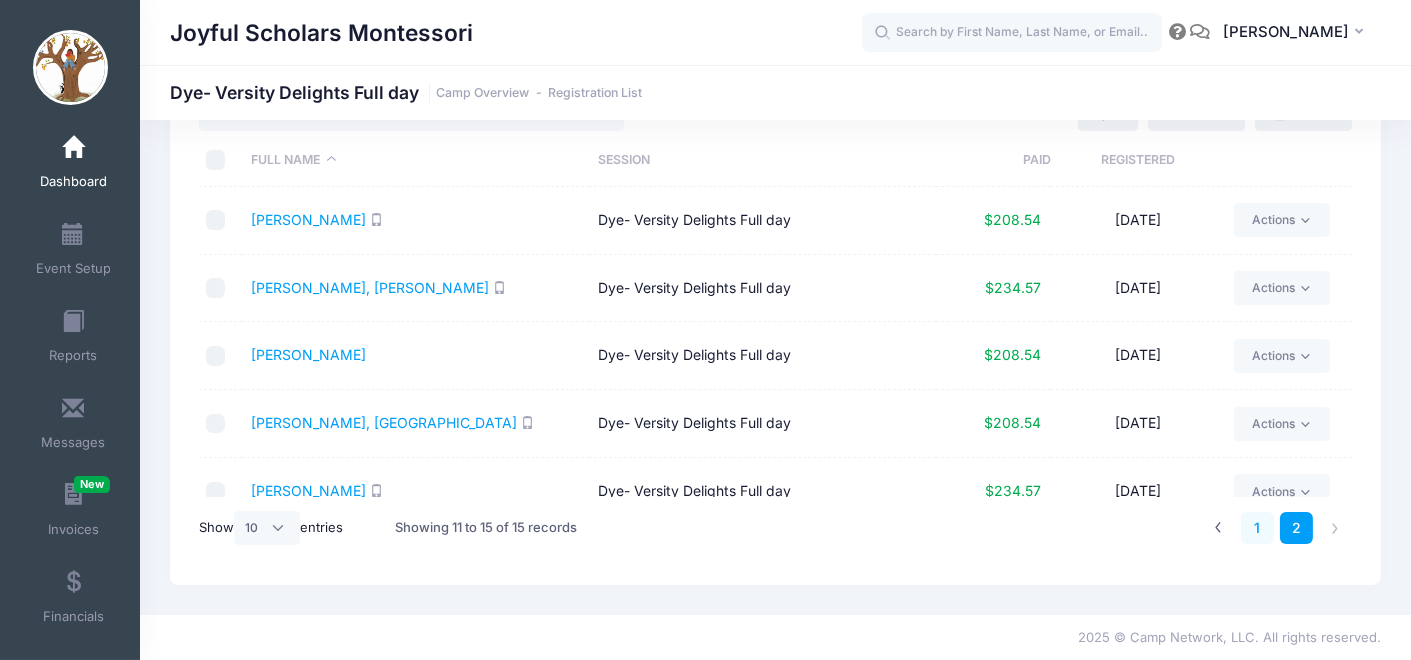 click on "1" at bounding box center [1257, 528] 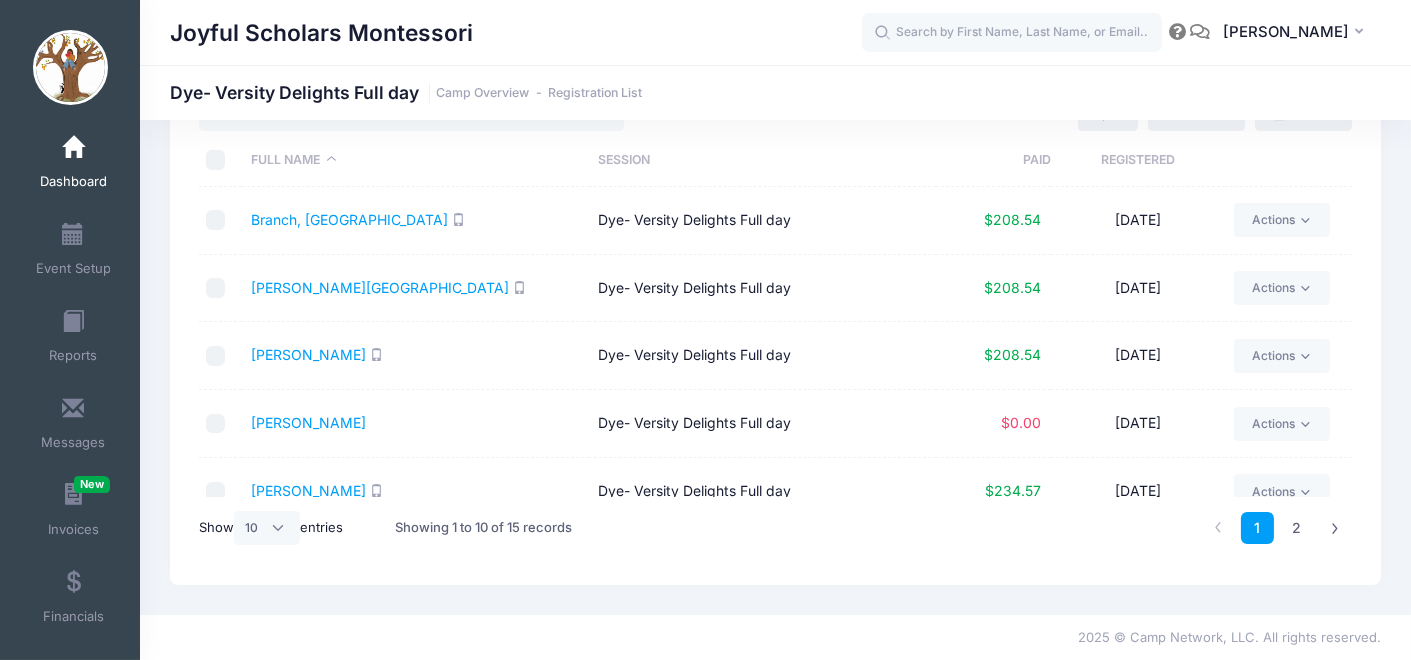 scroll, scrollTop: 0, scrollLeft: 0, axis: both 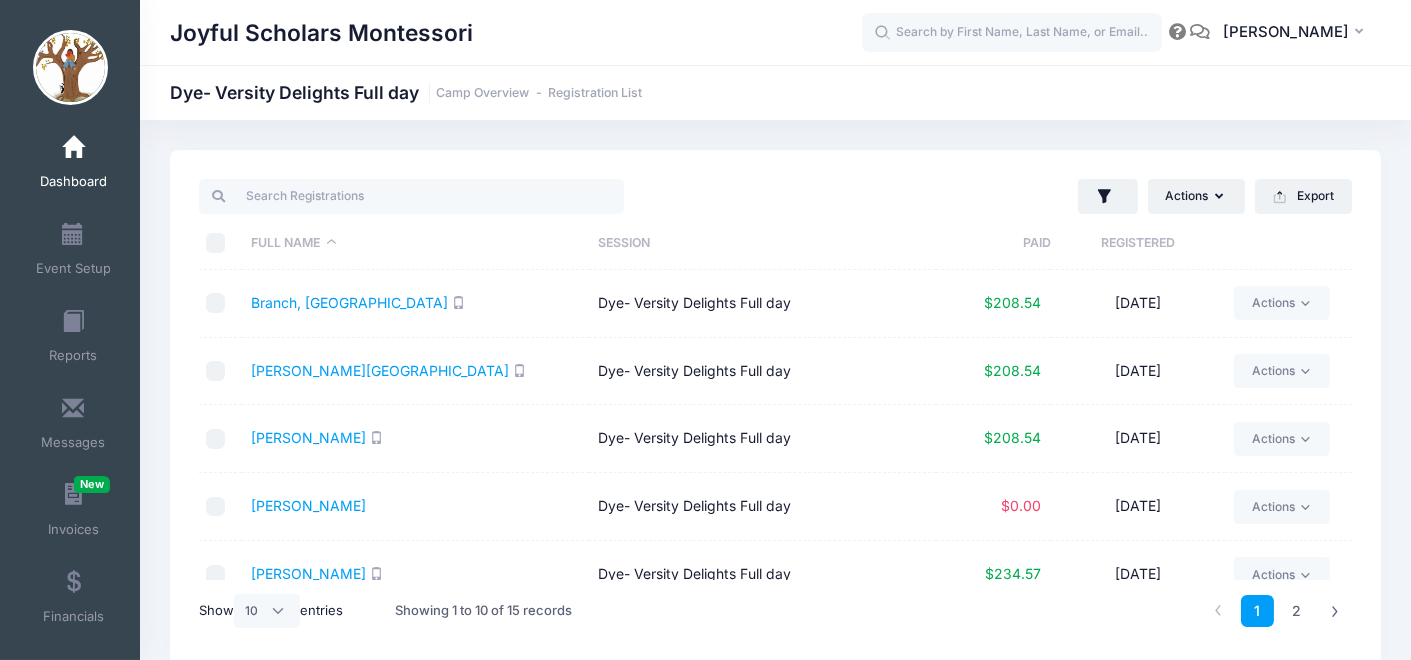 click at bounding box center (73, 148) 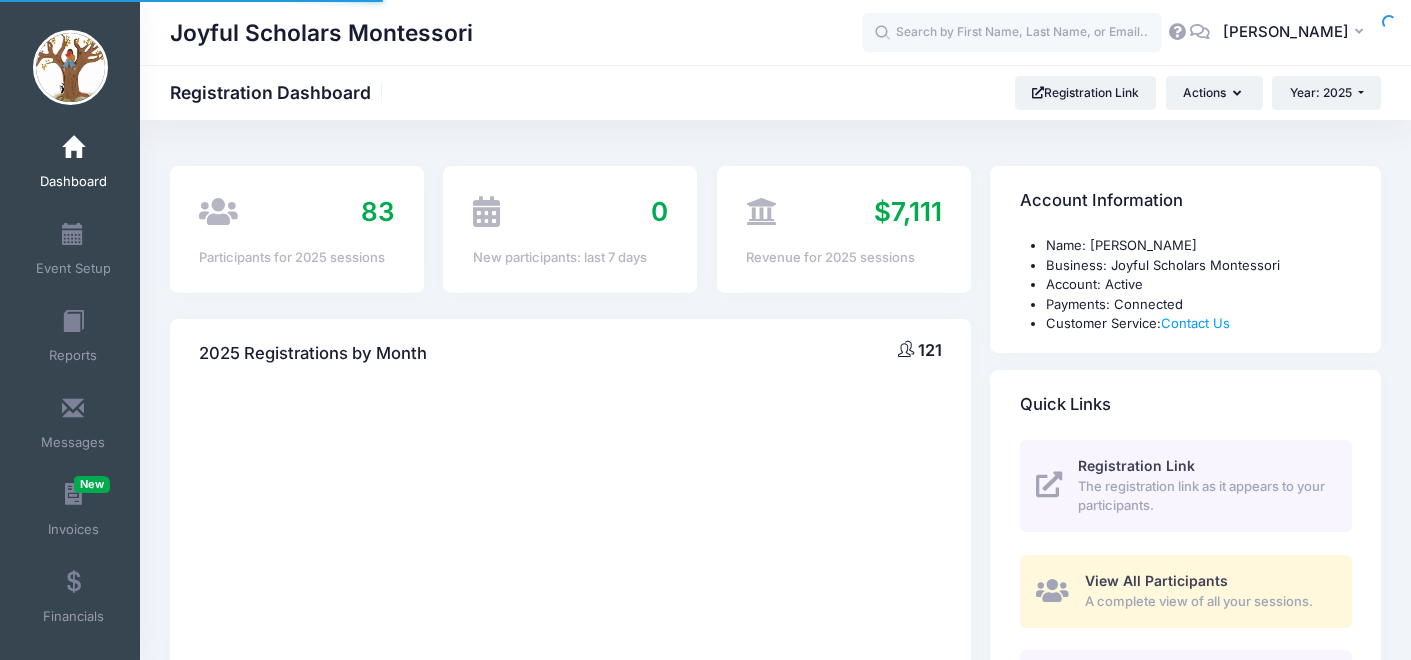 scroll, scrollTop: 0, scrollLeft: 0, axis: both 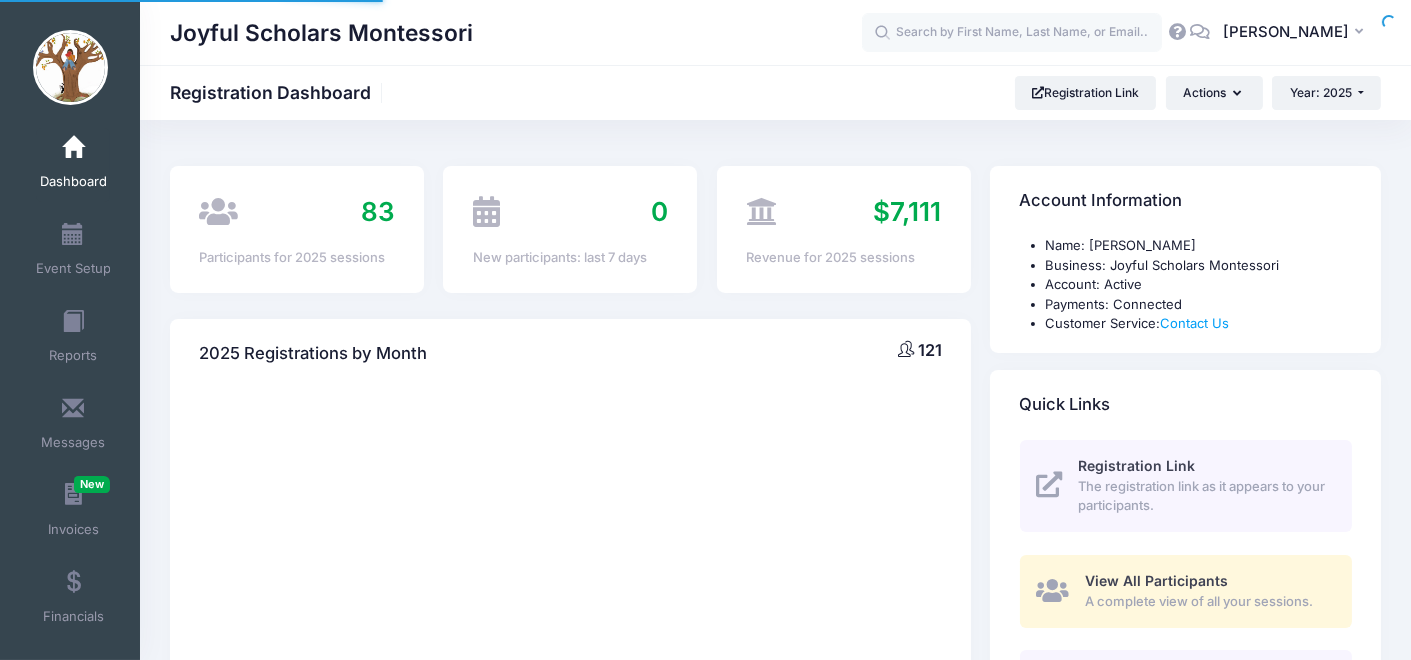 select 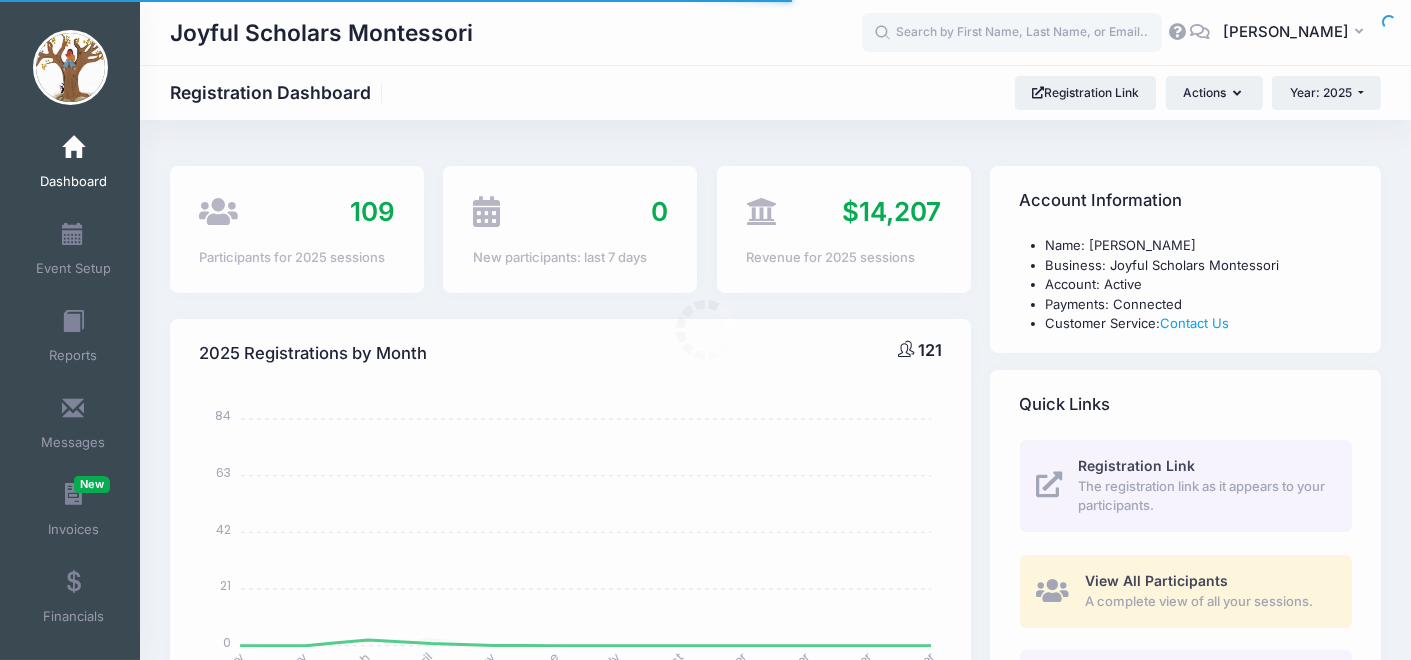 scroll, scrollTop: 0, scrollLeft: 0, axis: both 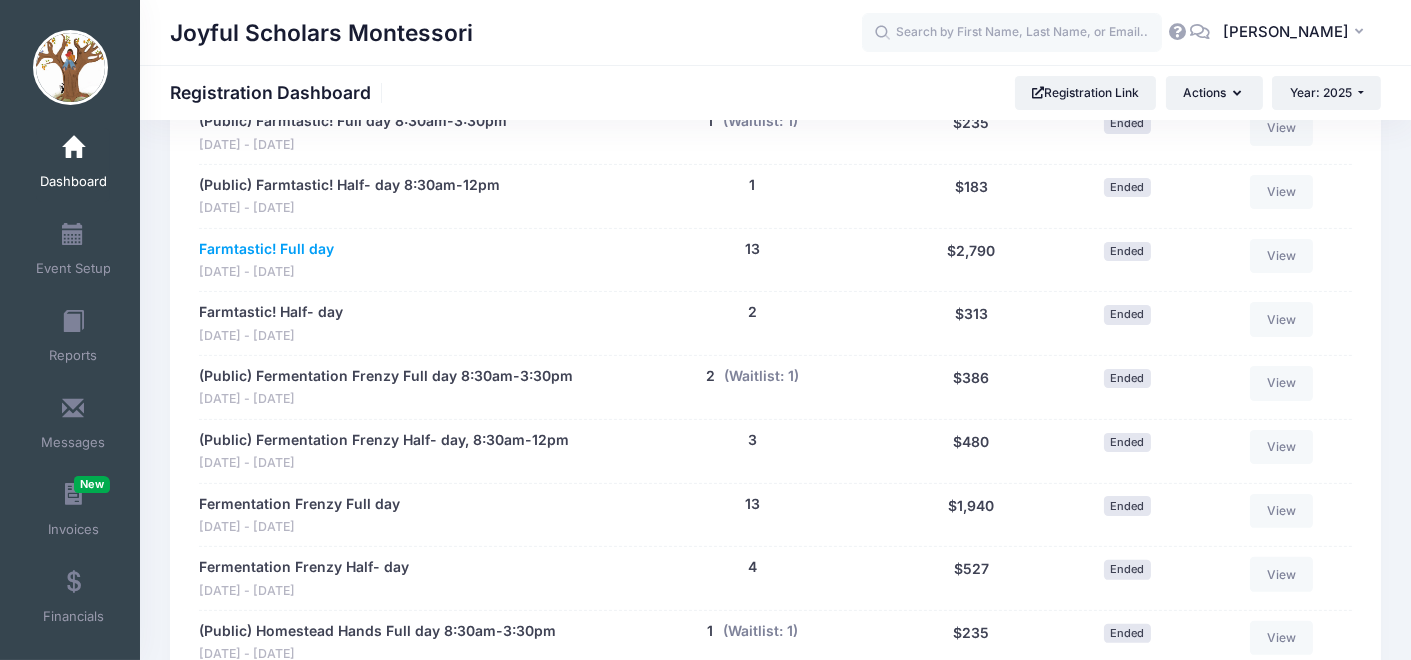 click on "Farmtastic! Full day" at bounding box center (266, 249) 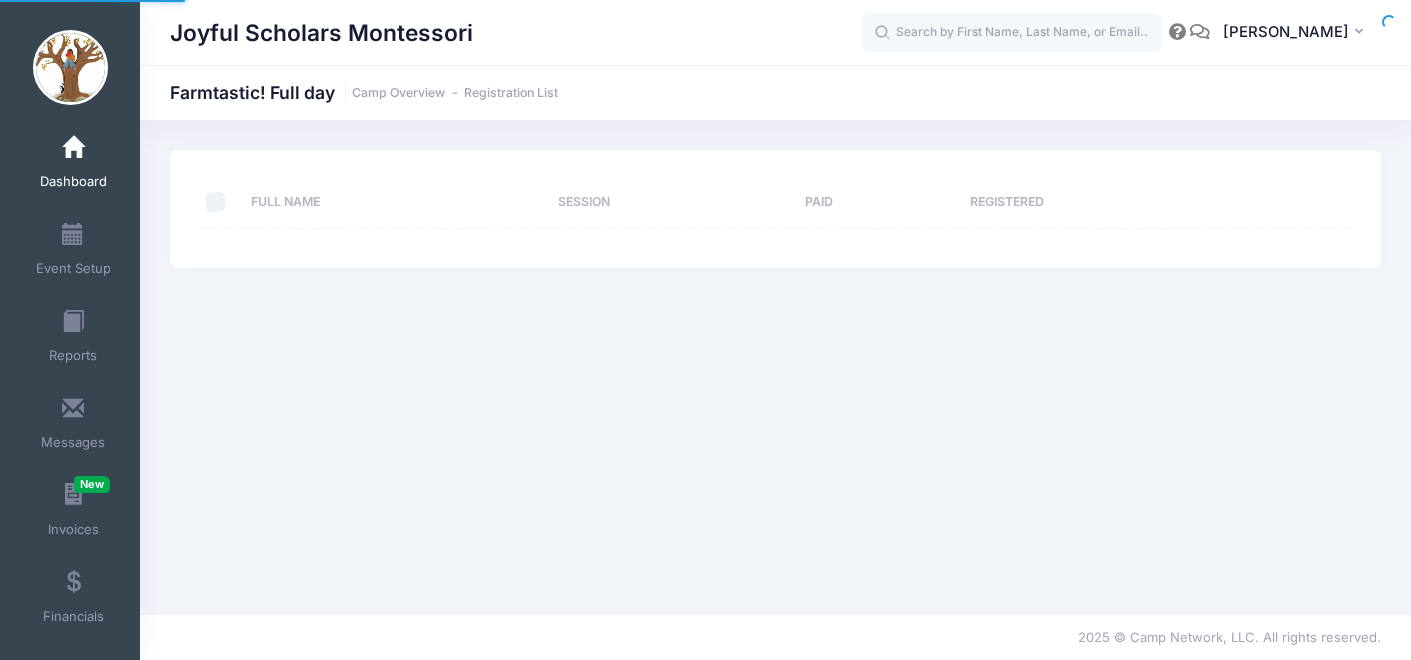 scroll, scrollTop: 0, scrollLeft: 0, axis: both 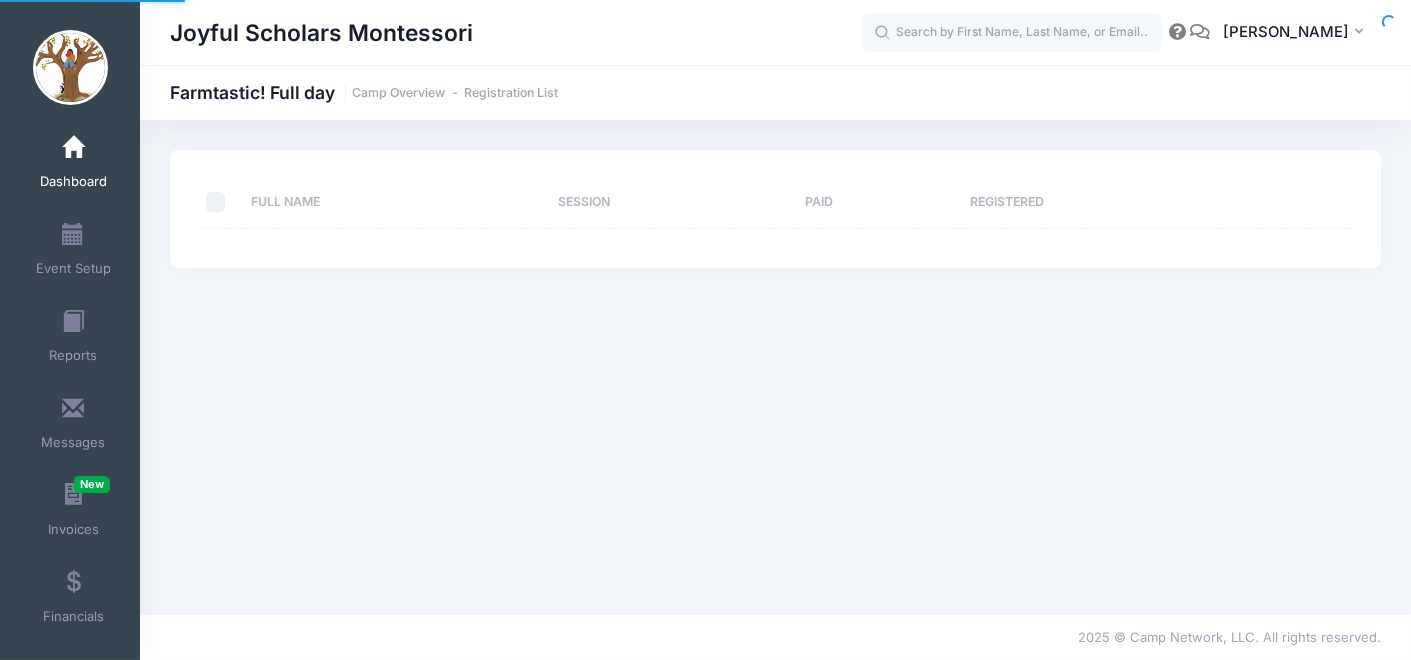 select on "10" 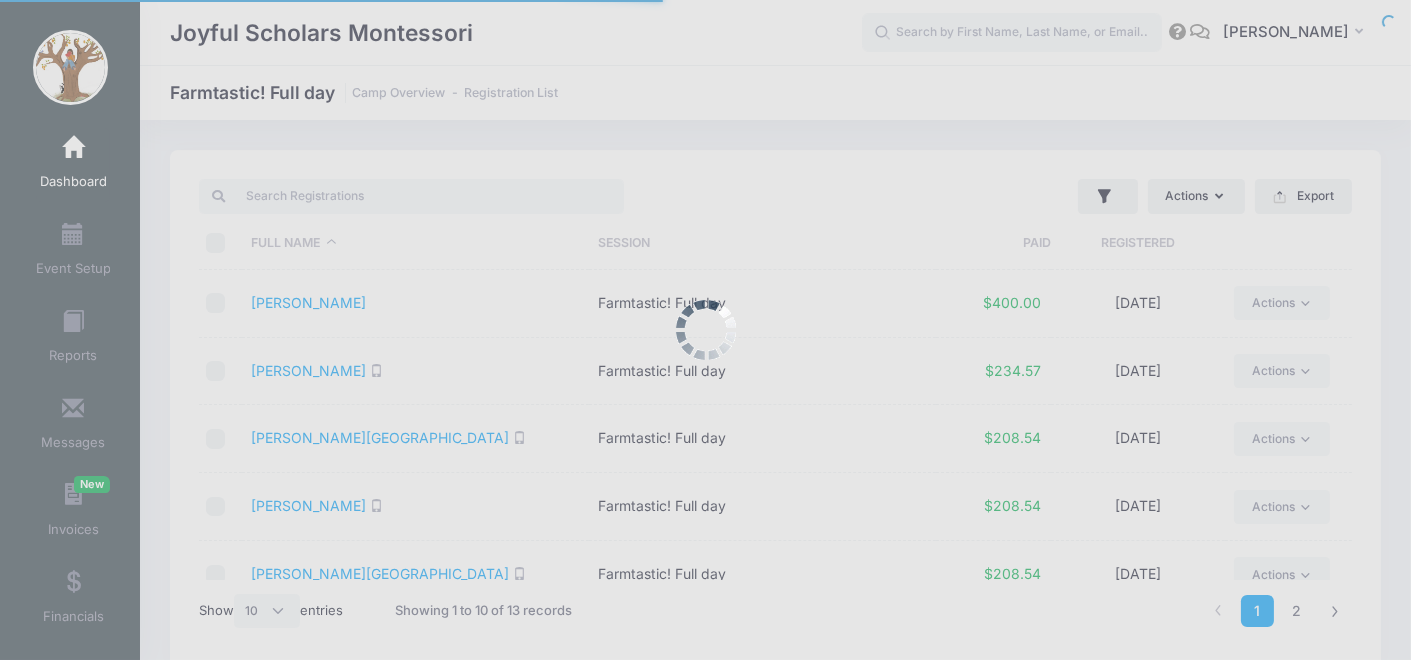 scroll, scrollTop: 0, scrollLeft: 0, axis: both 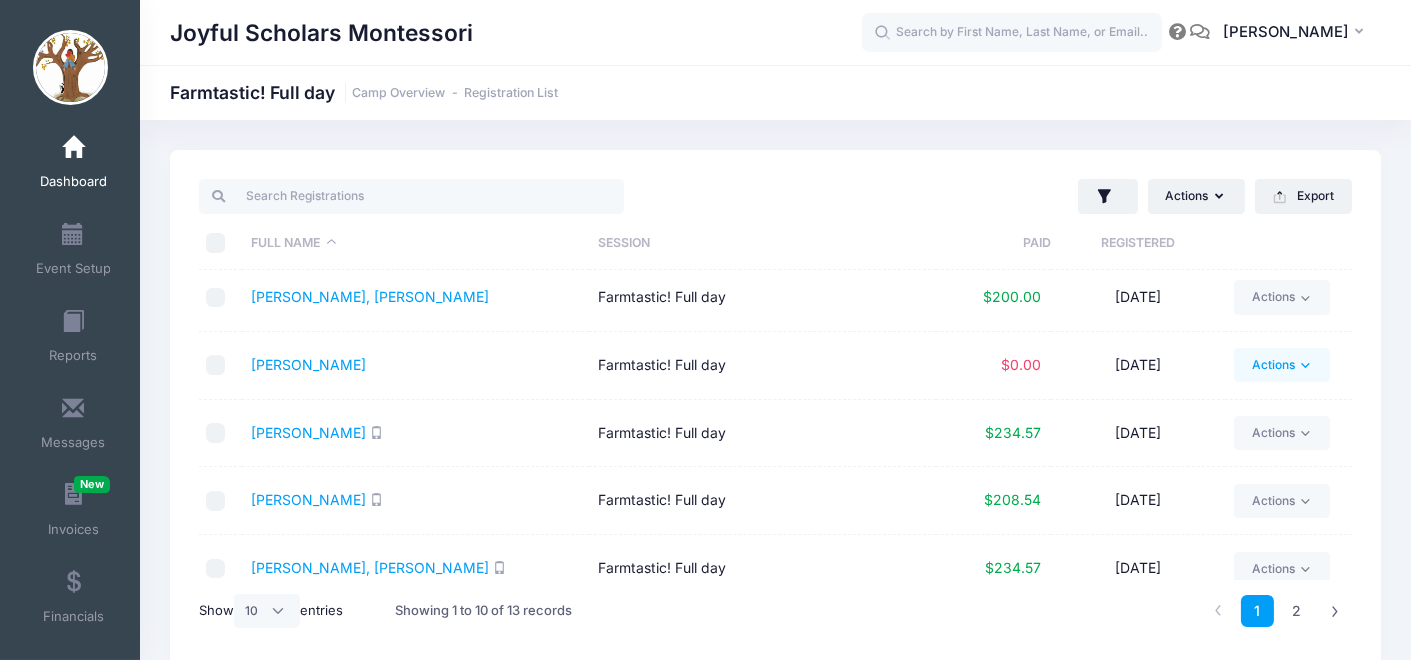 click 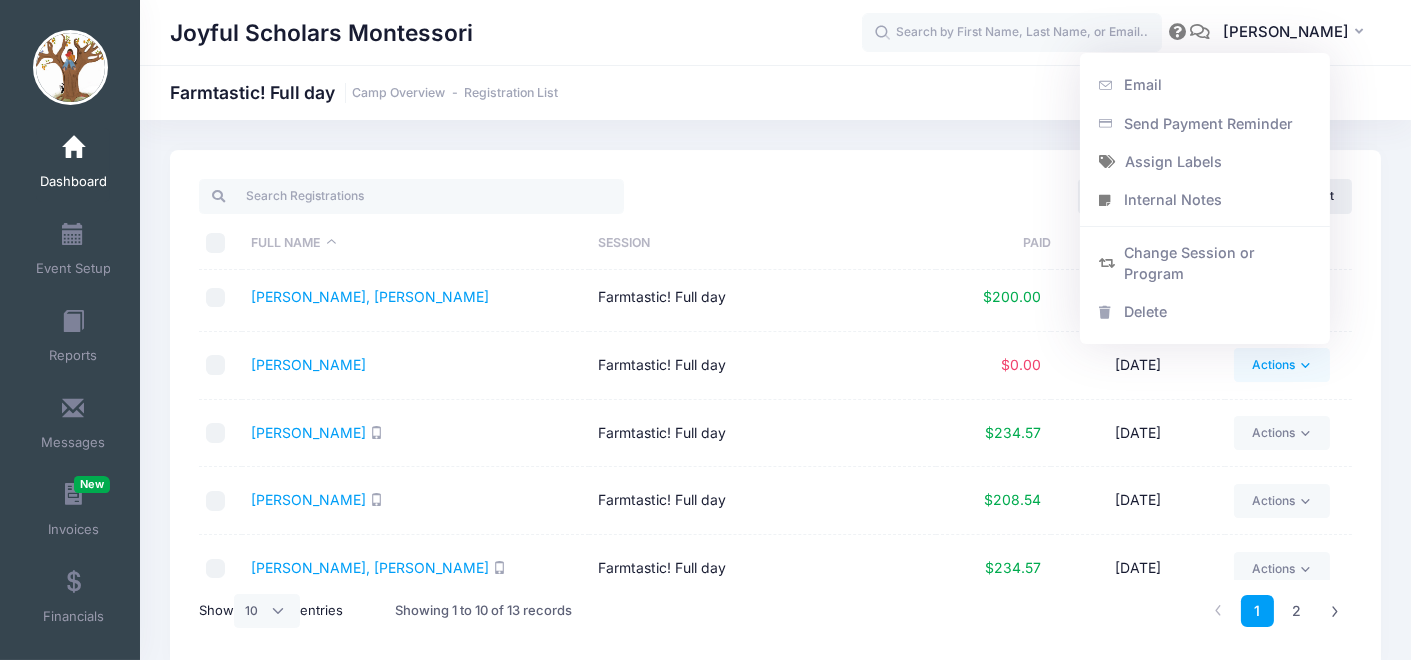 click 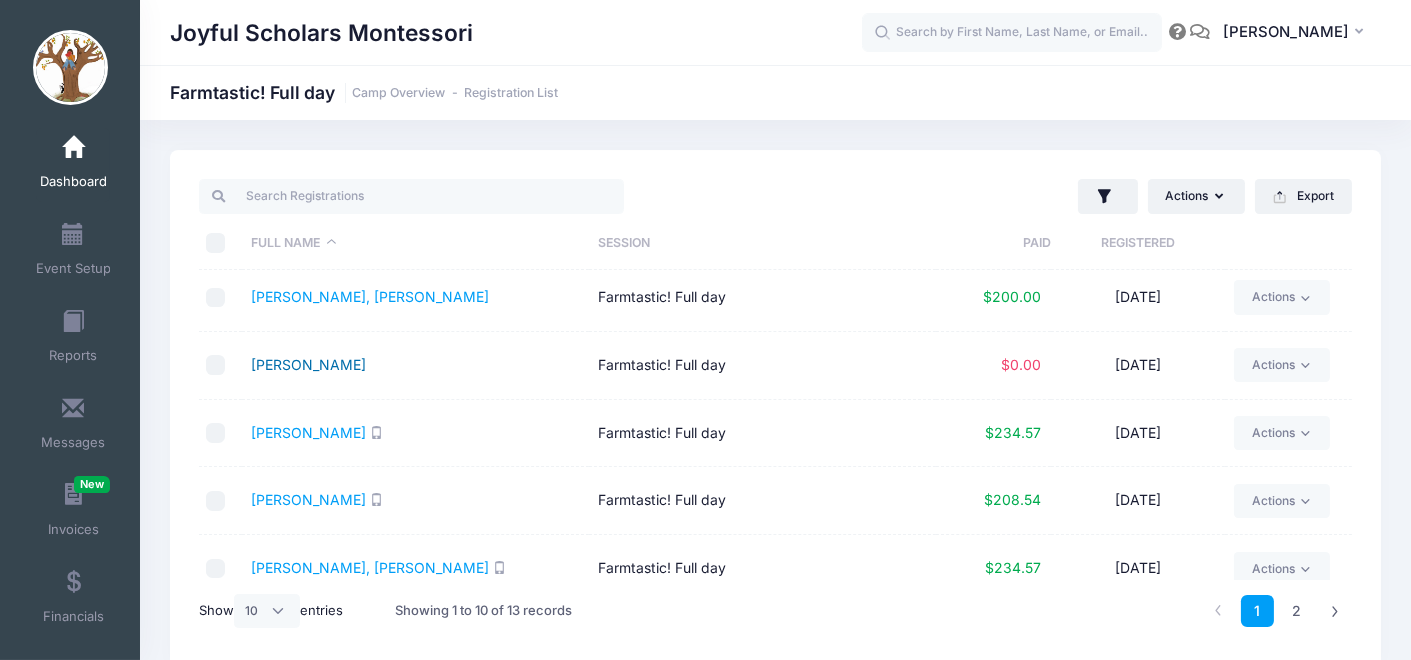 click on "Michelsen, Emelia" at bounding box center (308, 364) 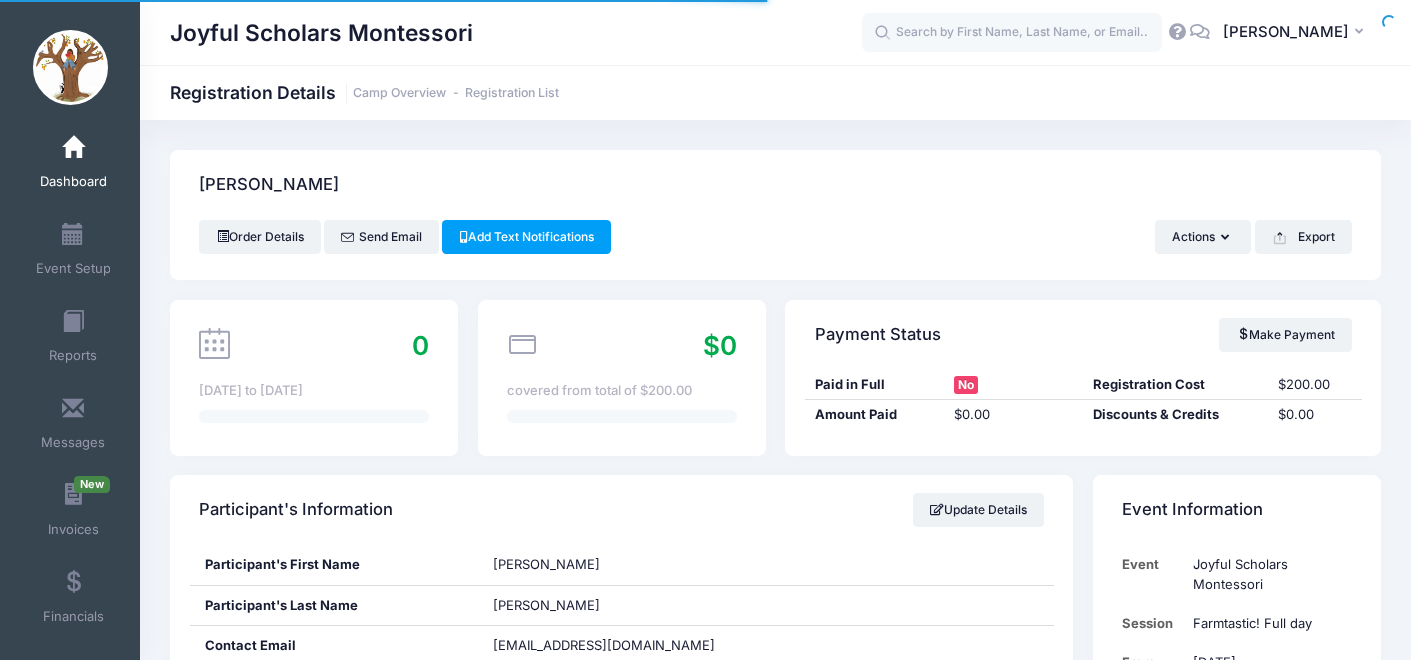 scroll, scrollTop: 0, scrollLeft: 0, axis: both 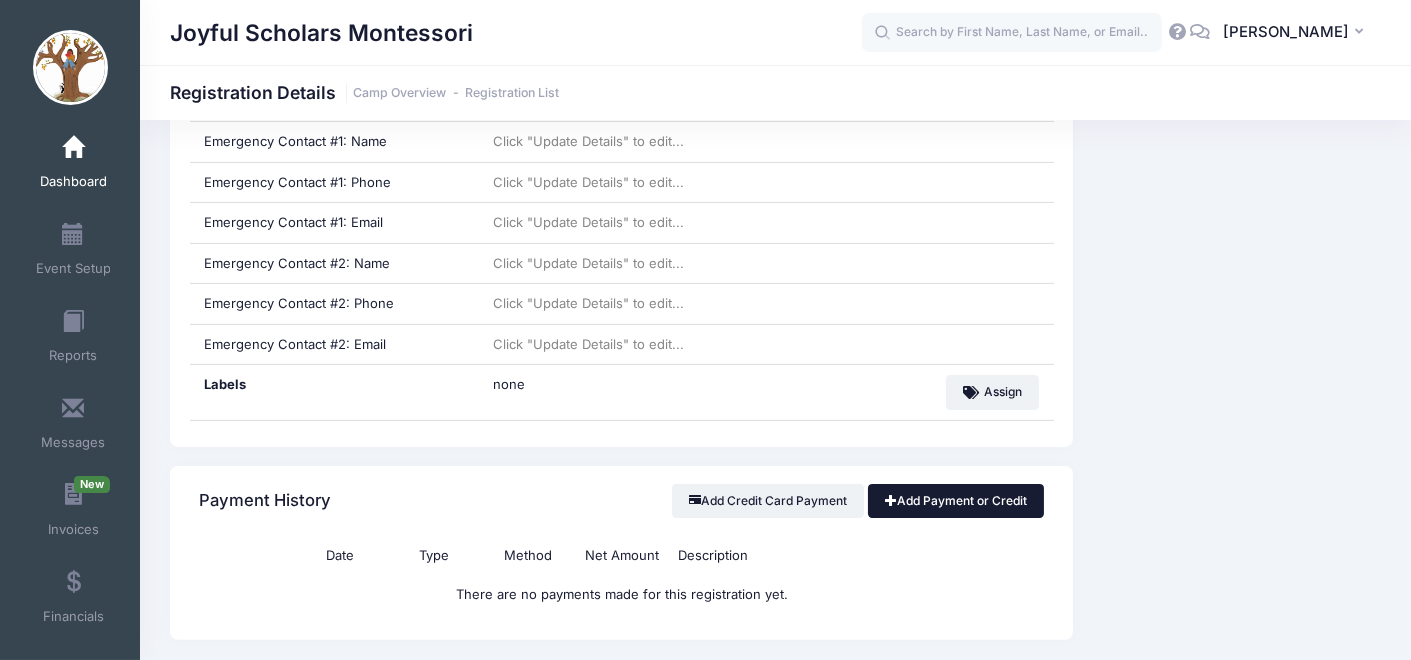 click on "Add Payment or Credit" at bounding box center [956, 501] 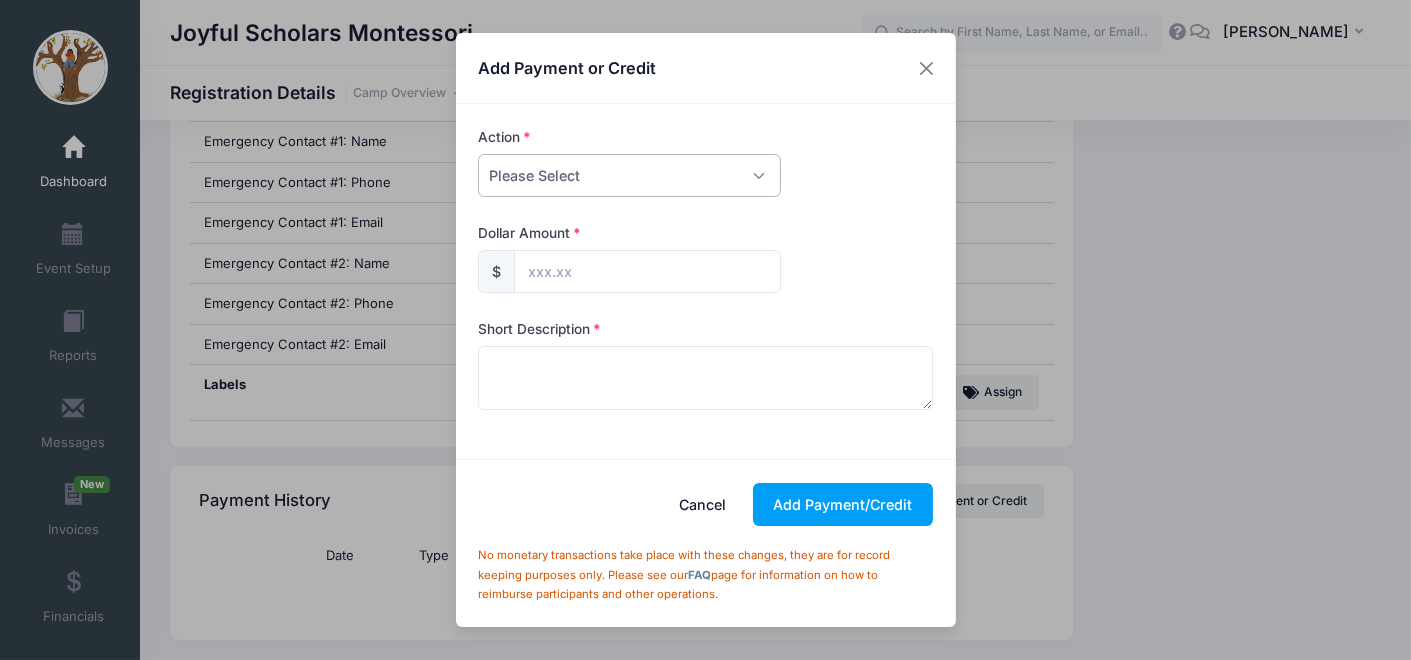 click on "Please Select
Payment
Credit
Refund (Offline)" at bounding box center (629, 175) 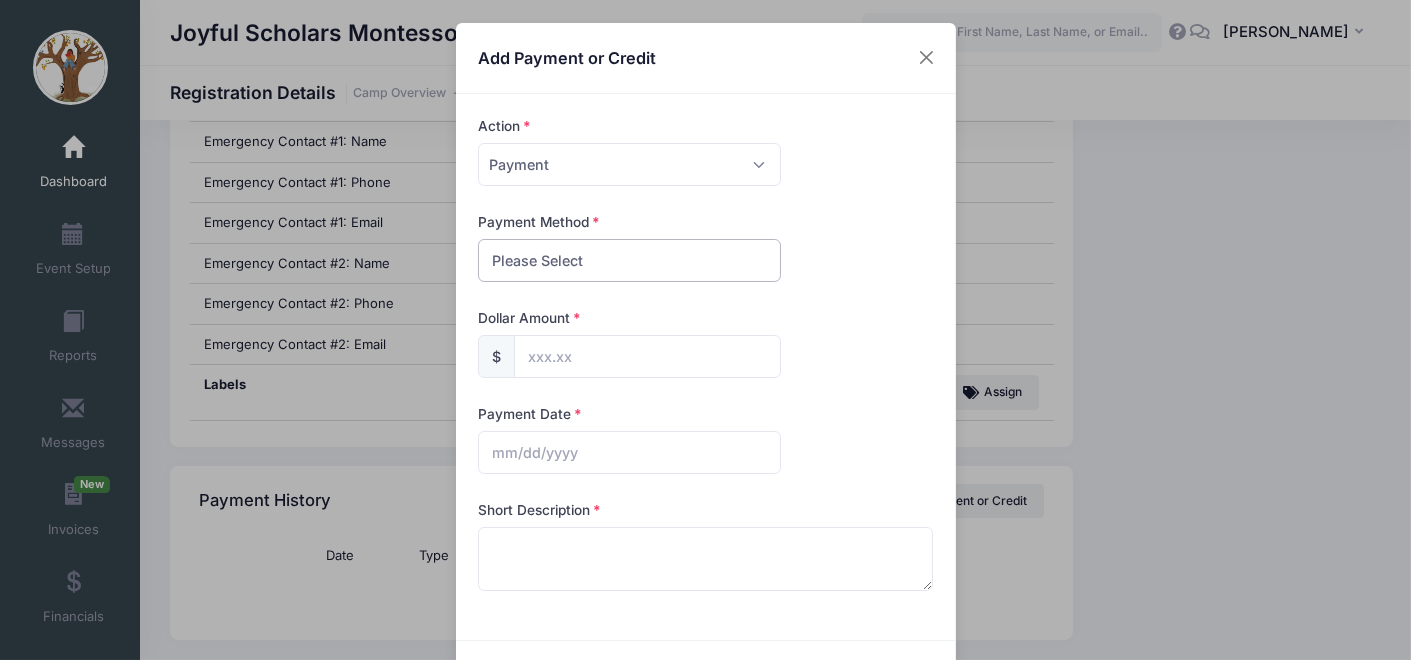 click on "Please Select
PayPal
Cash
Check
Bank Transfer
Other" at bounding box center [629, 260] 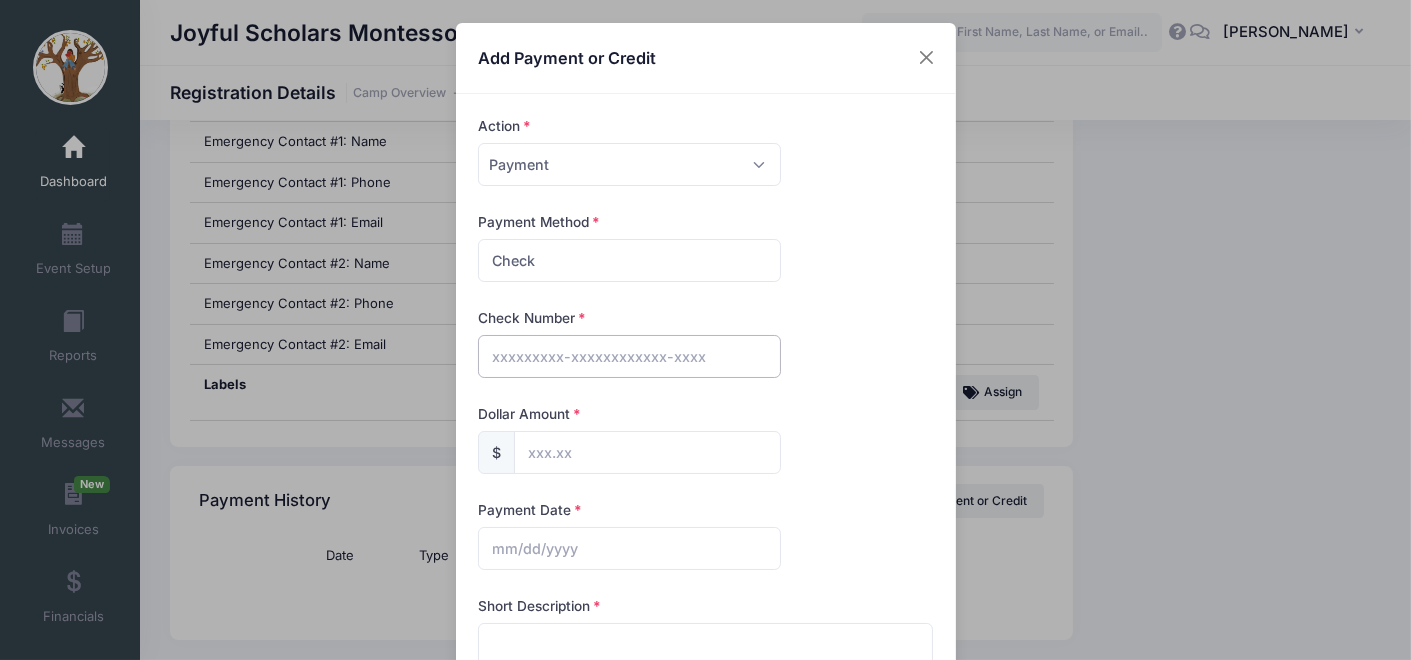 click at bounding box center [629, 356] 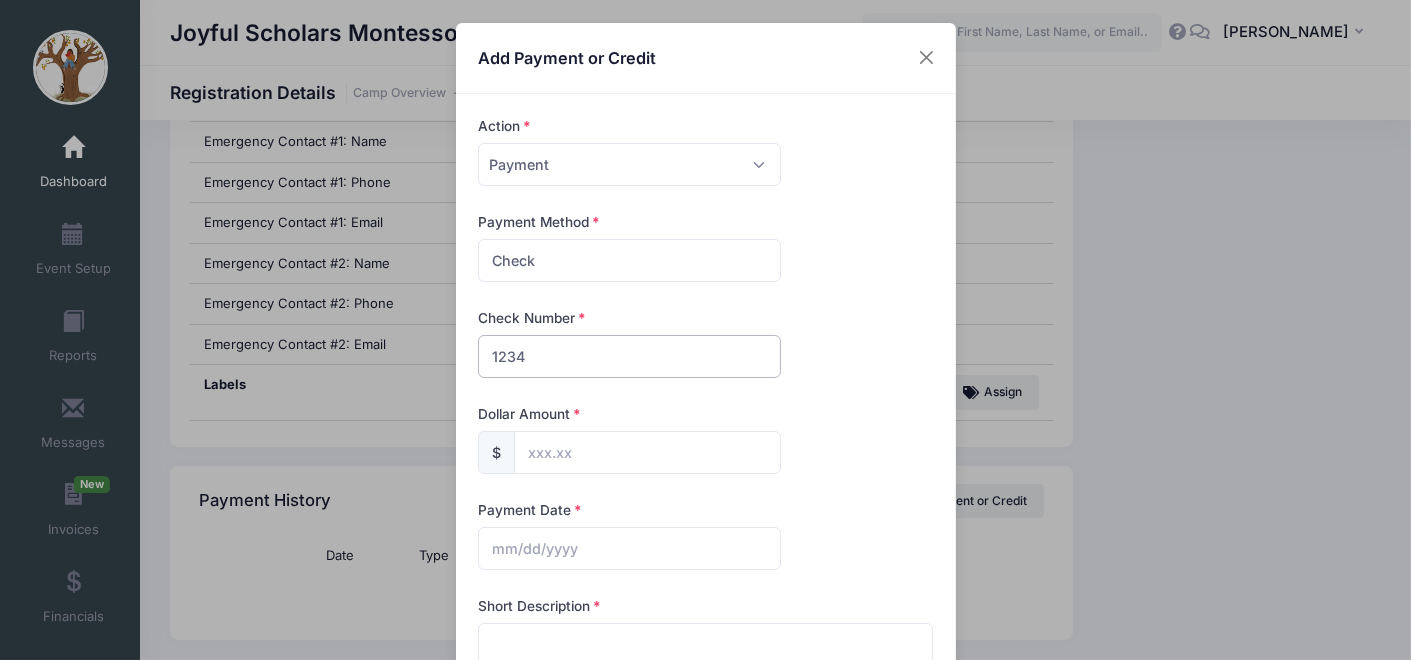 type on "1234" 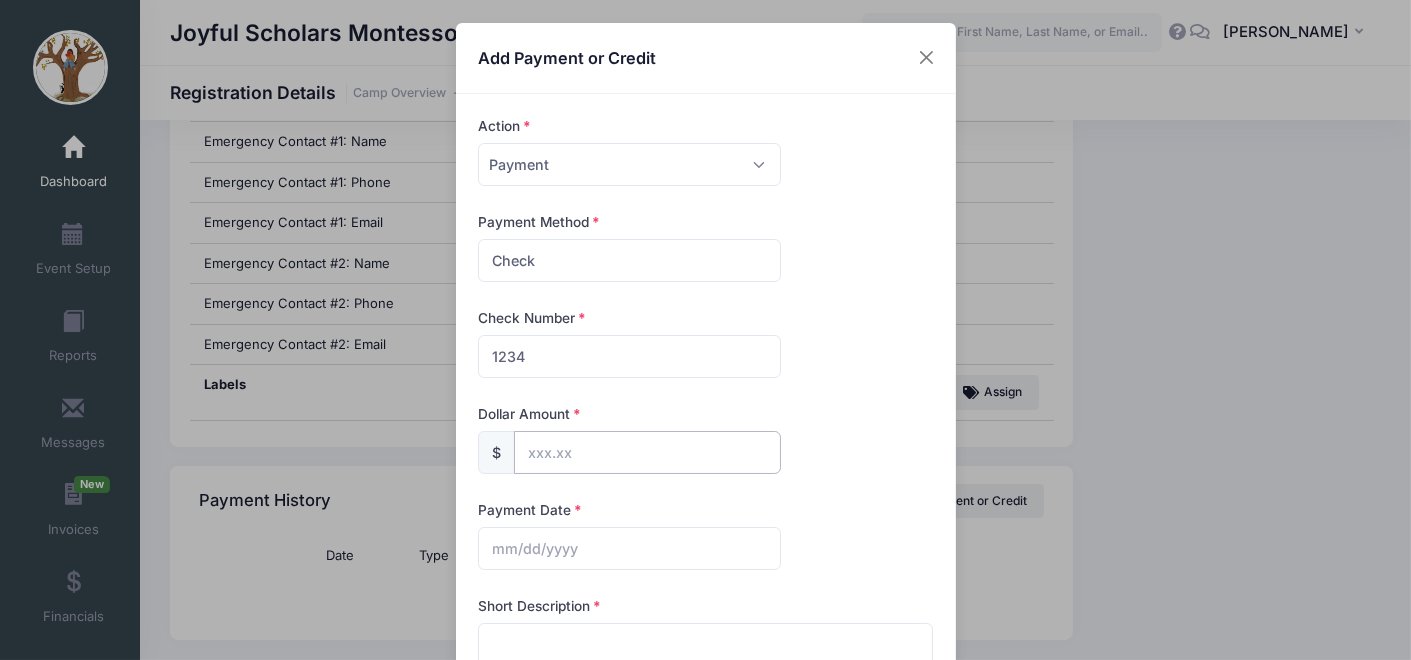 click at bounding box center [647, 452] 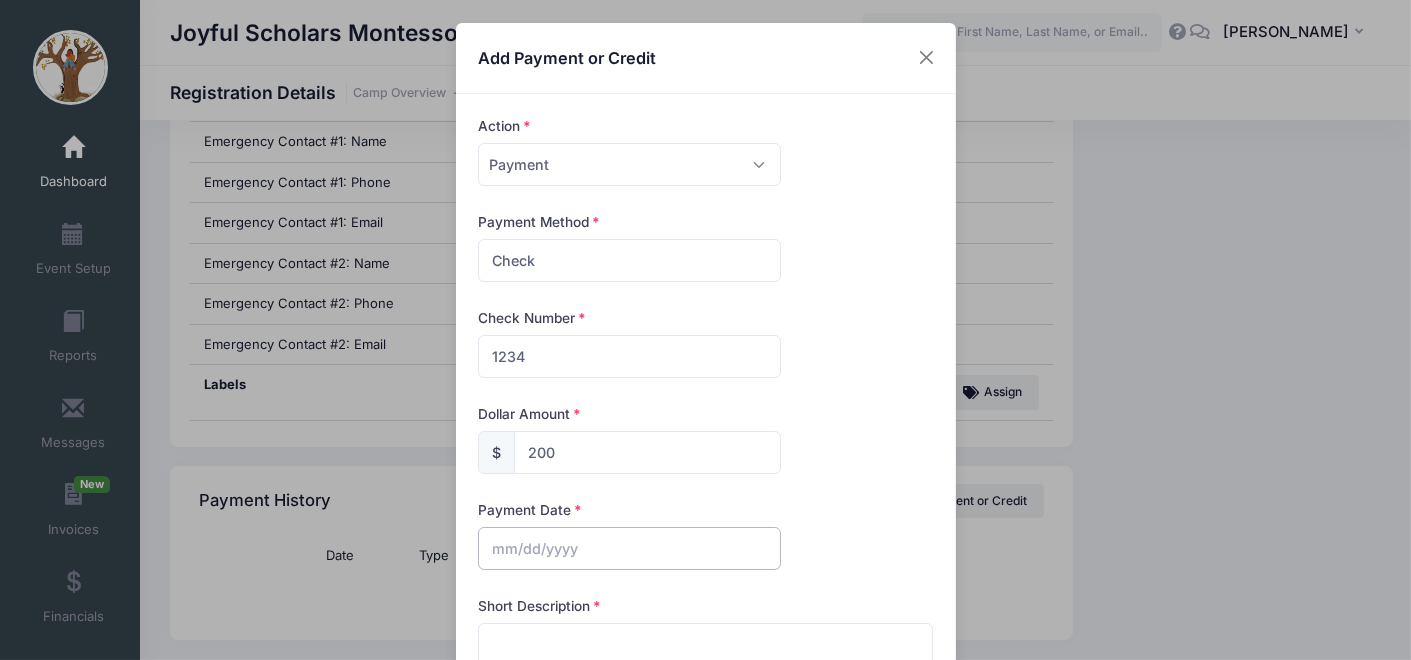 type on "200.00" 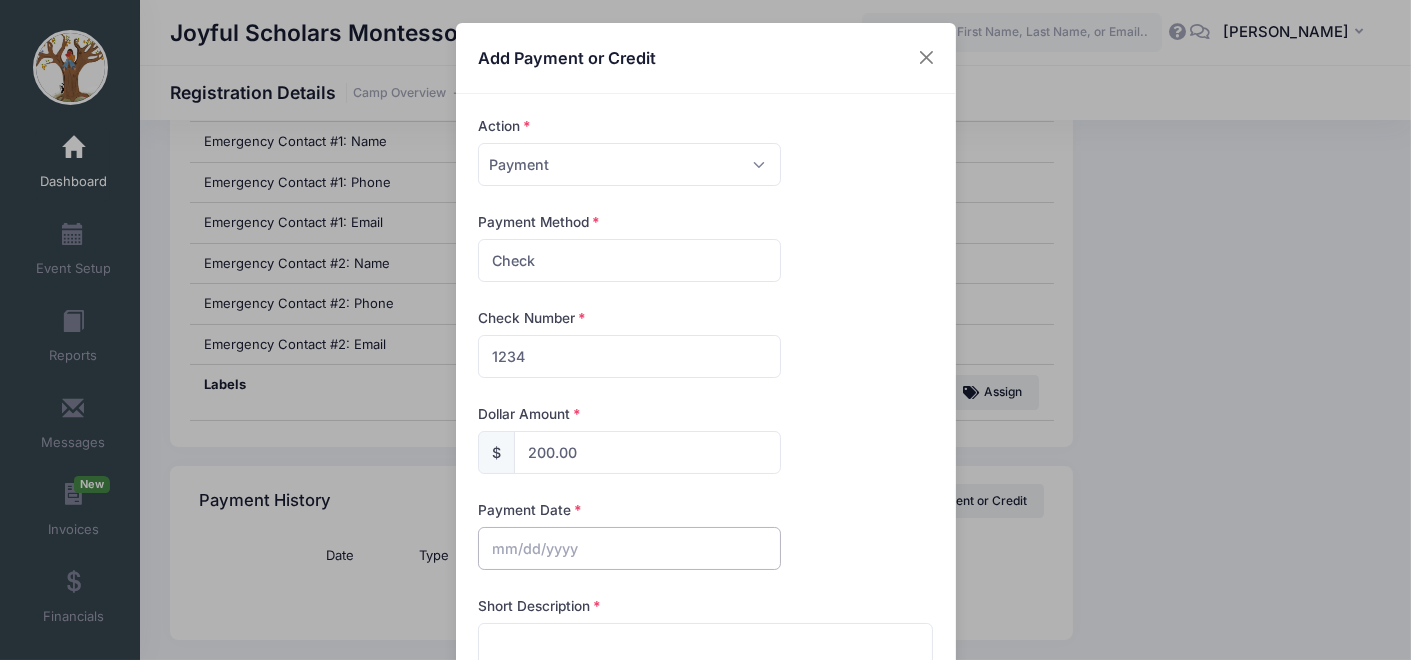 click at bounding box center [629, 548] 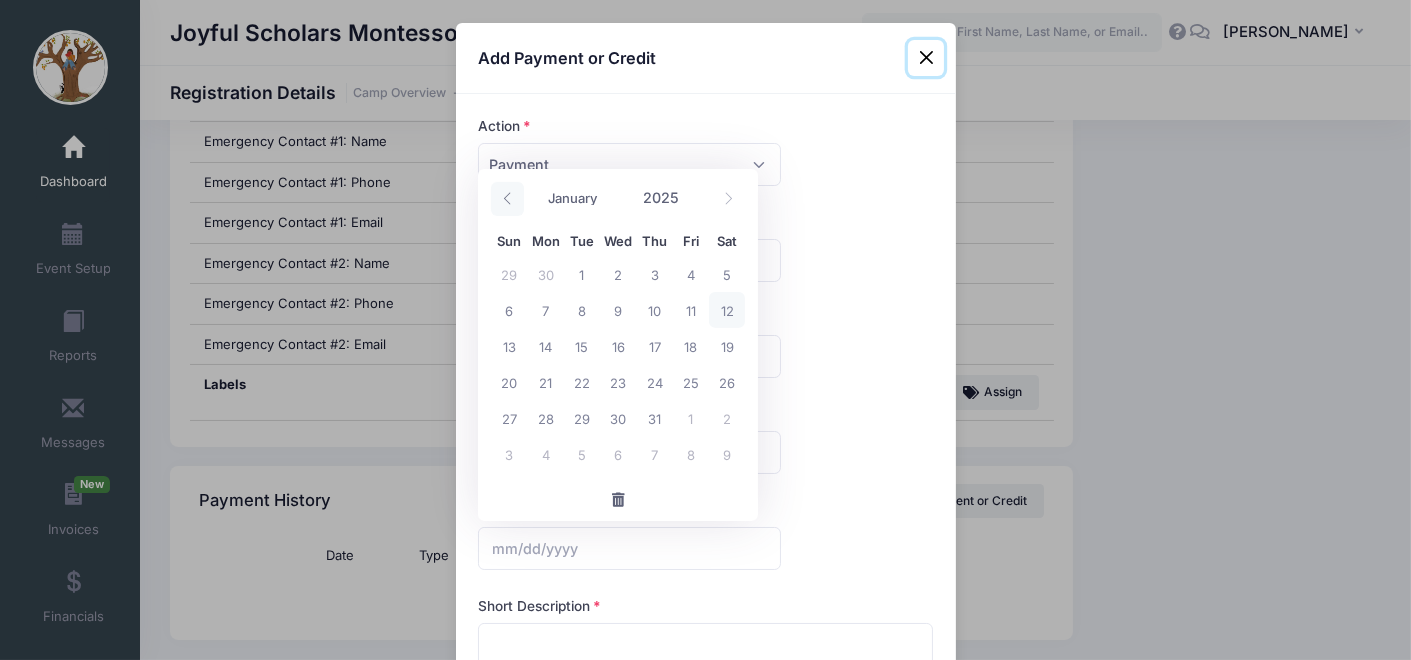 click 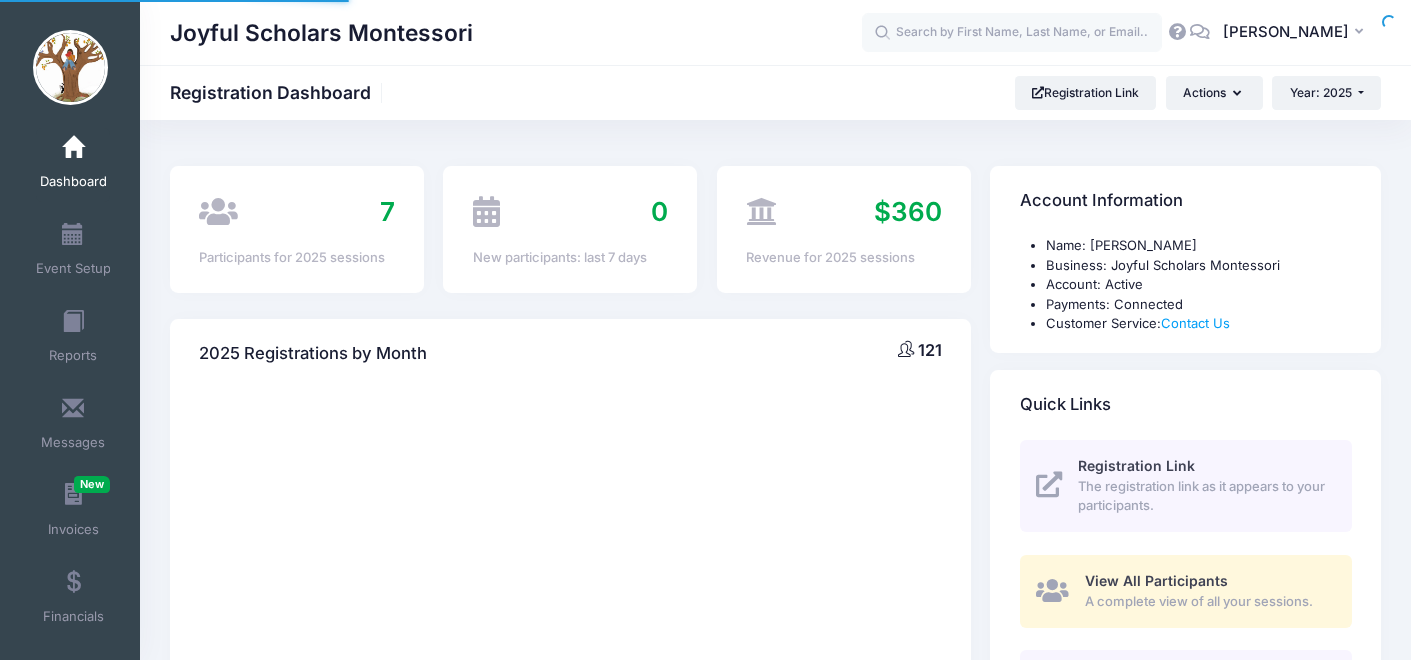 scroll, scrollTop: 0, scrollLeft: 0, axis: both 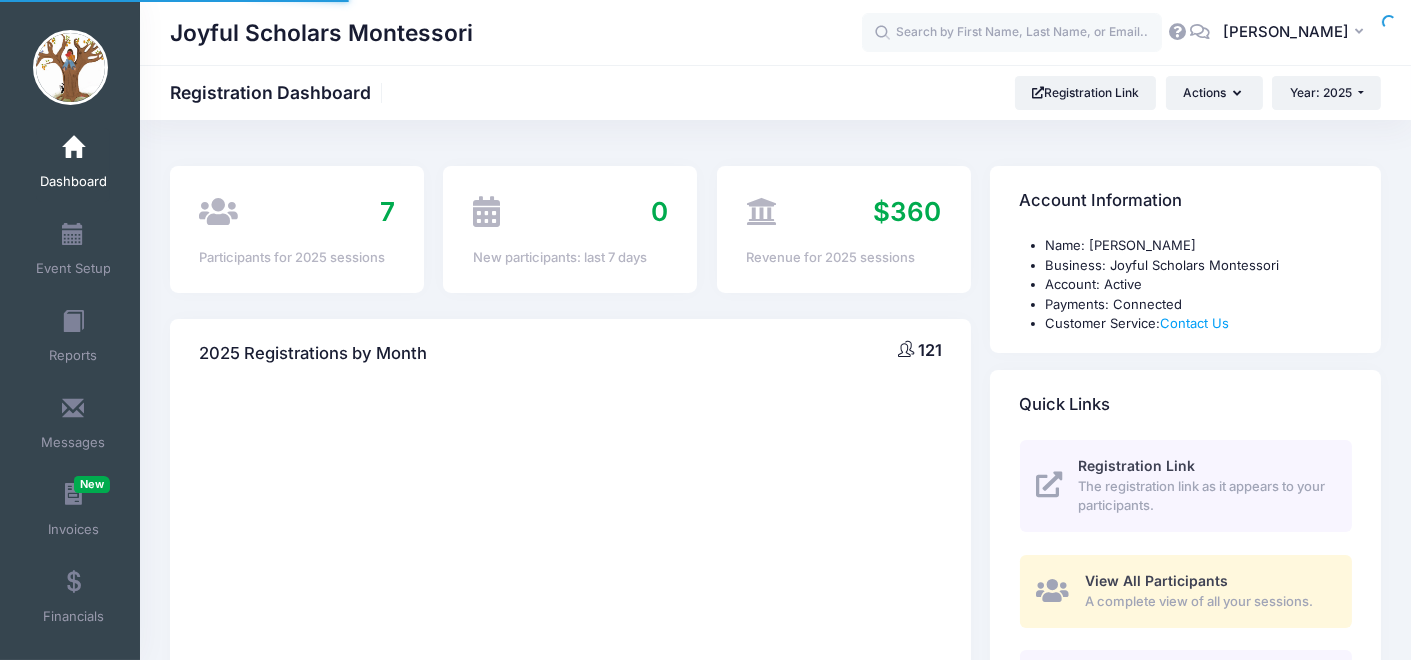 select 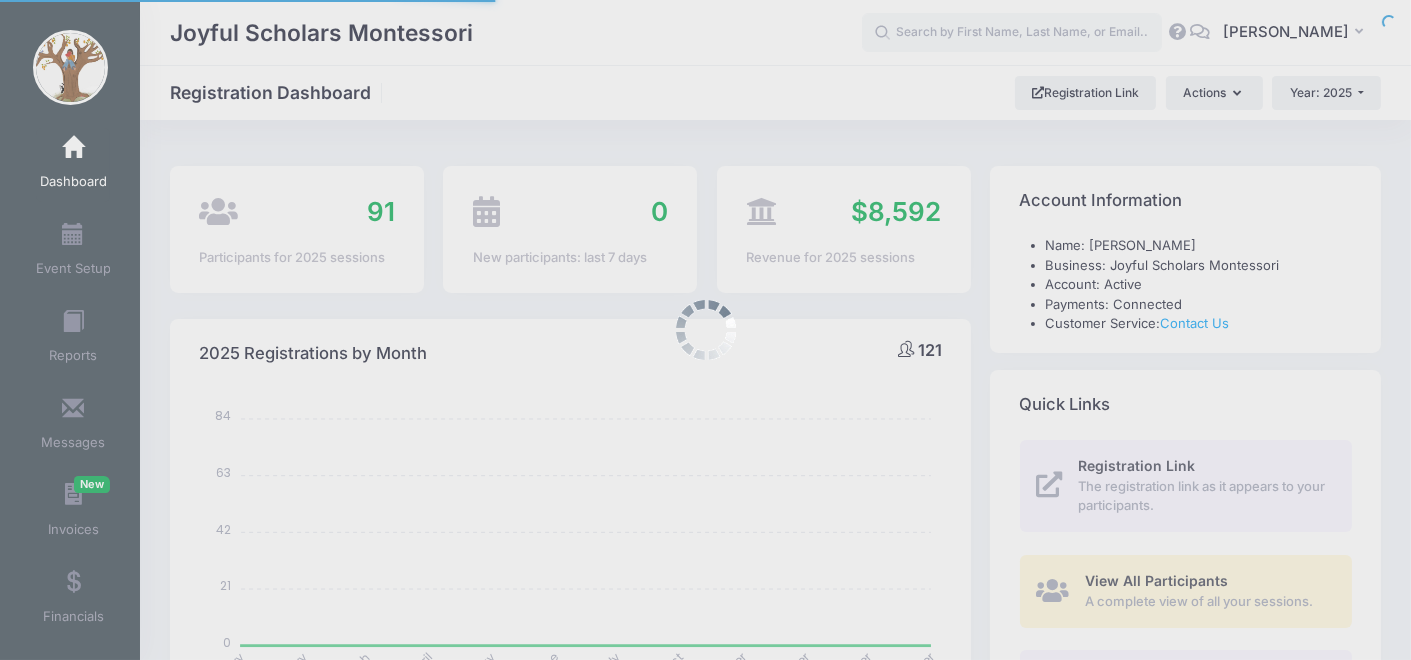 scroll, scrollTop: 0, scrollLeft: 0, axis: both 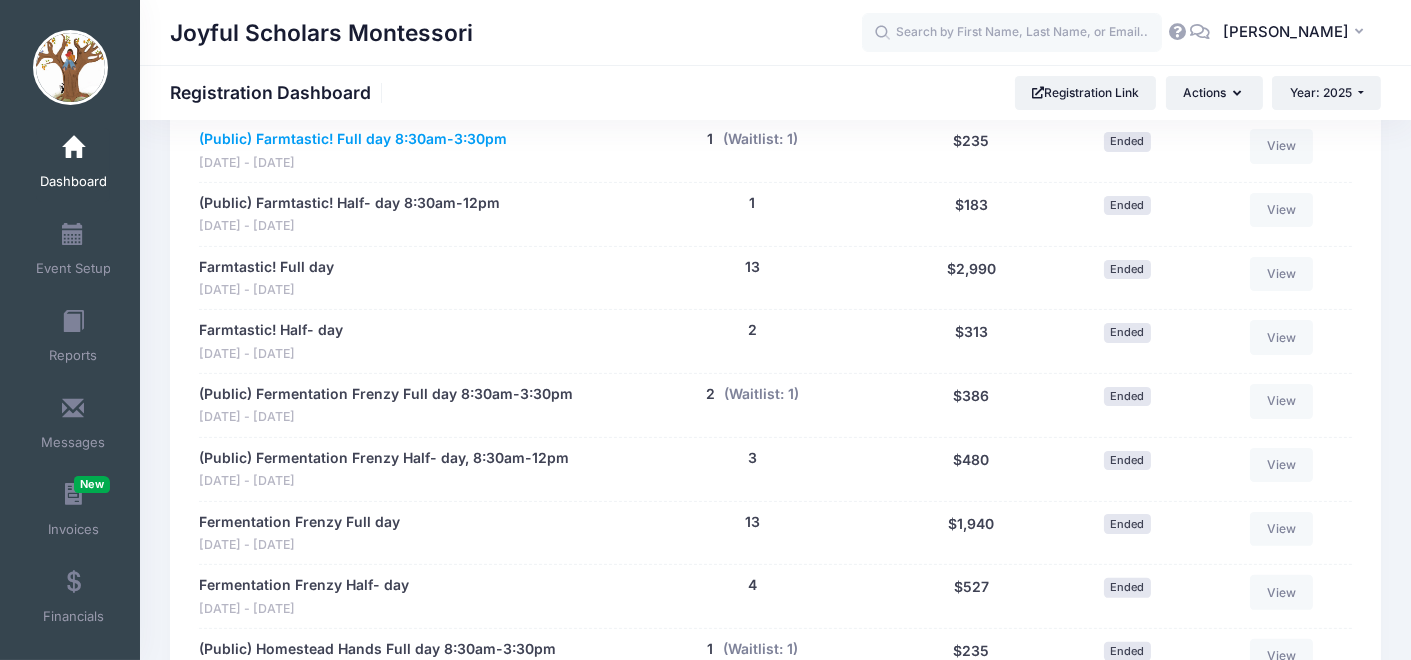 click on "(Public) Farmtastic! Full day 8:30am-3:30pm" at bounding box center [353, 139] 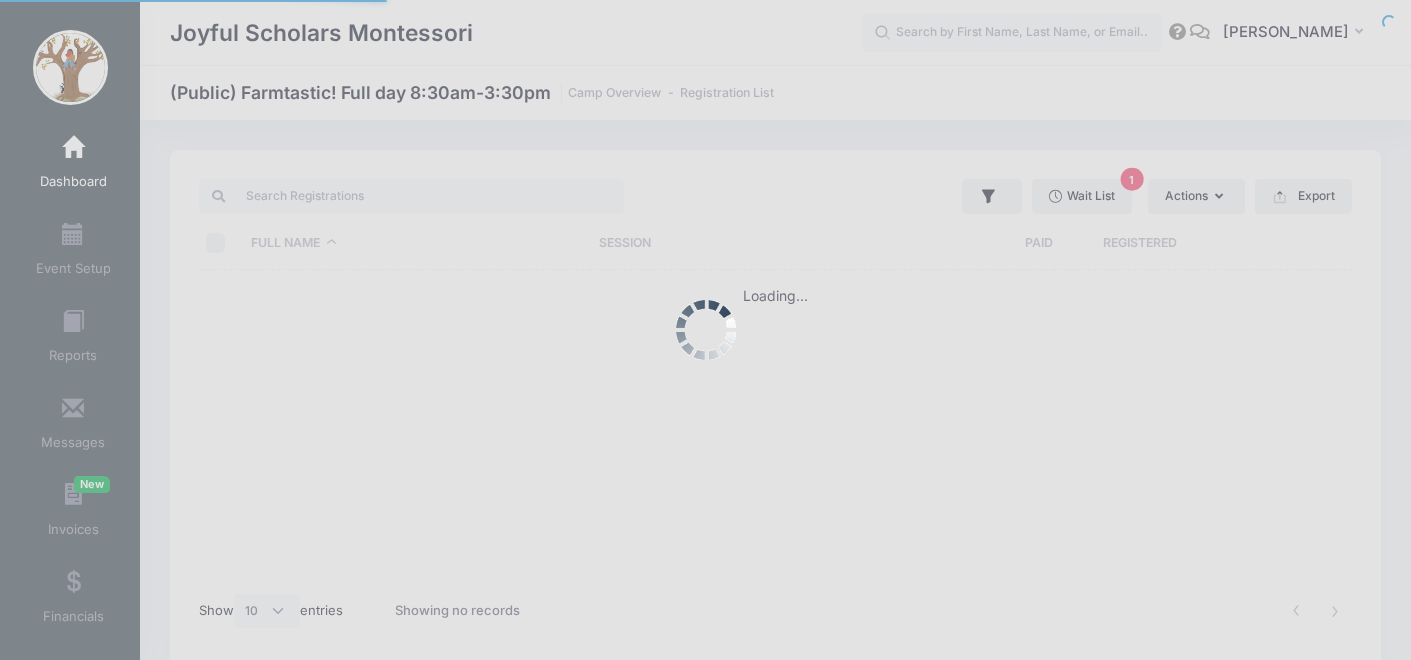 select on "10" 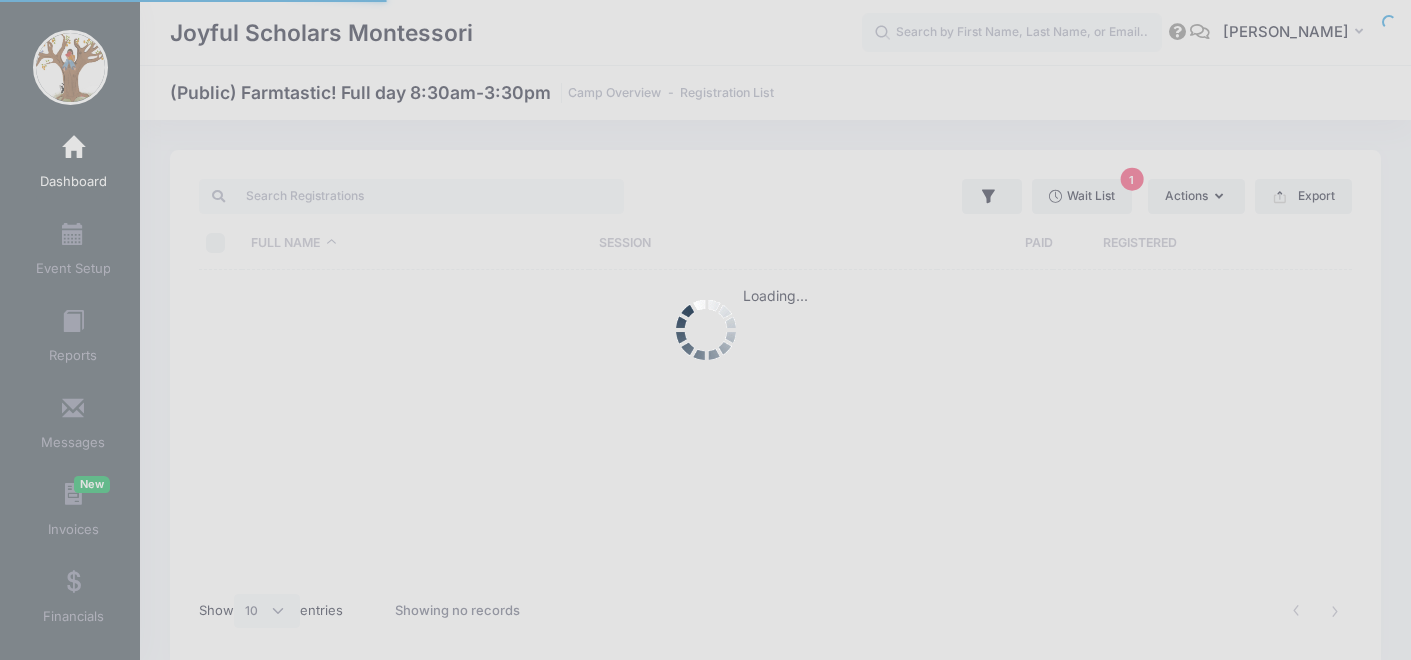 scroll, scrollTop: 0, scrollLeft: 0, axis: both 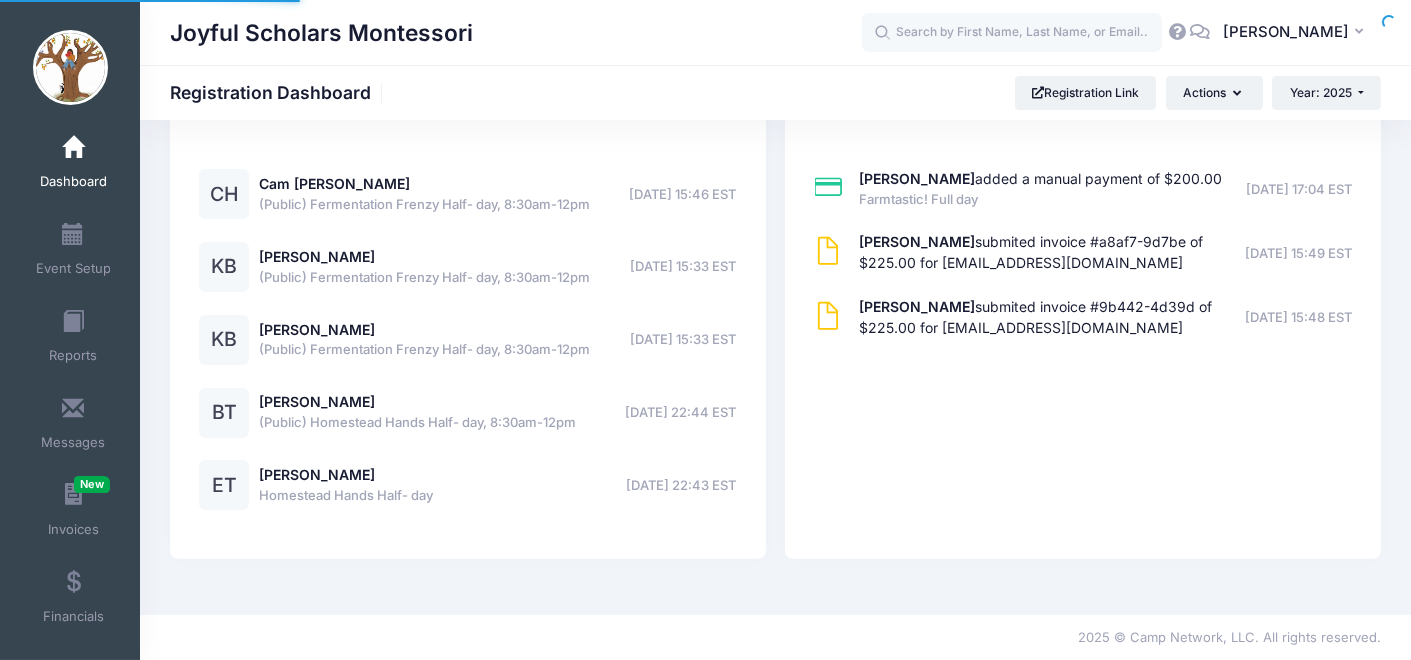 select 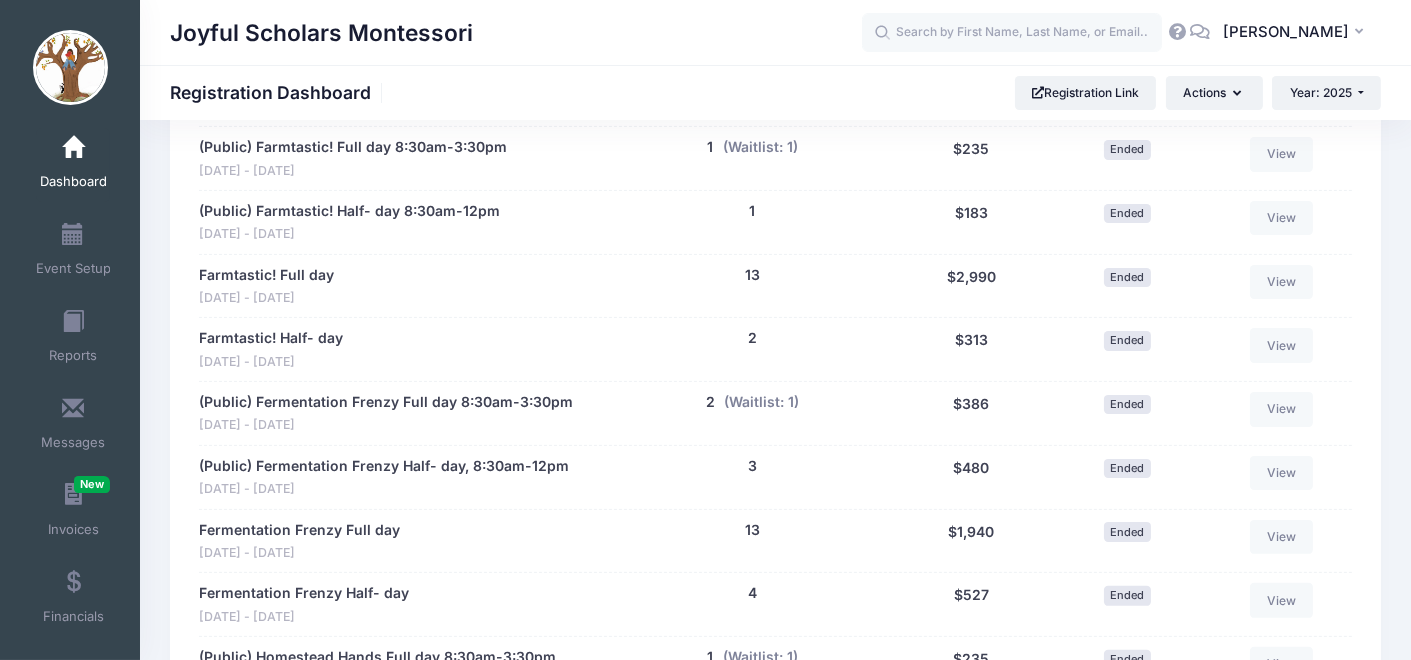 click on "Dashboard" at bounding box center [73, 182] 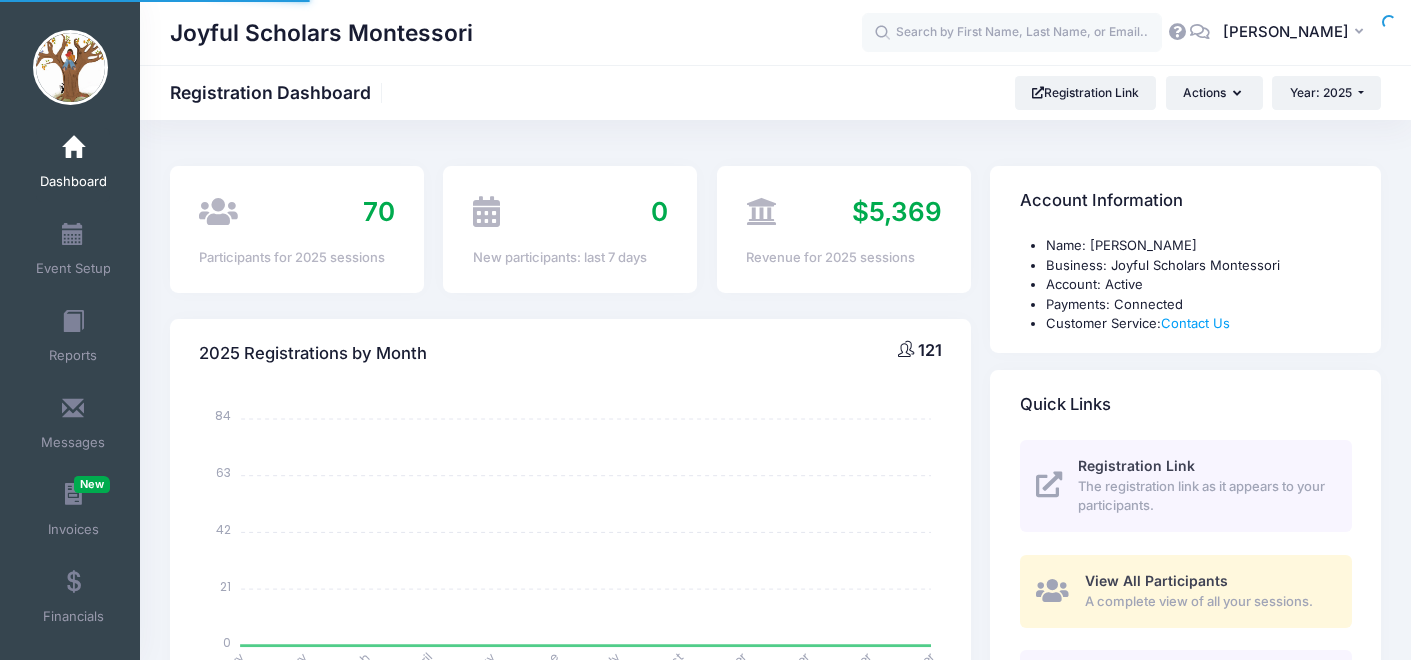 scroll, scrollTop: 0, scrollLeft: 0, axis: both 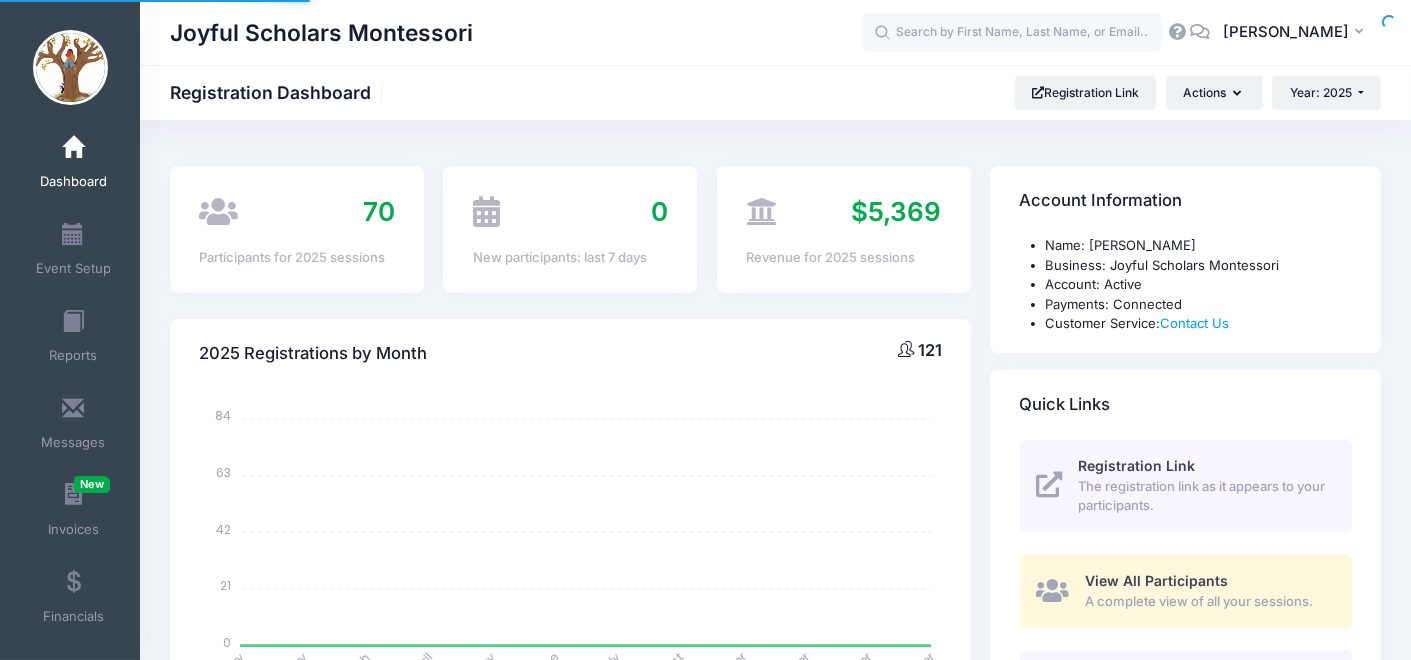 select 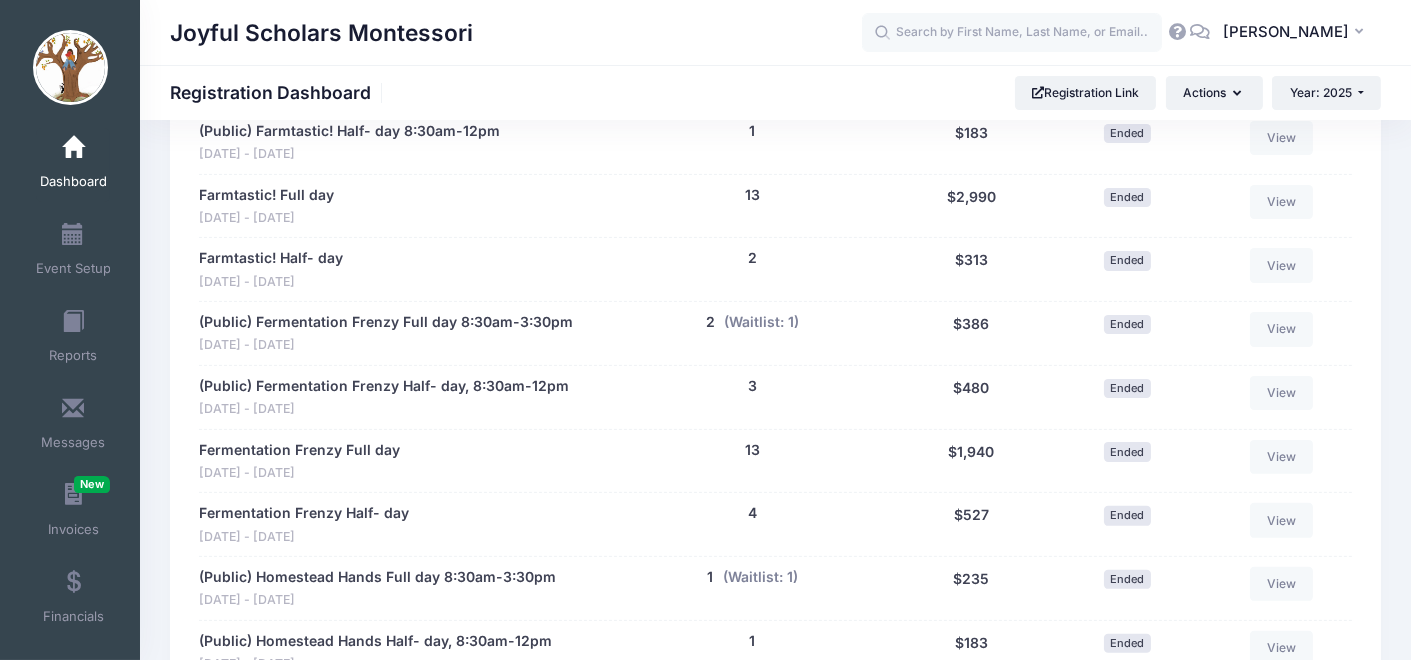 scroll, scrollTop: 1123, scrollLeft: 0, axis: vertical 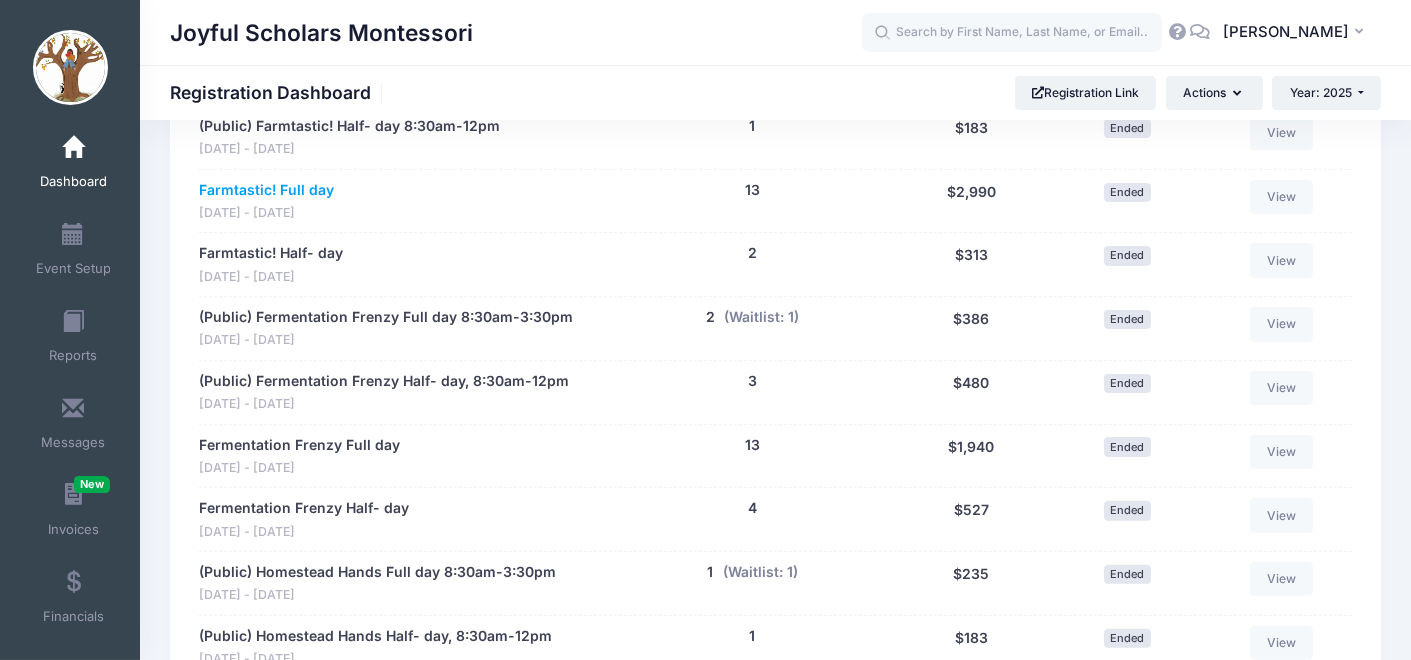 click on "Farmtastic! Full day" at bounding box center (266, 190) 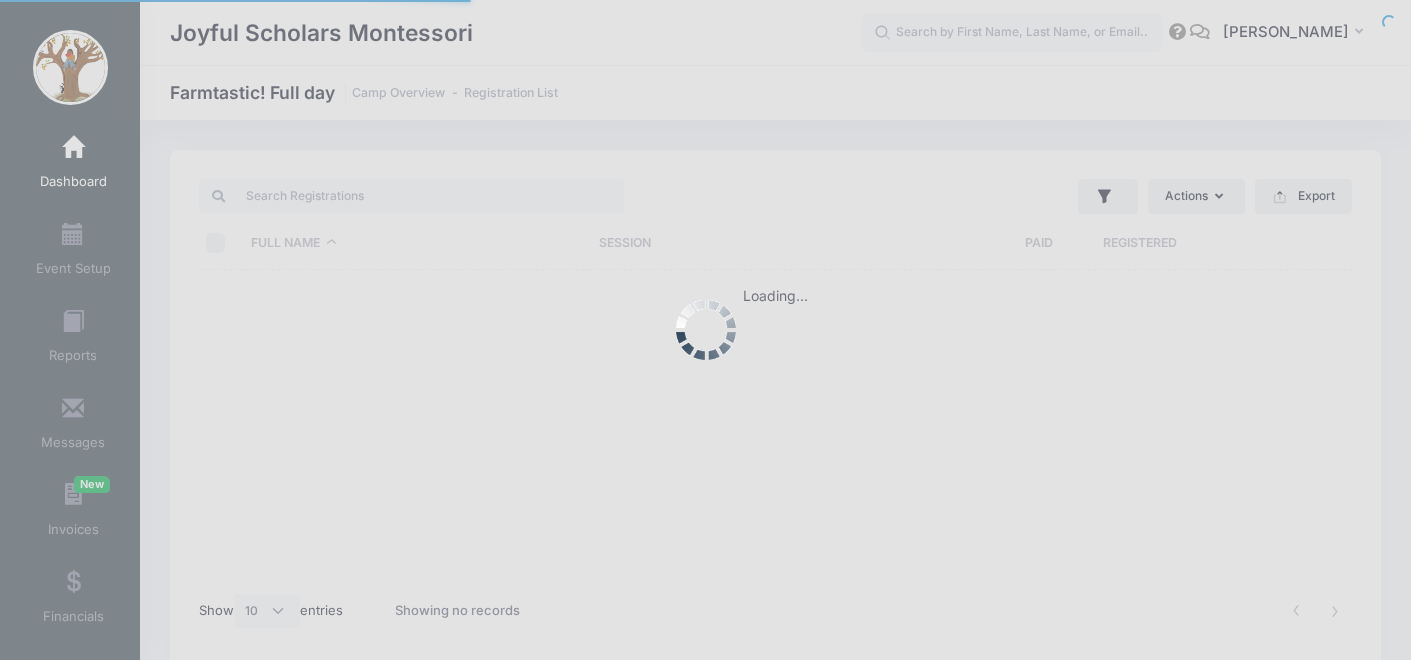 select on "10" 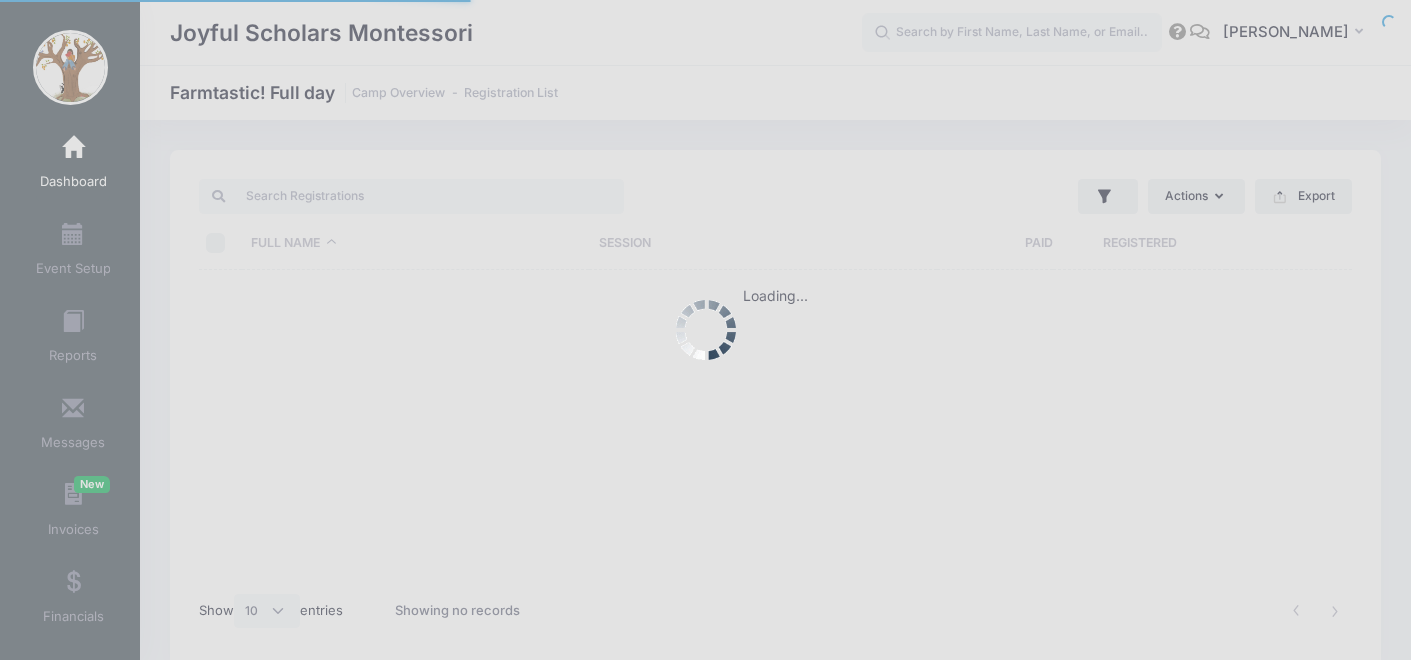 scroll, scrollTop: 0, scrollLeft: 0, axis: both 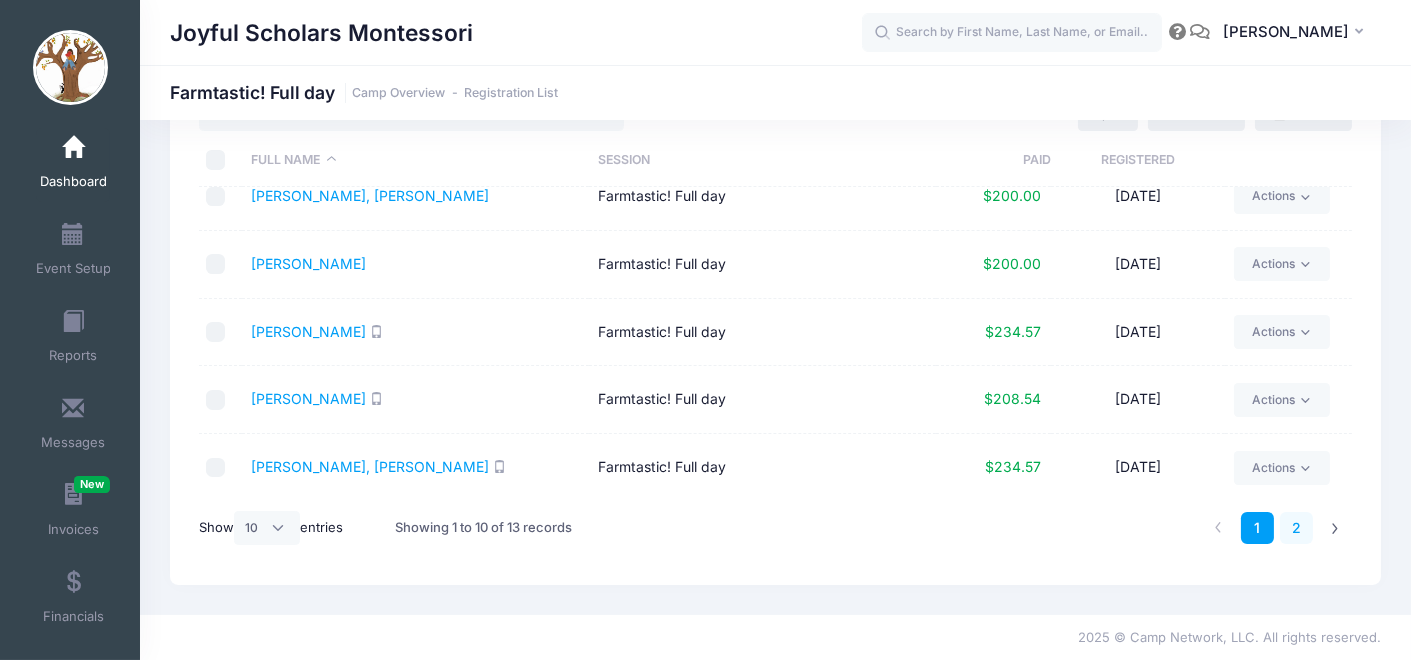 click on "2" at bounding box center [1296, 528] 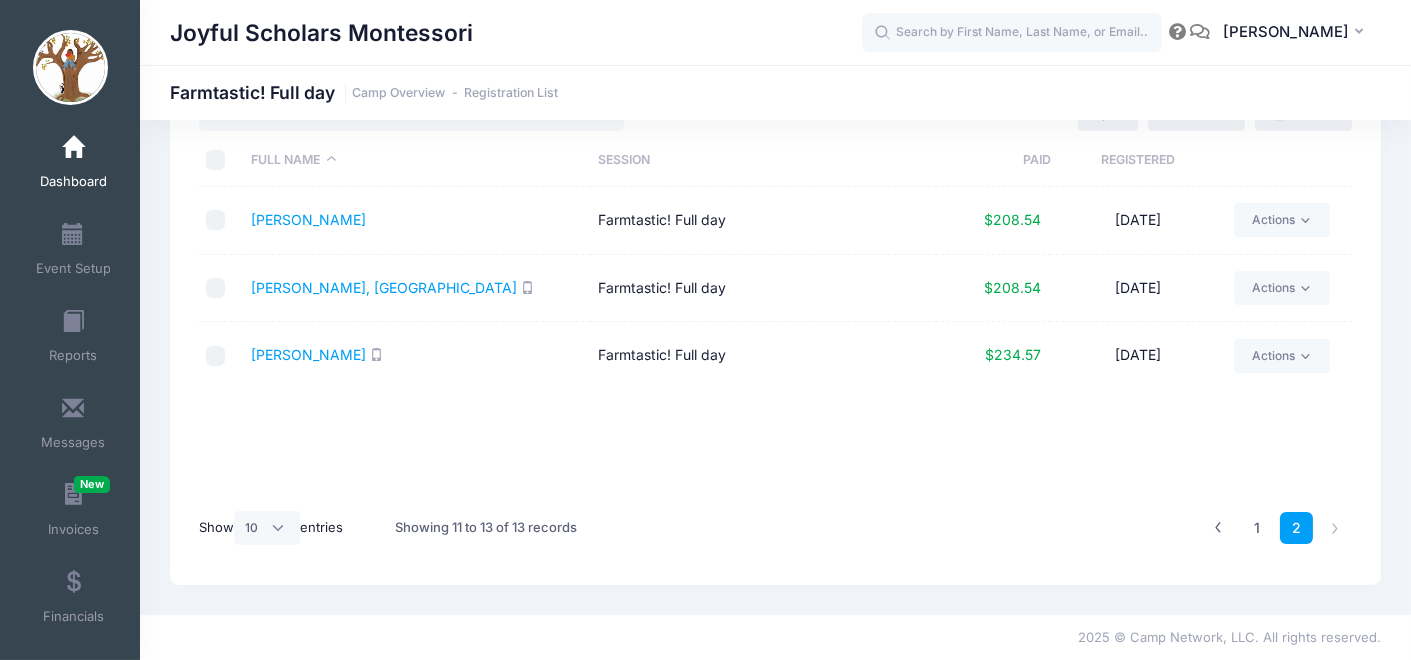 scroll, scrollTop: 0, scrollLeft: 0, axis: both 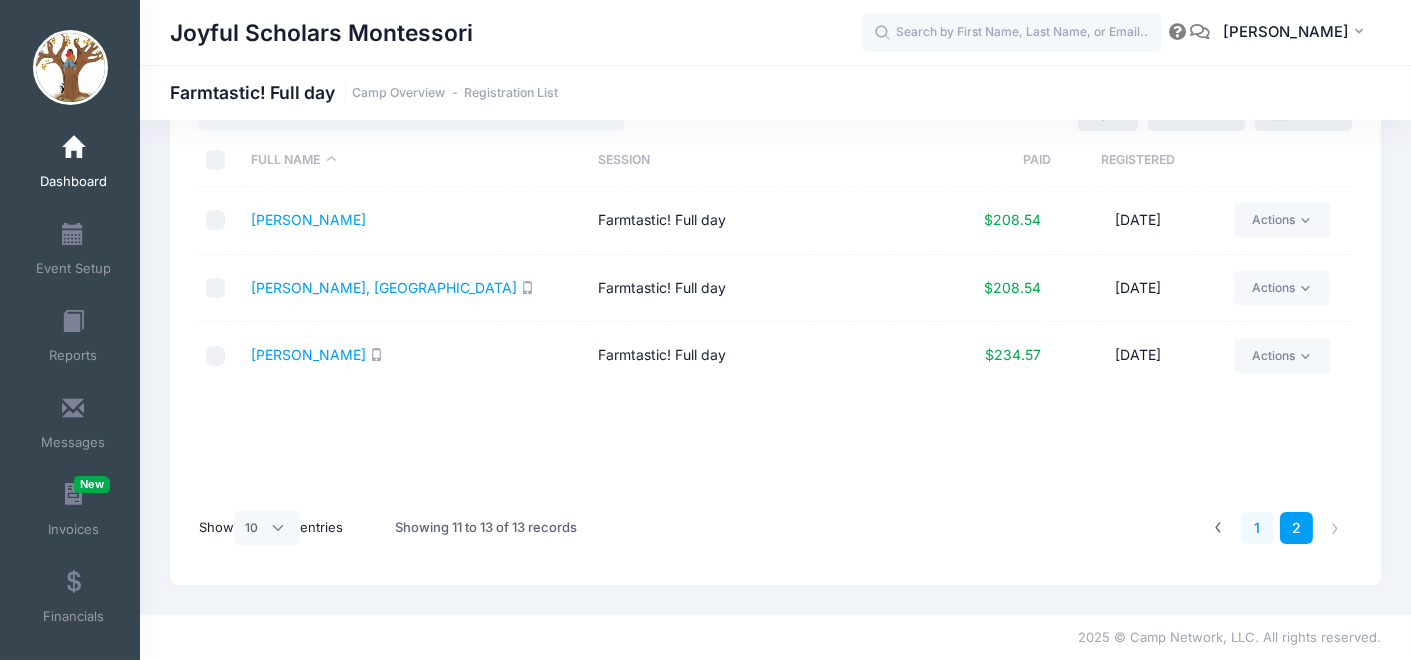 click on "1" at bounding box center [1257, 528] 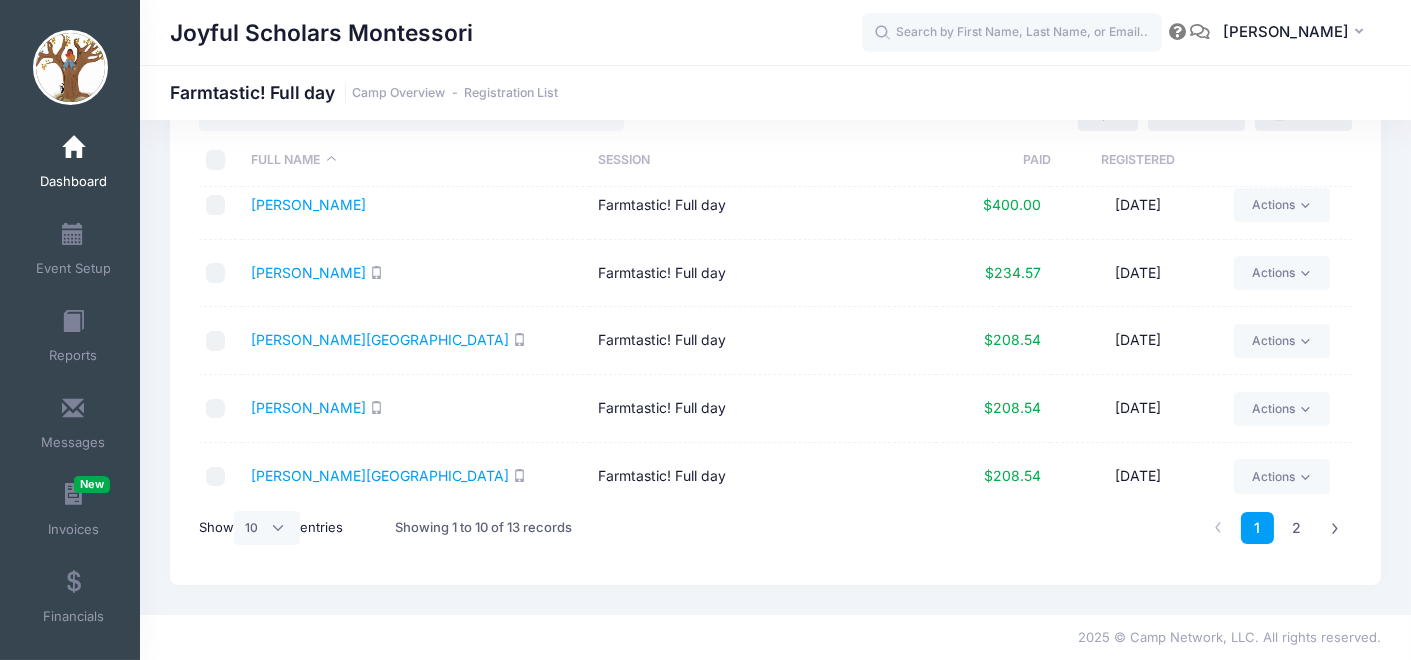 scroll, scrollTop: 0, scrollLeft: 0, axis: both 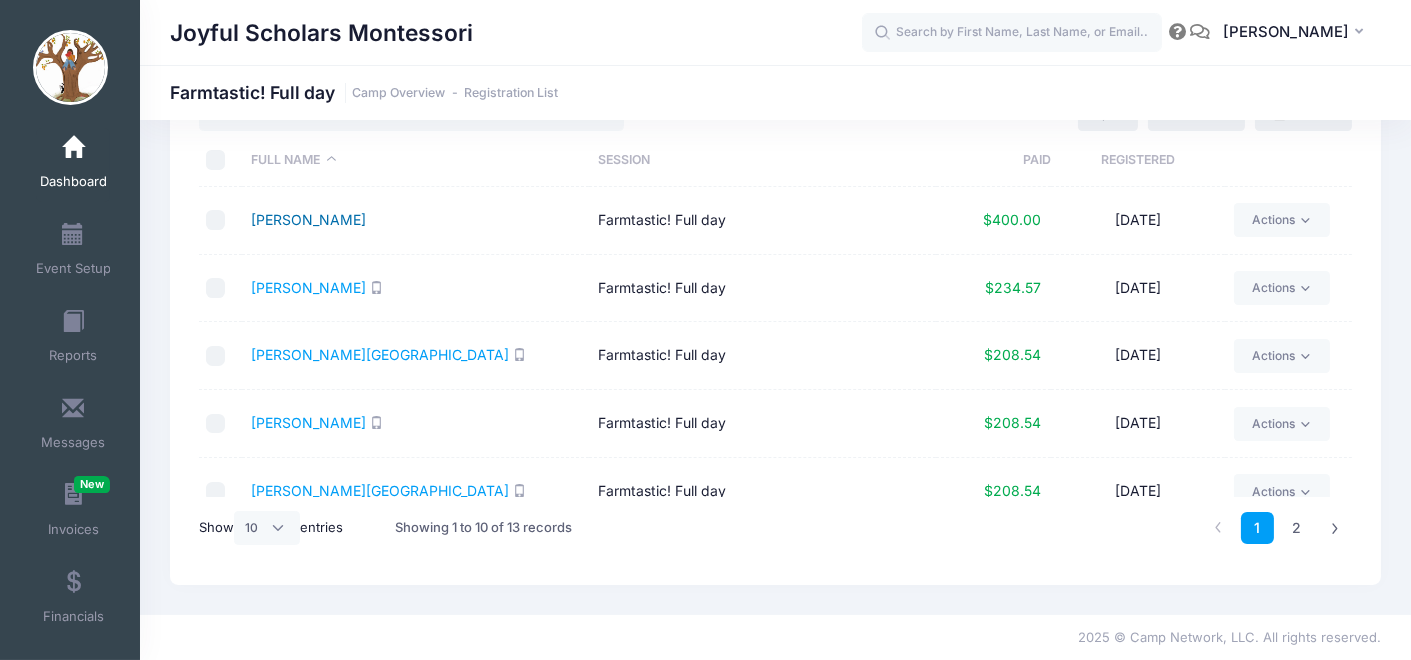 click on "Crawford, Quinn" at bounding box center (308, 219) 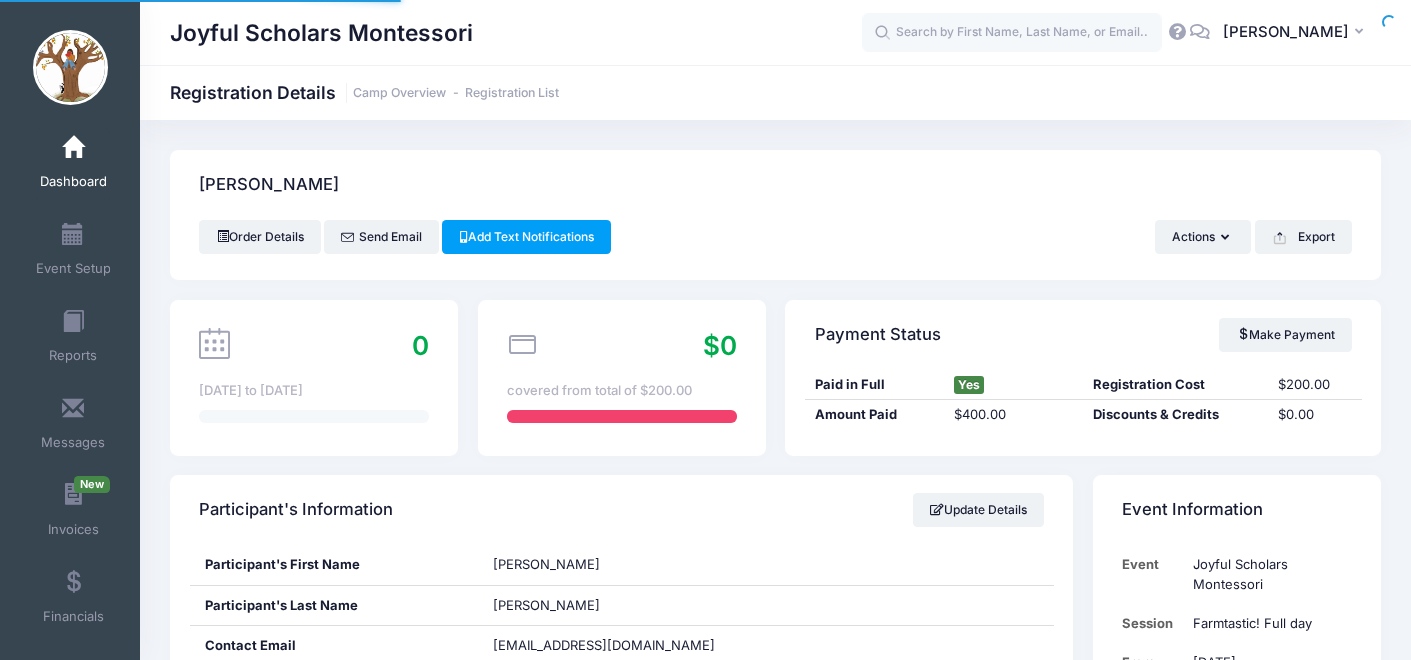 scroll, scrollTop: 0, scrollLeft: 0, axis: both 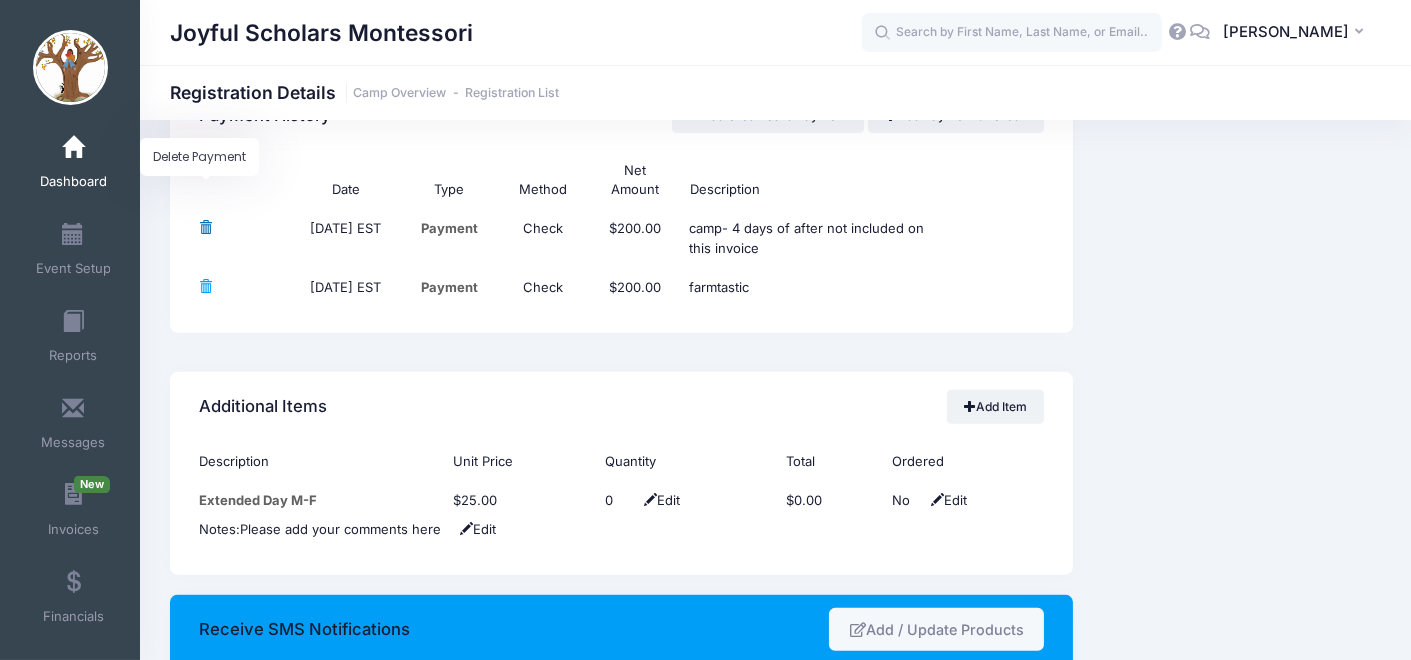 click at bounding box center (205, 227) 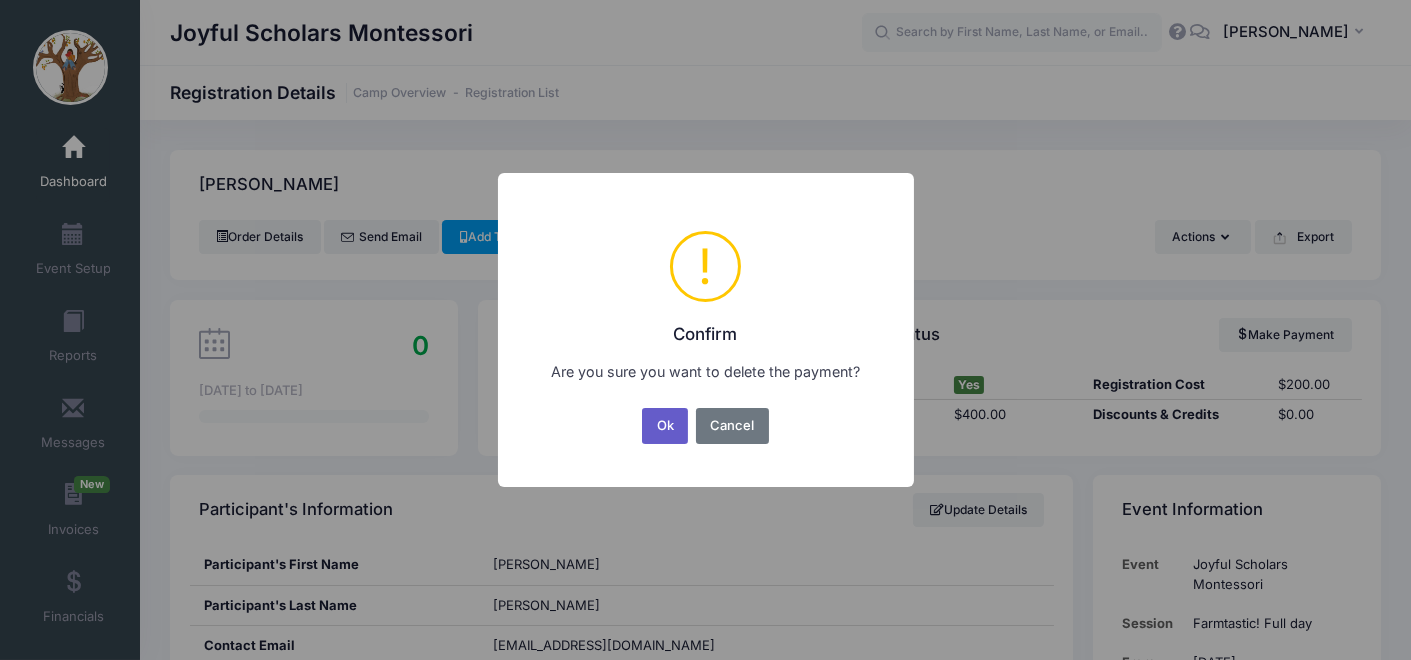 click on "Ok" at bounding box center [665, 426] 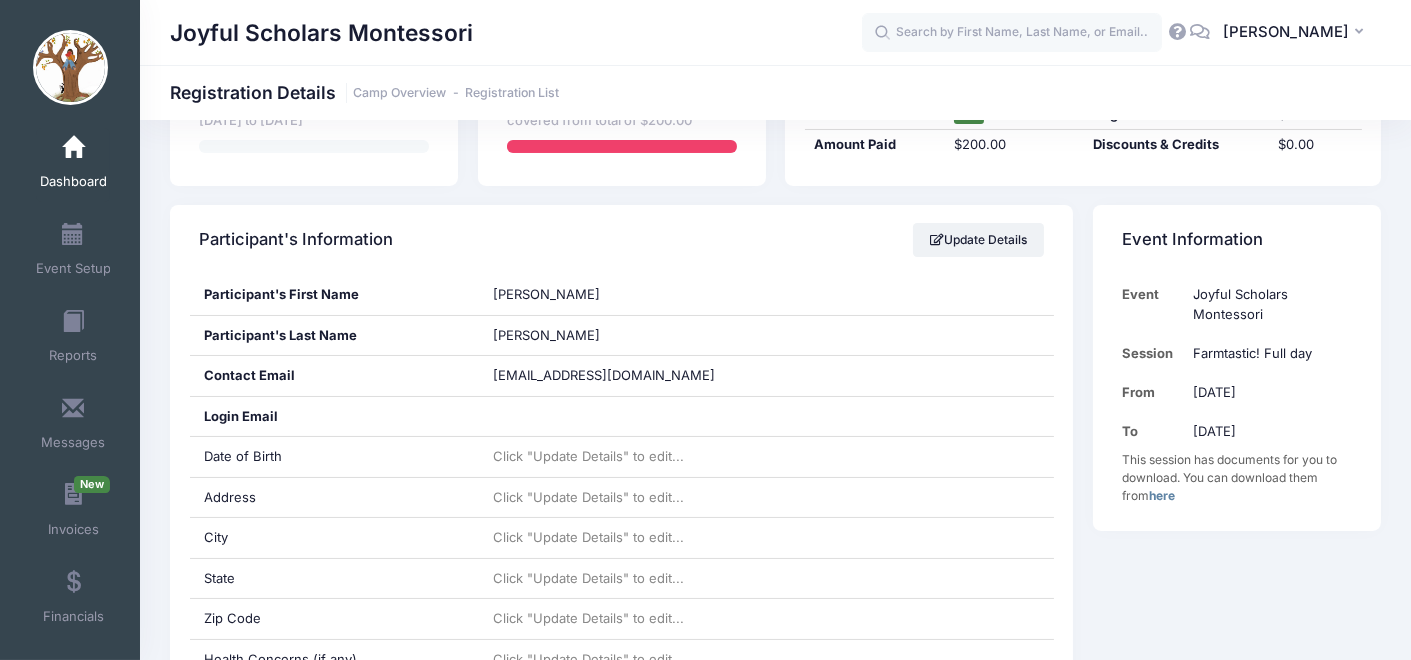 scroll, scrollTop: 0, scrollLeft: 0, axis: both 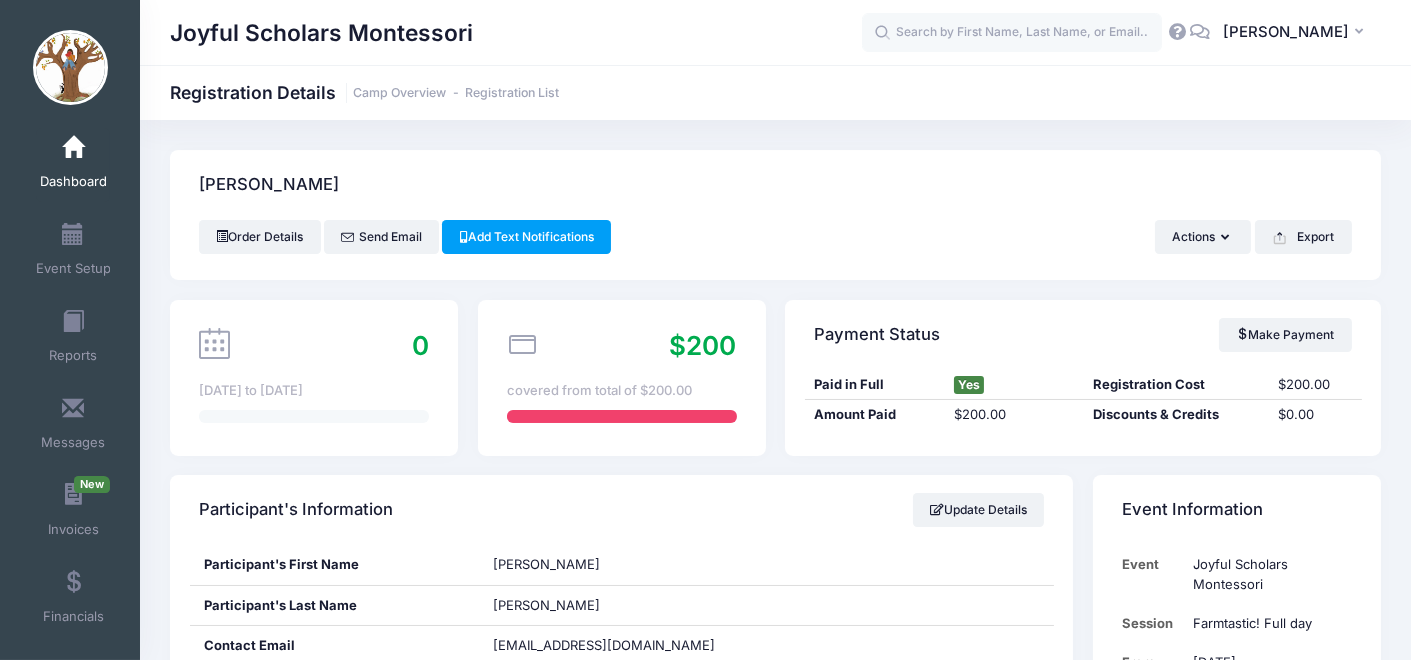 click on "Dashboard" at bounding box center [73, 182] 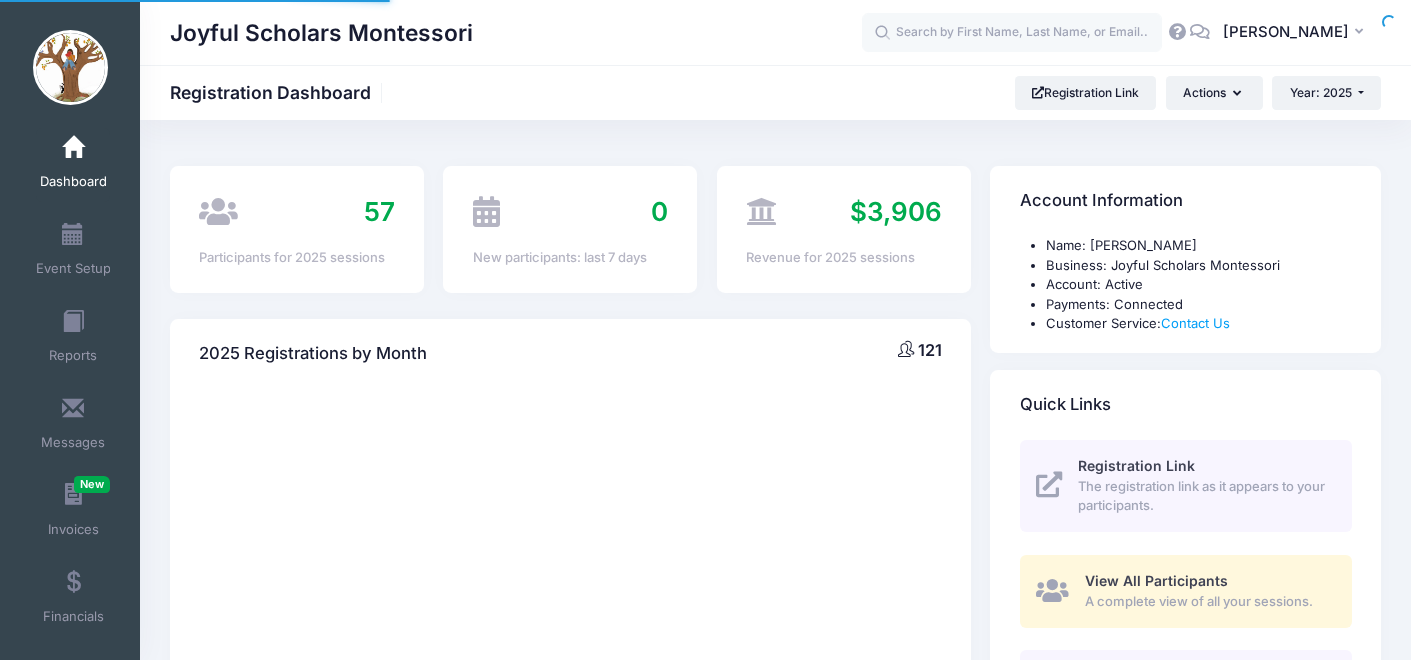 scroll, scrollTop: 0, scrollLeft: 0, axis: both 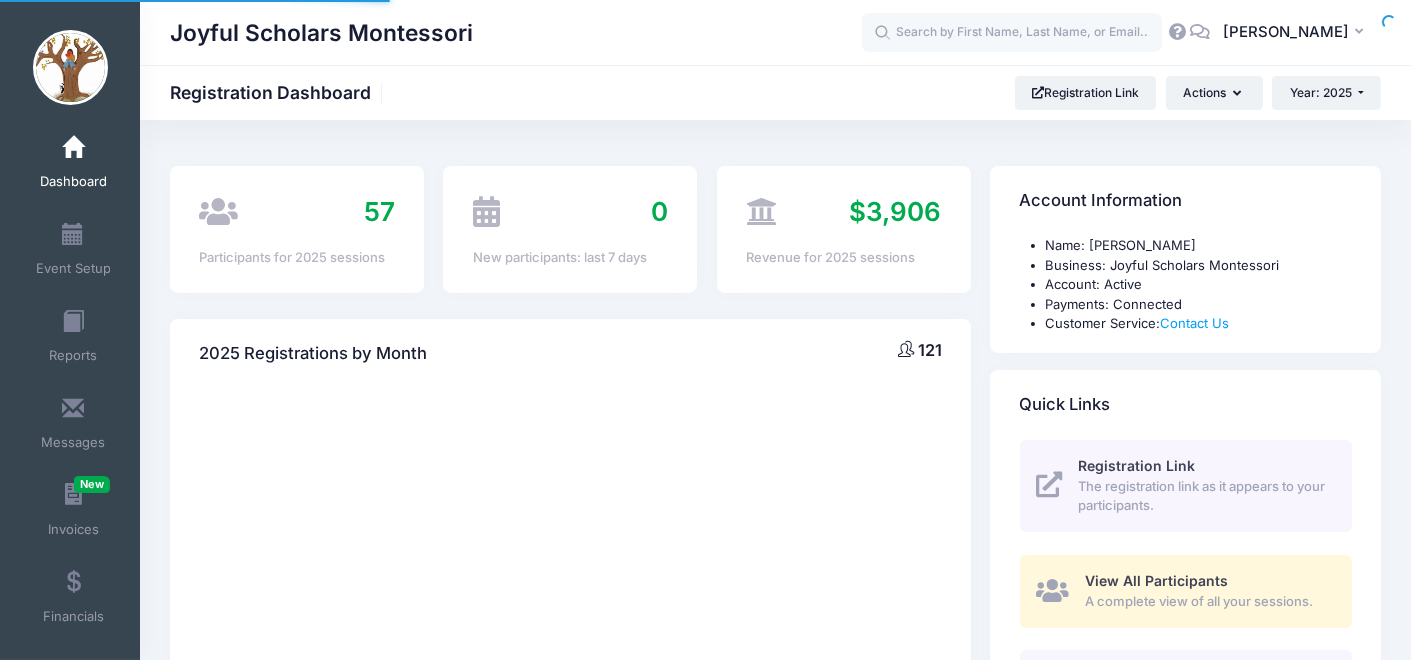 select 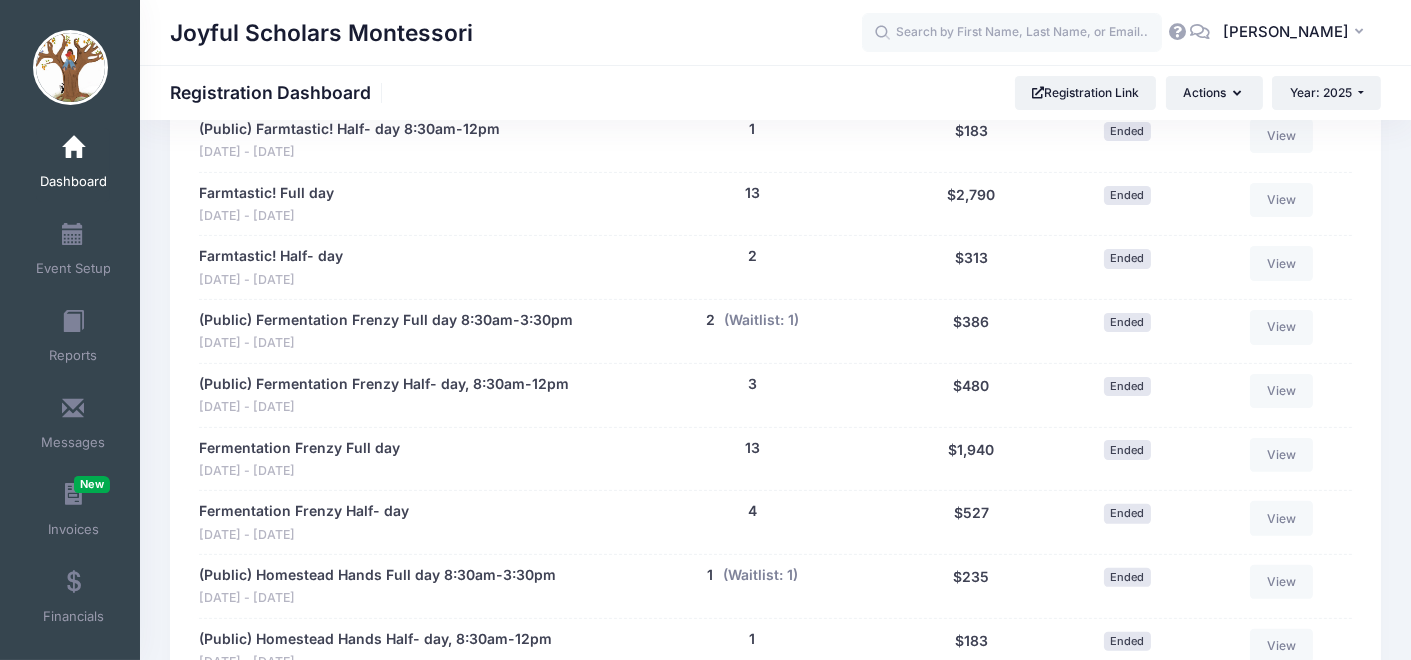 scroll, scrollTop: 1126, scrollLeft: 0, axis: vertical 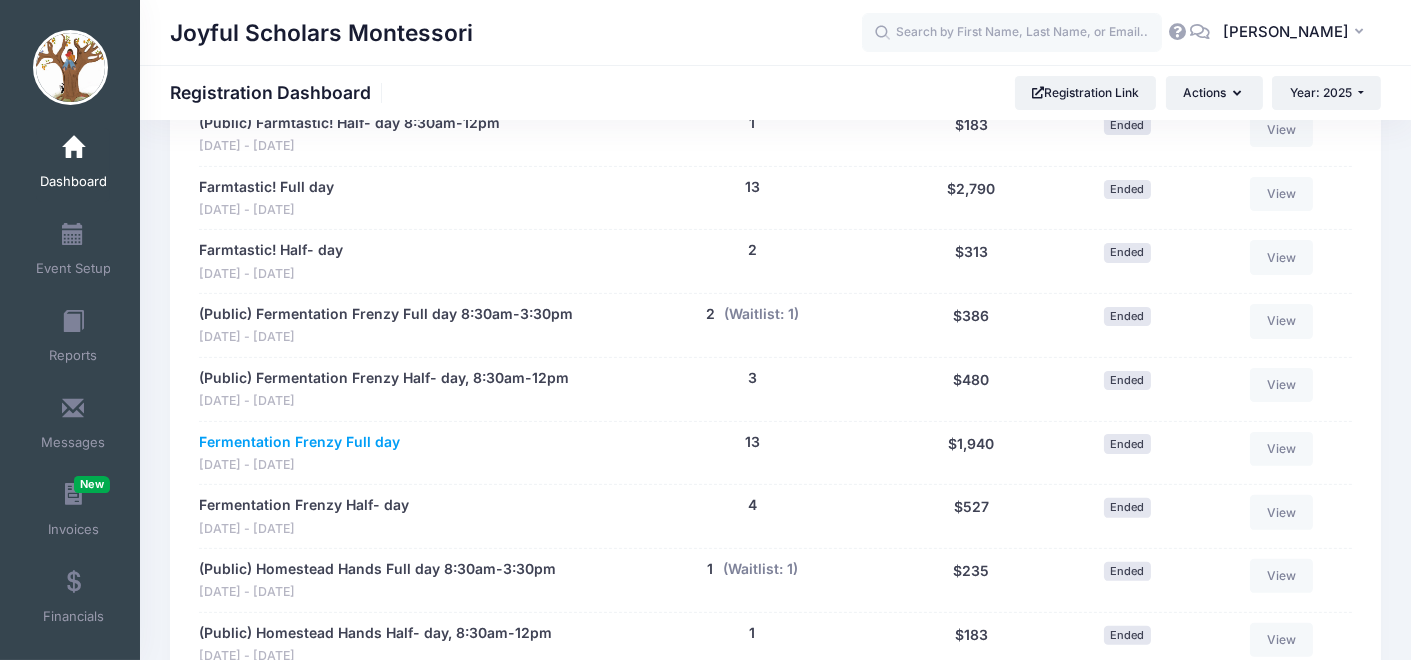 click on "Fermentation Frenzy Full day" at bounding box center (299, 442) 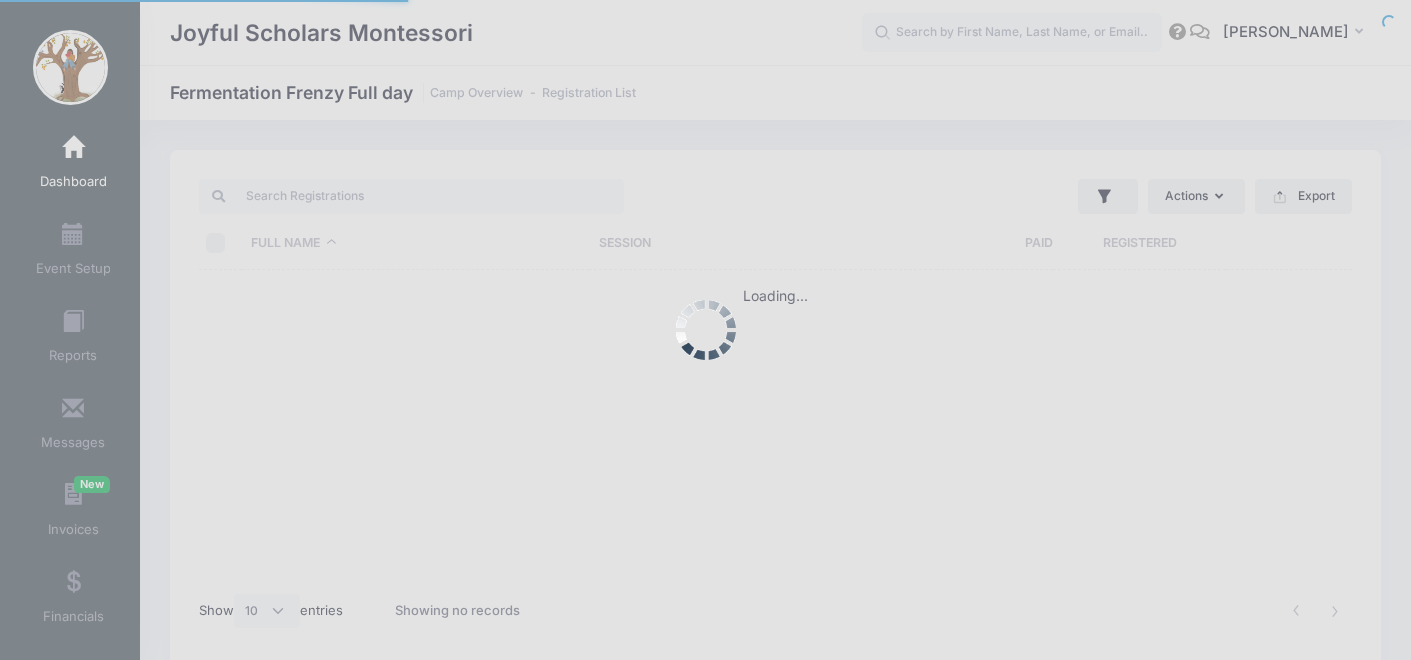 select on "10" 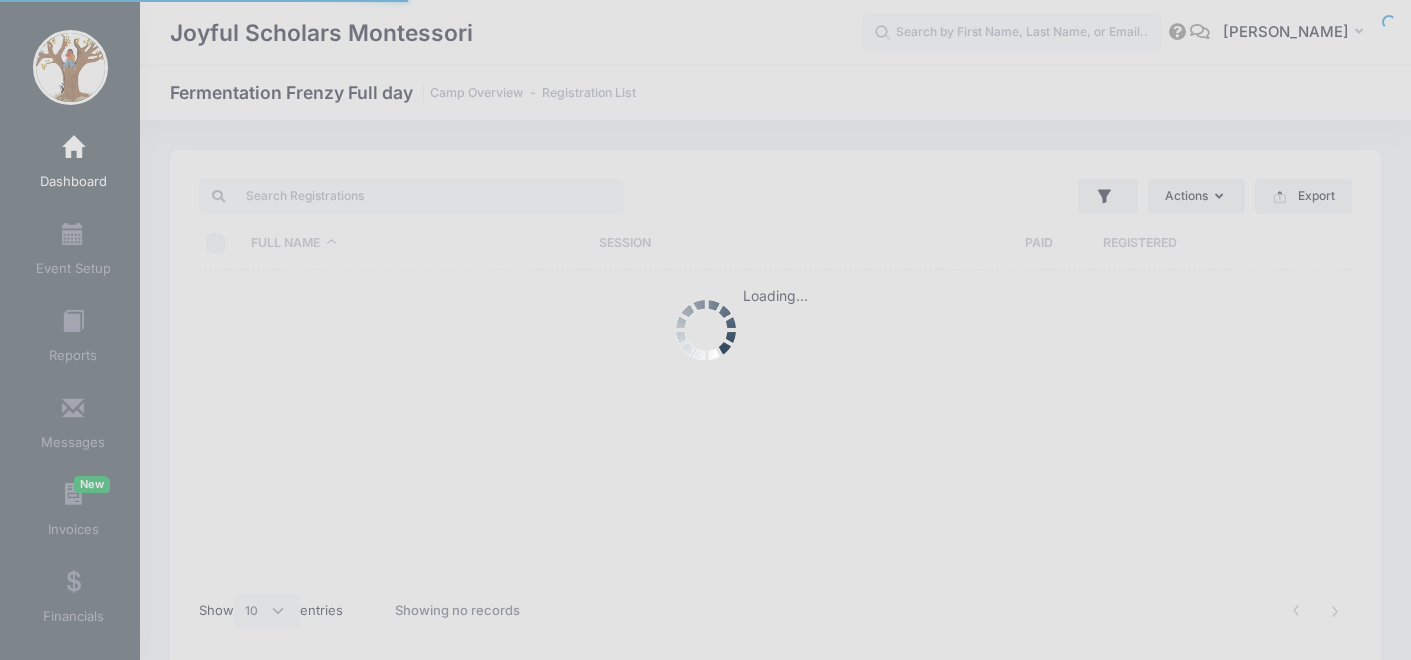 scroll, scrollTop: 0, scrollLeft: 0, axis: both 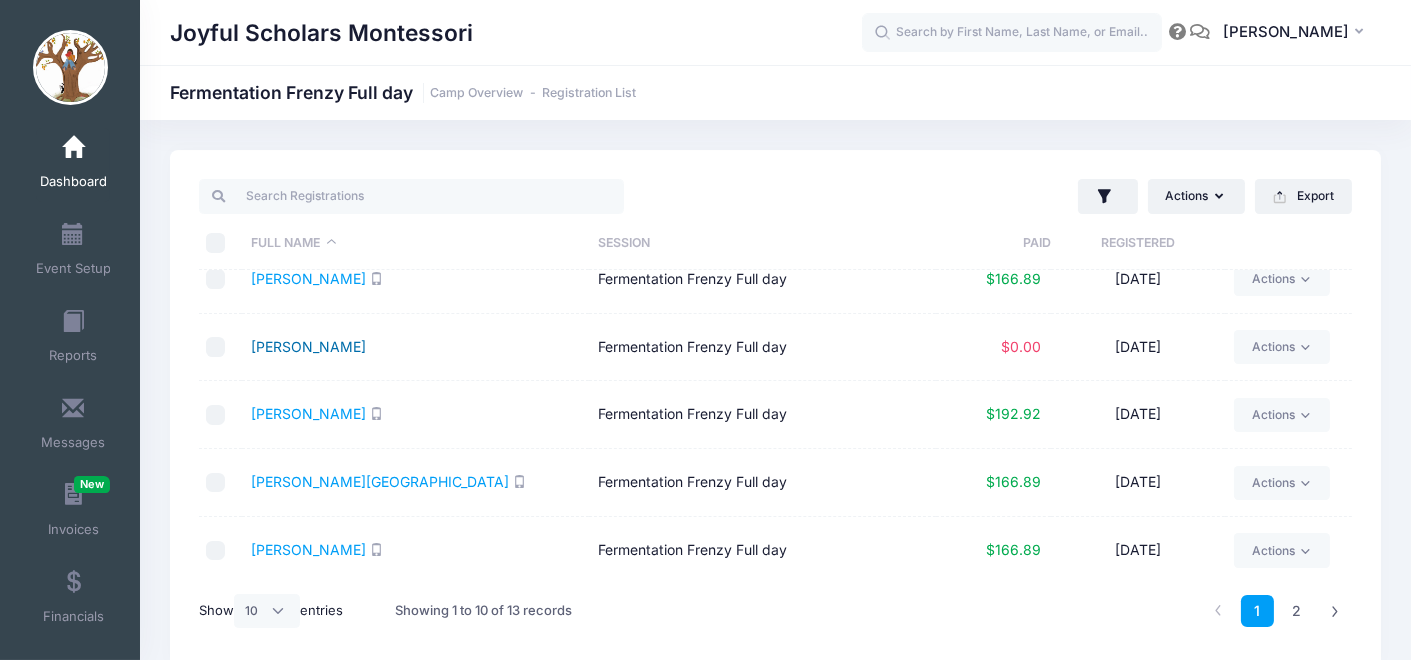 click on "[PERSON_NAME]" at bounding box center [308, 346] 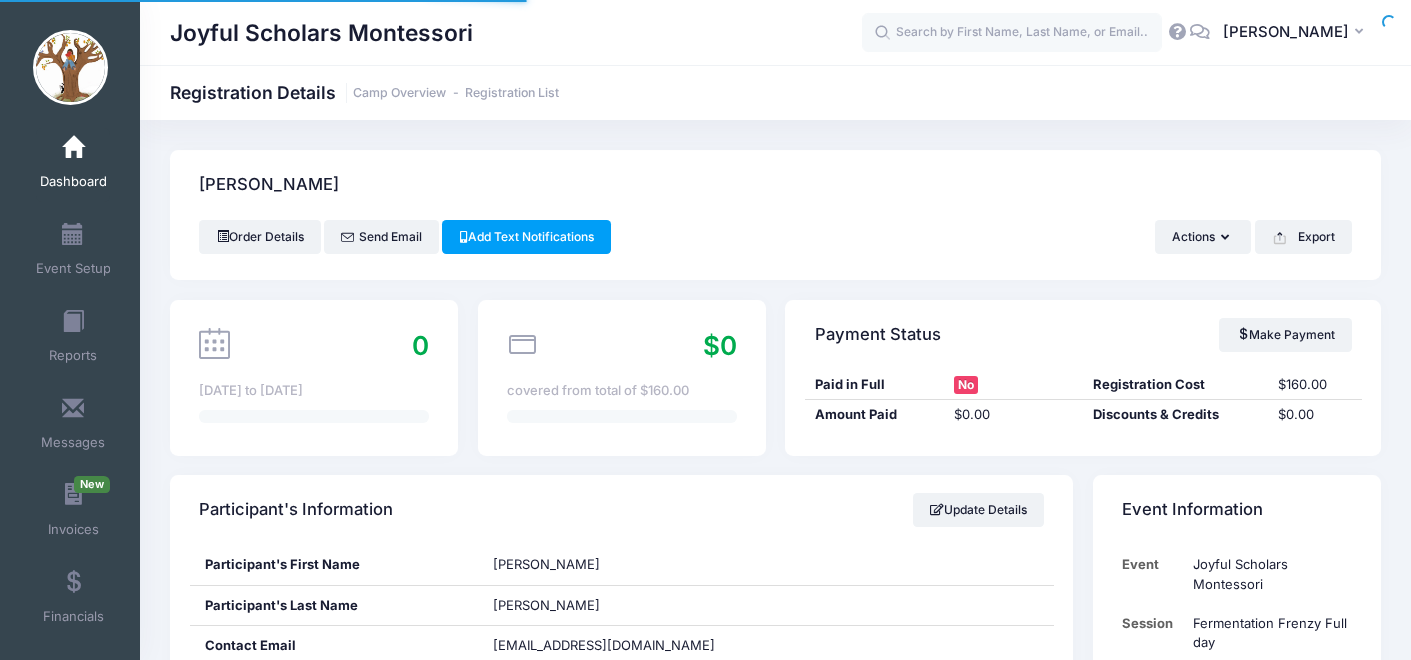 scroll, scrollTop: 0, scrollLeft: 0, axis: both 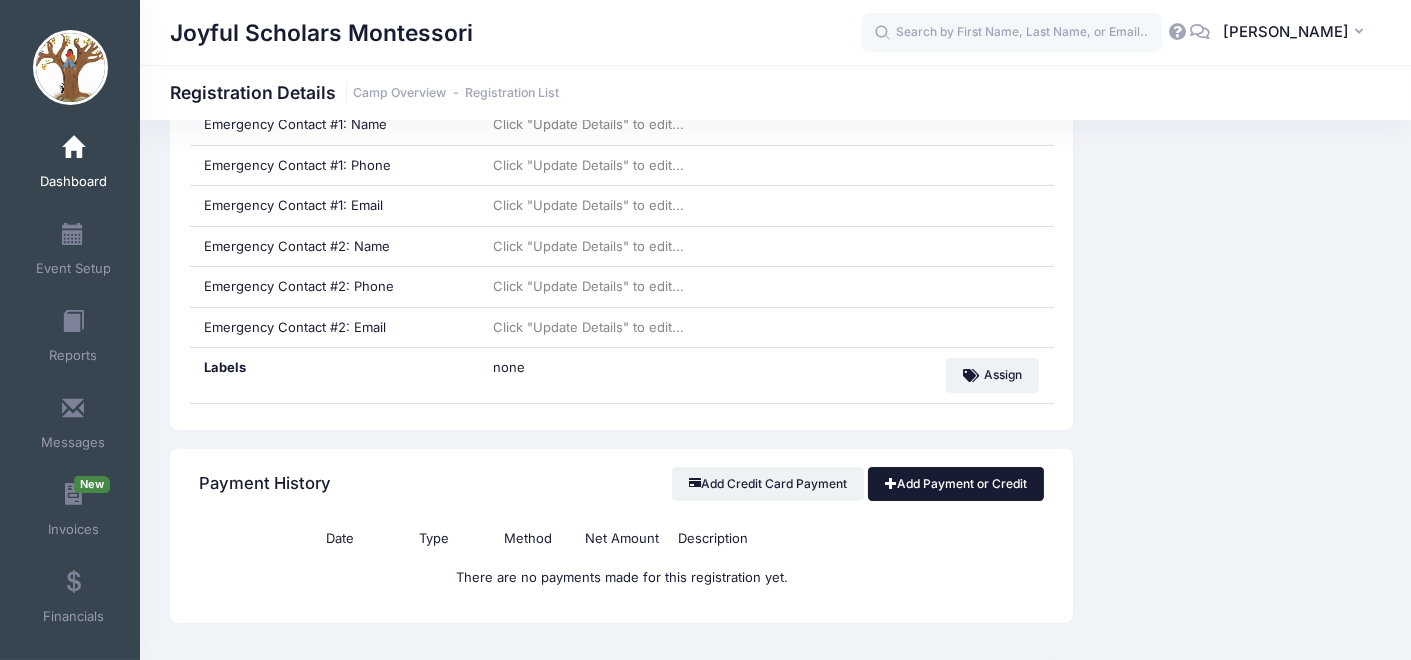 click on "Add Payment or Credit" at bounding box center (956, 484) 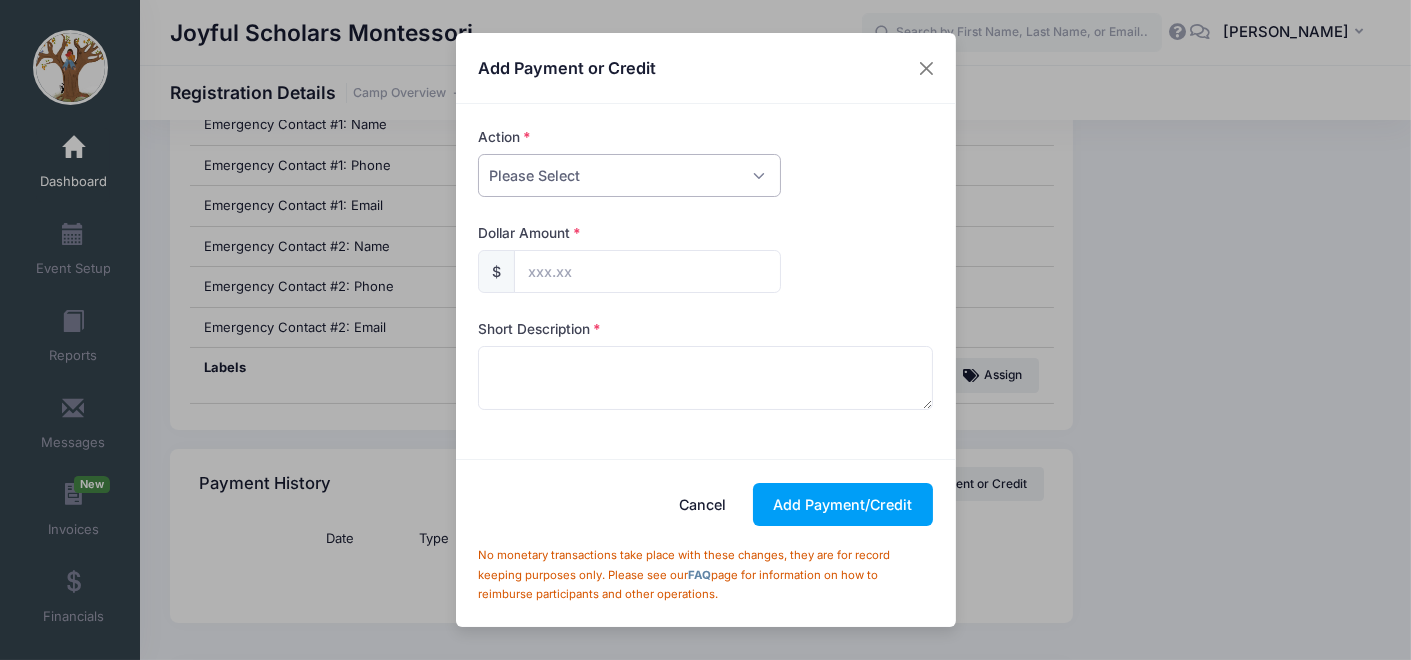 click on "Please Select
Payment
Credit
Refund (Offline)" at bounding box center [629, 175] 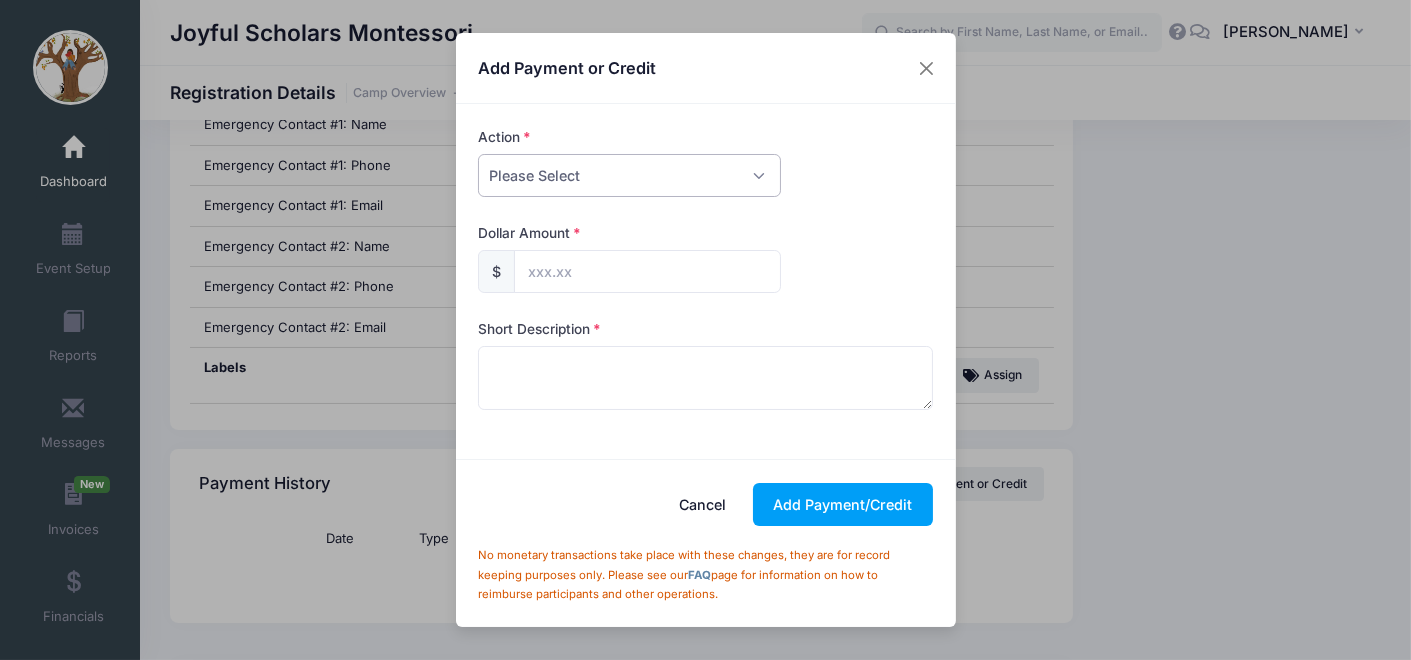 select on "payment" 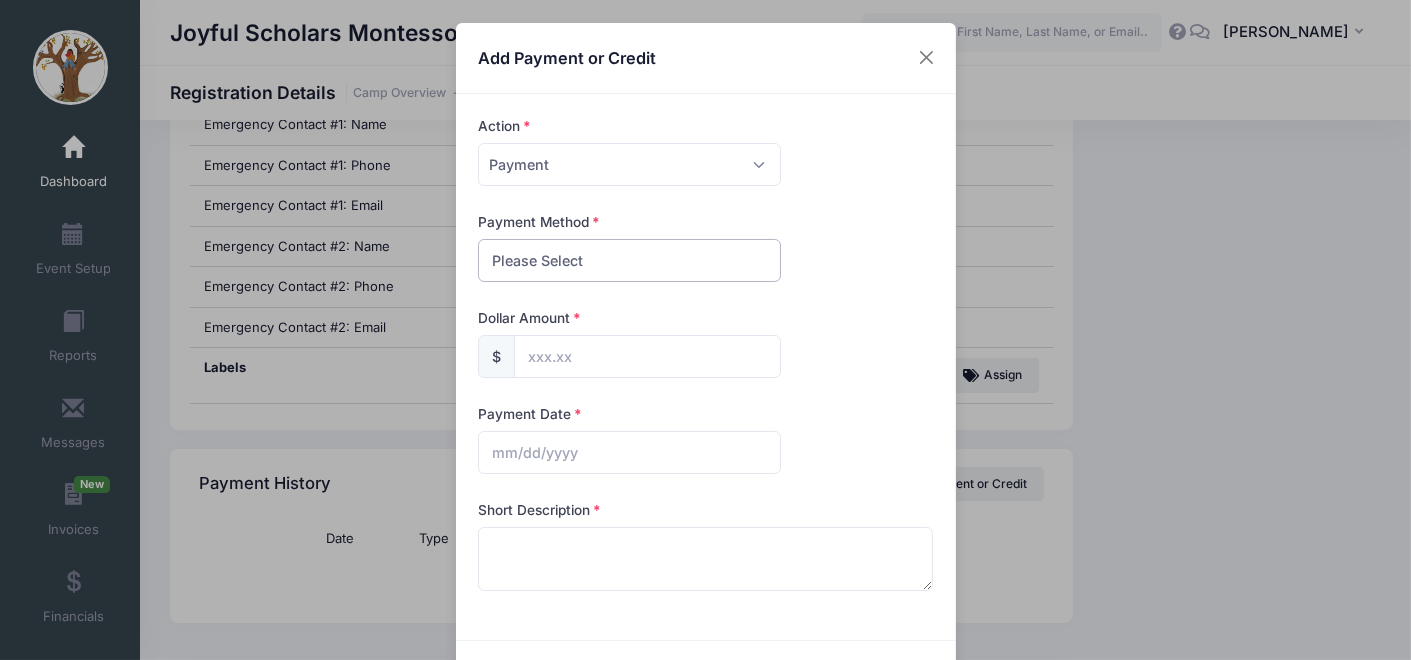 click on "Please Select
PayPal
Cash
Check
Bank Transfer
Other" at bounding box center (629, 260) 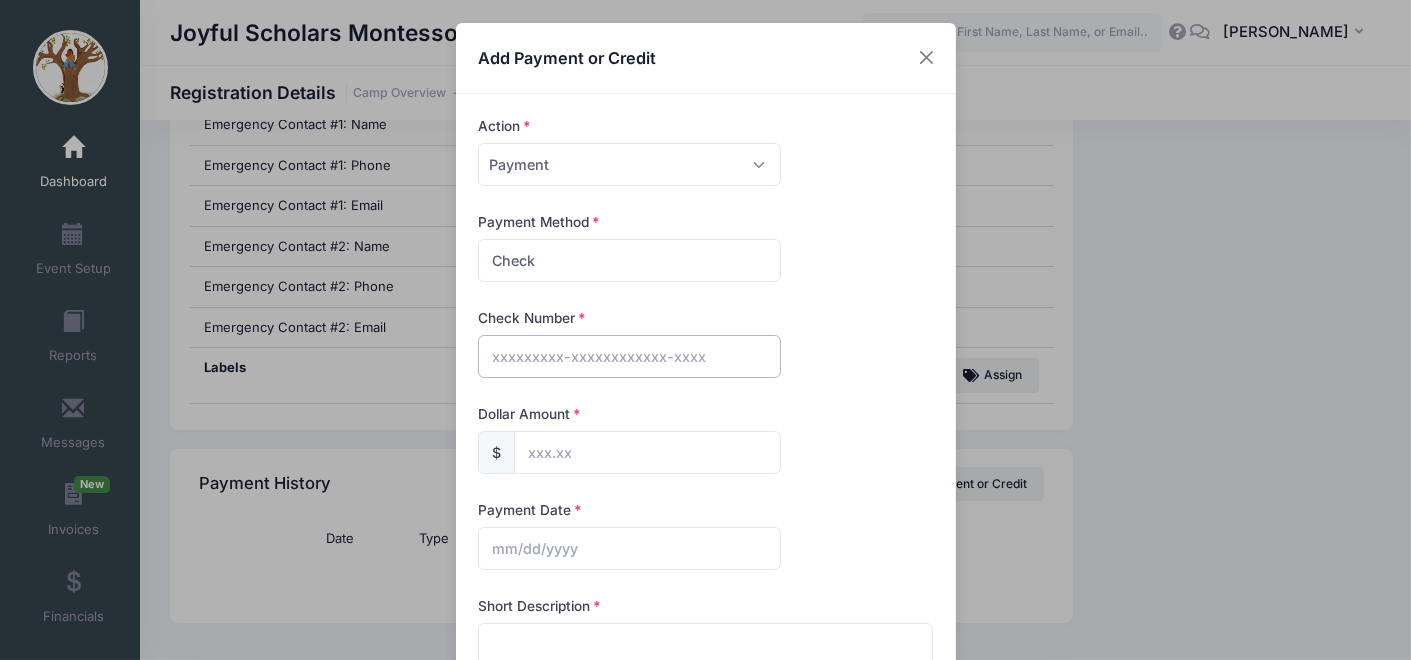 click at bounding box center (629, 356) 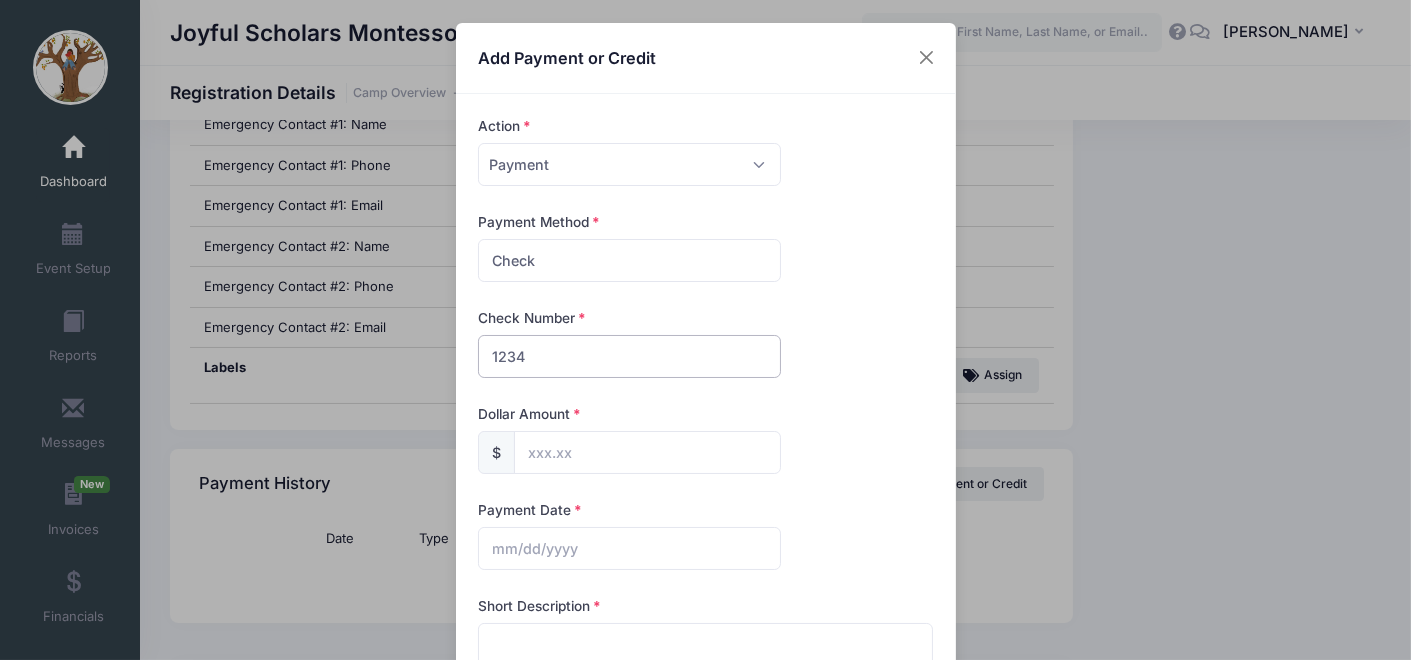type on "1234" 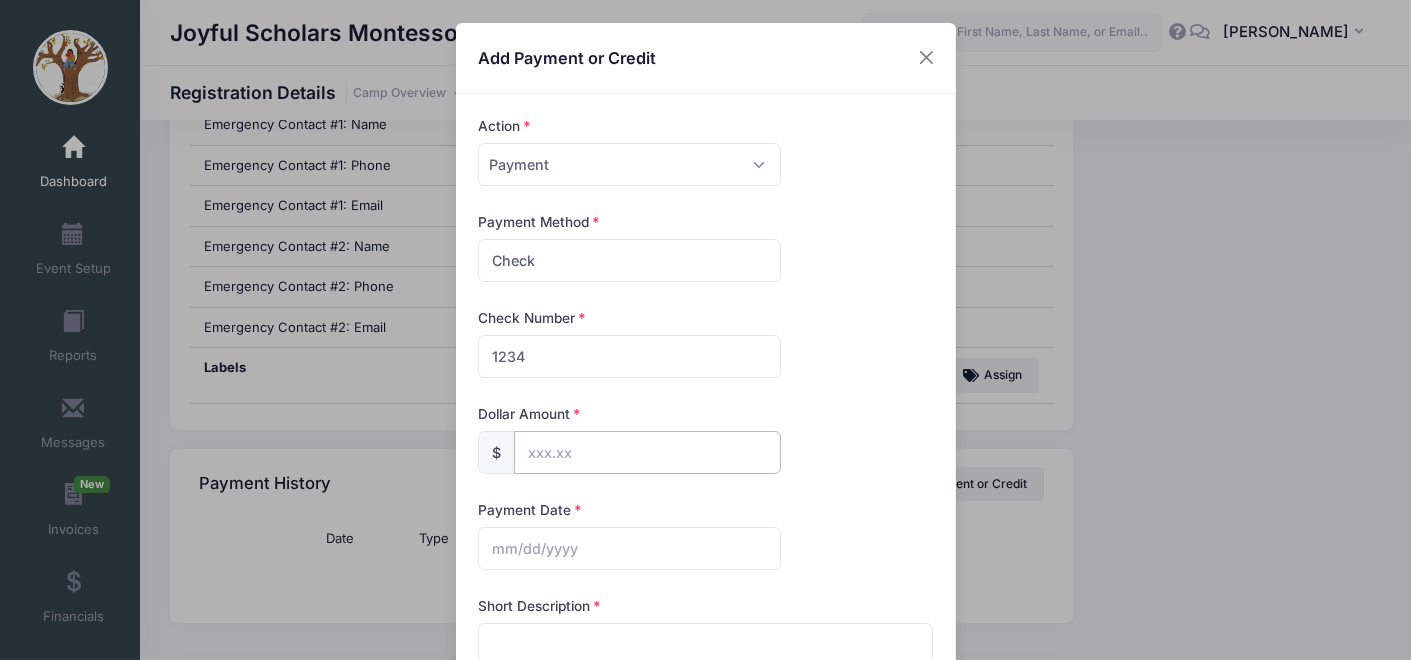 click at bounding box center [647, 452] 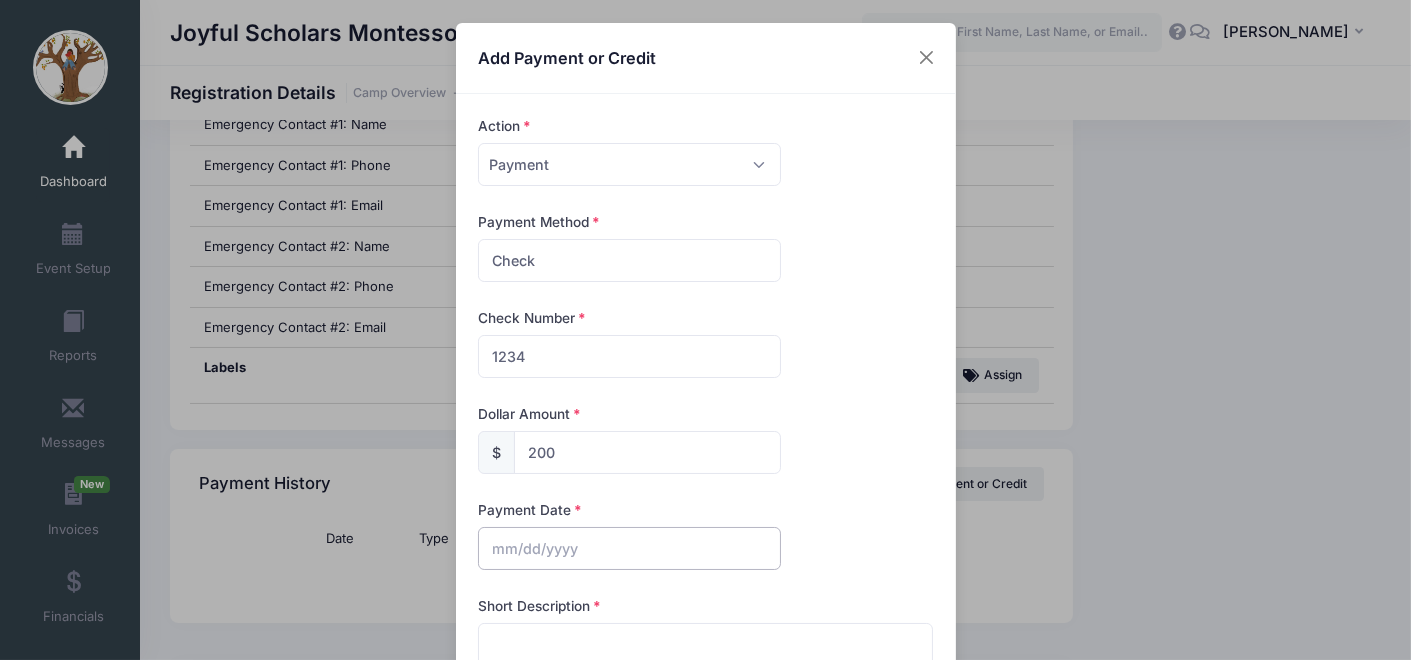 type on "200.00" 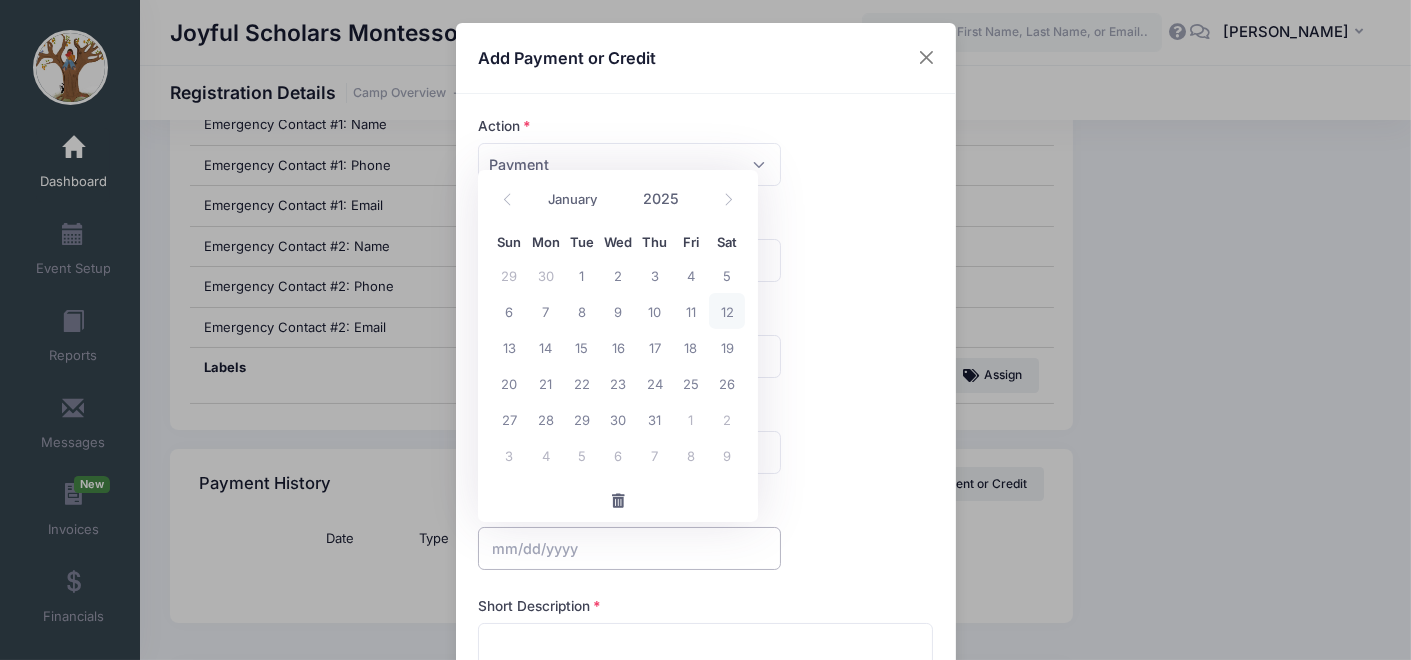 click at bounding box center [629, 548] 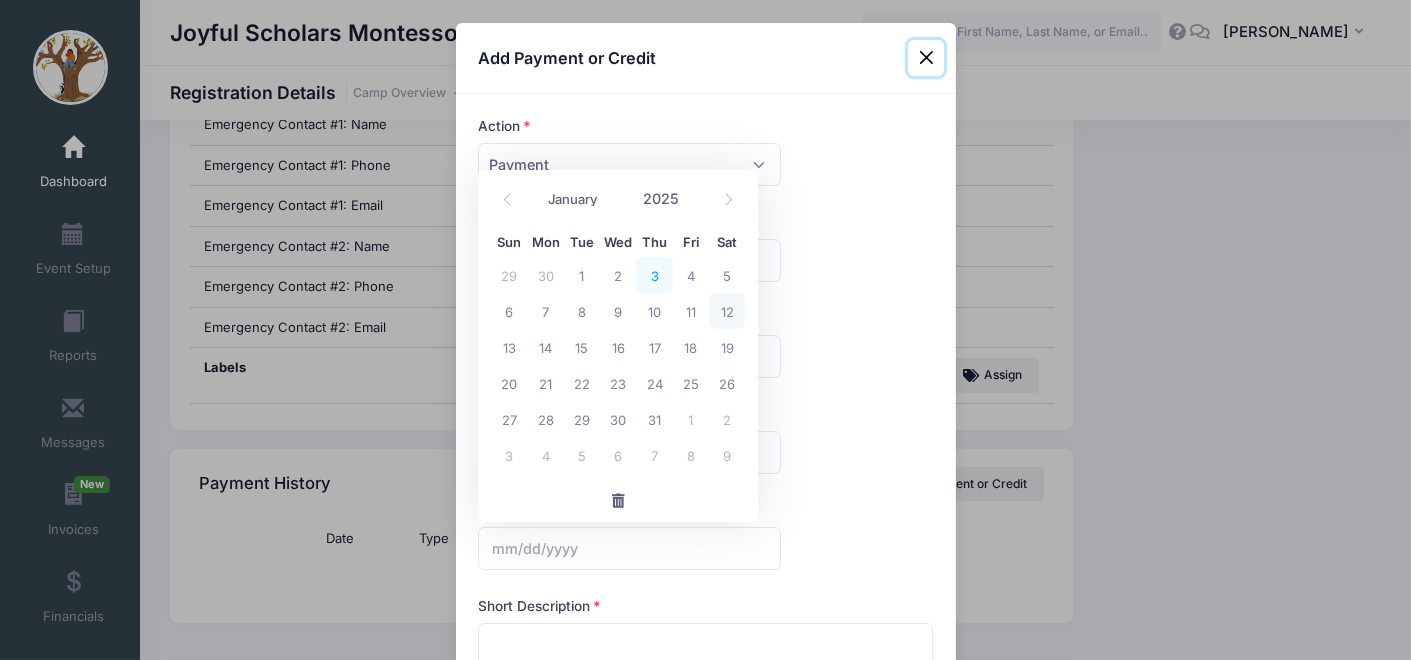 click on "3" at bounding box center [654, 275] 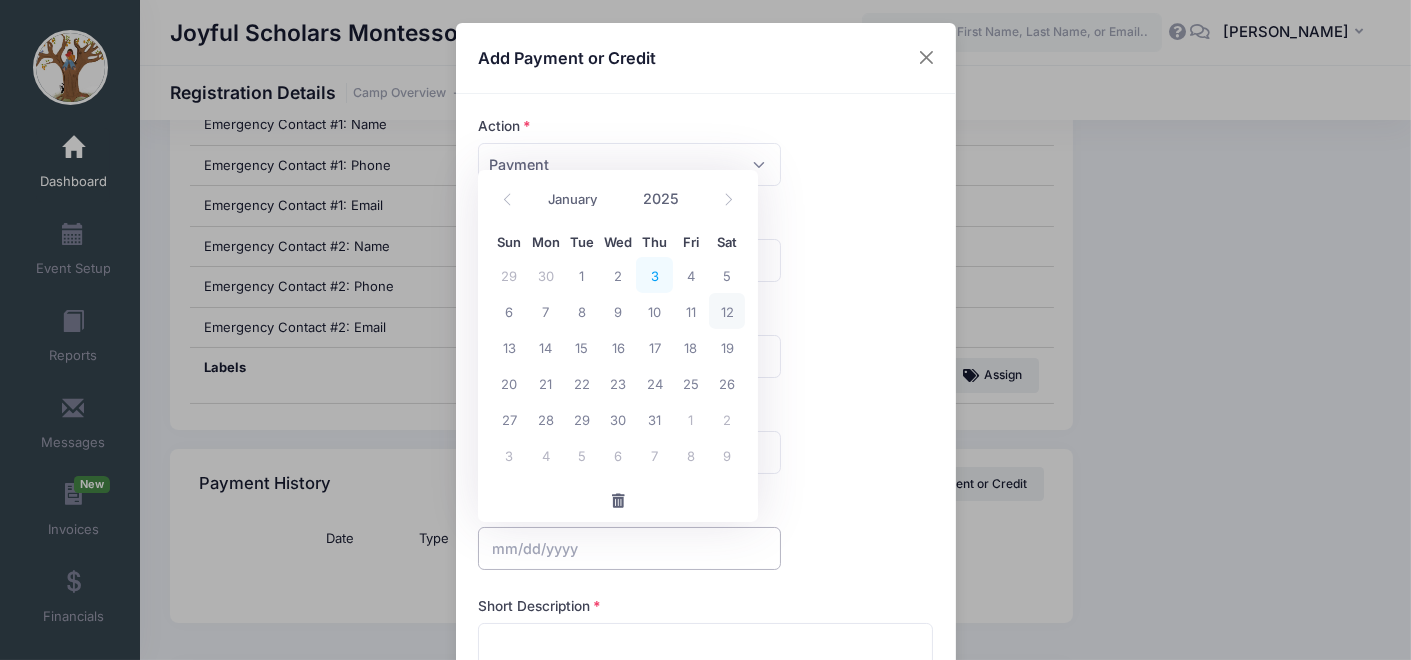 type on "07/03/2025" 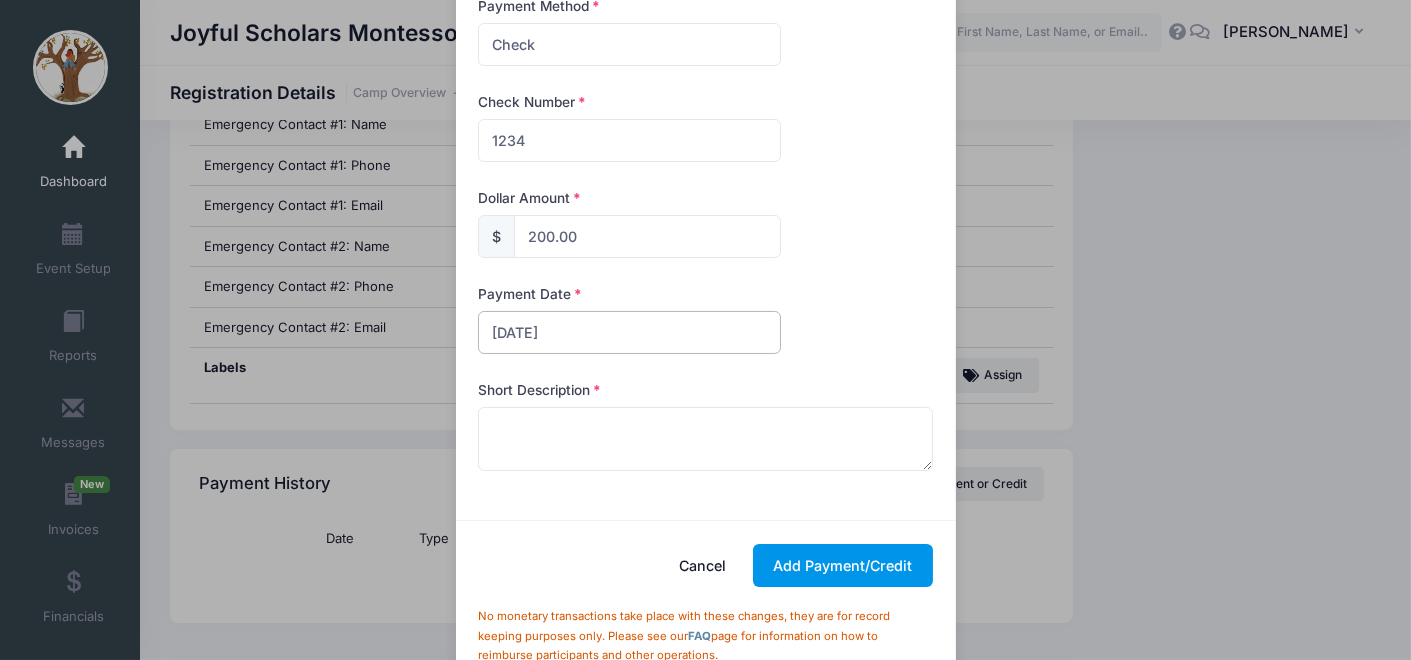 scroll, scrollTop: 217, scrollLeft: 0, axis: vertical 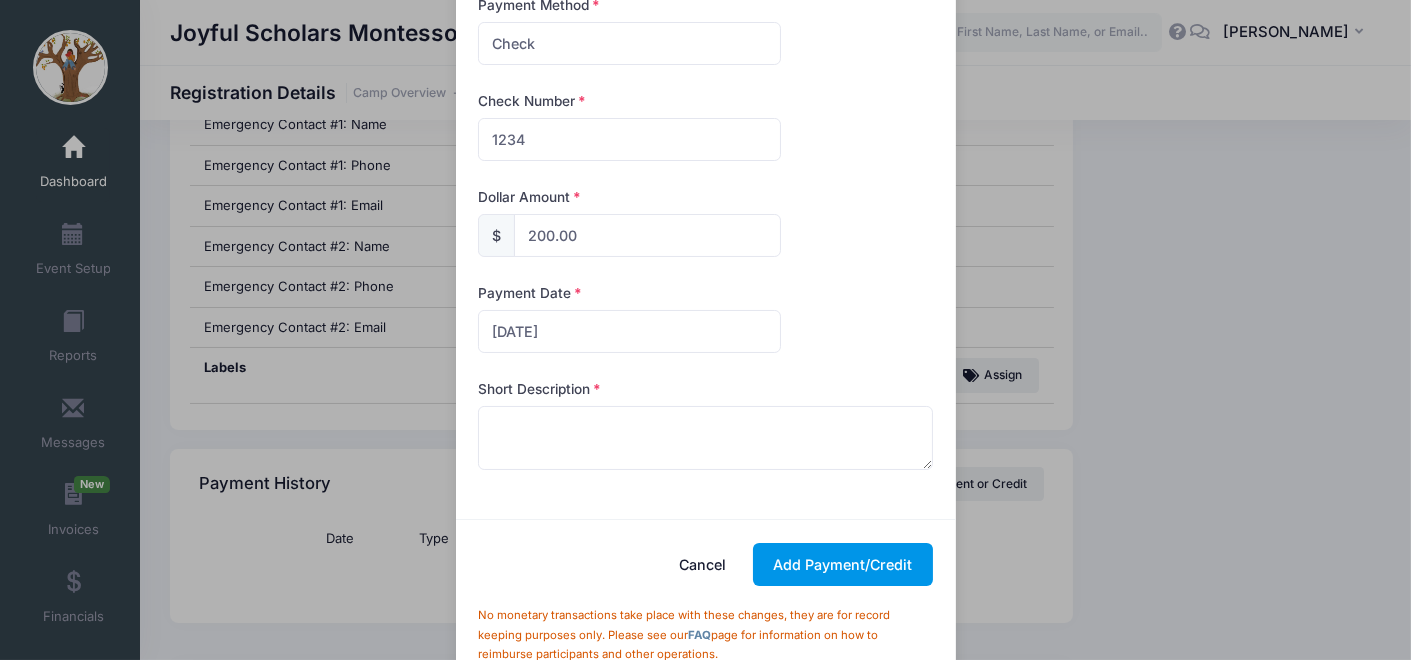 click on "Add Payment/Credit" at bounding box center [843, 564] 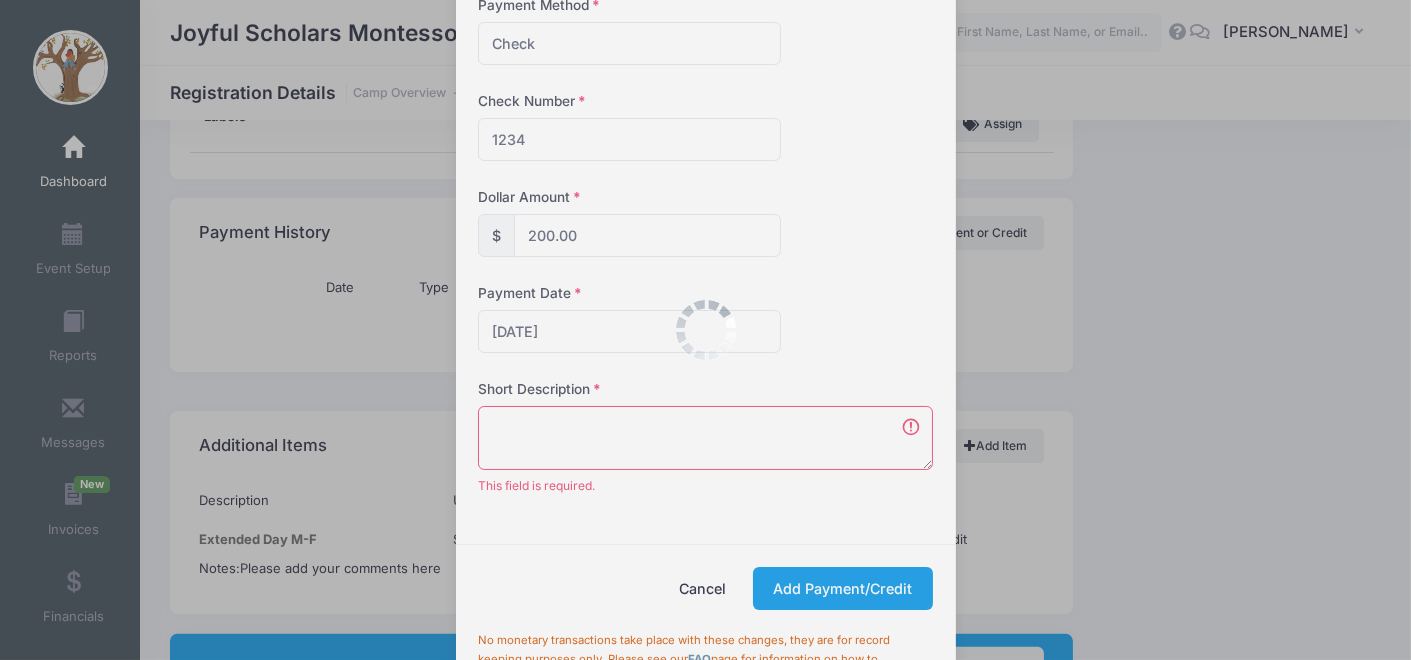 scroll, scrollTop: 1277, scrollLeft: 0, axis: vertical 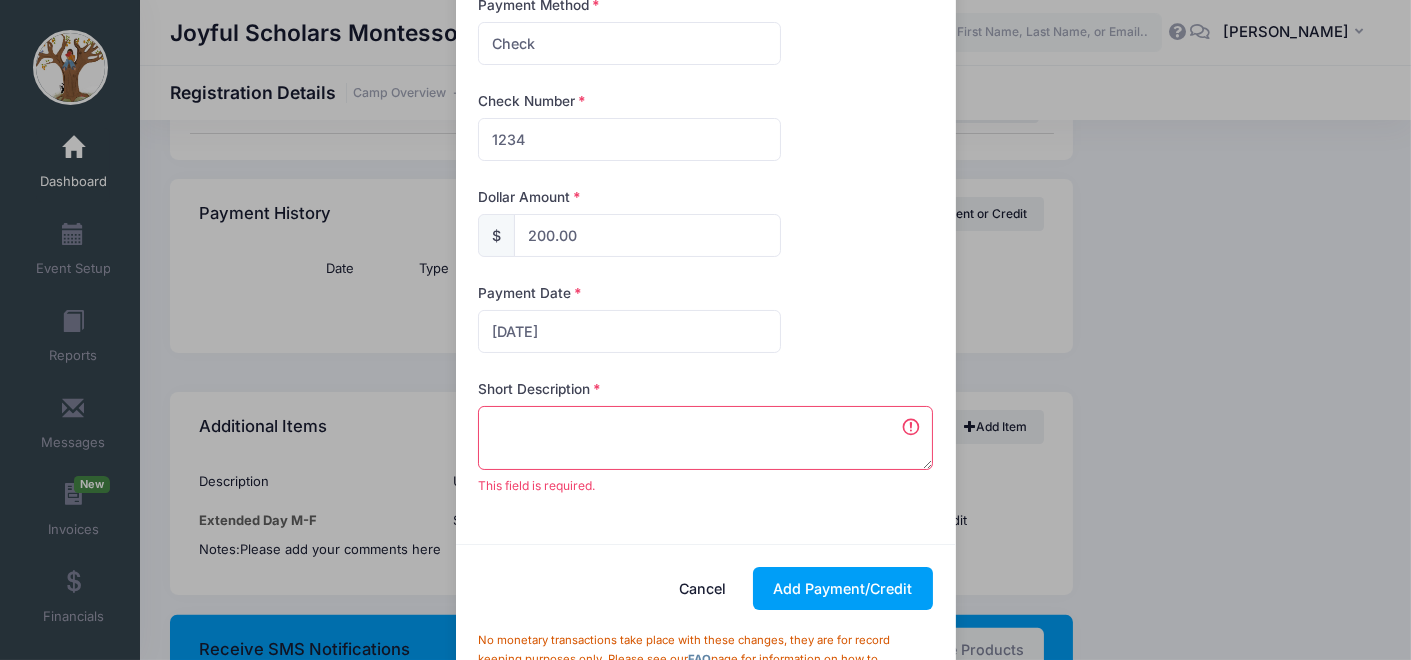click at bounding box center (705, 438) 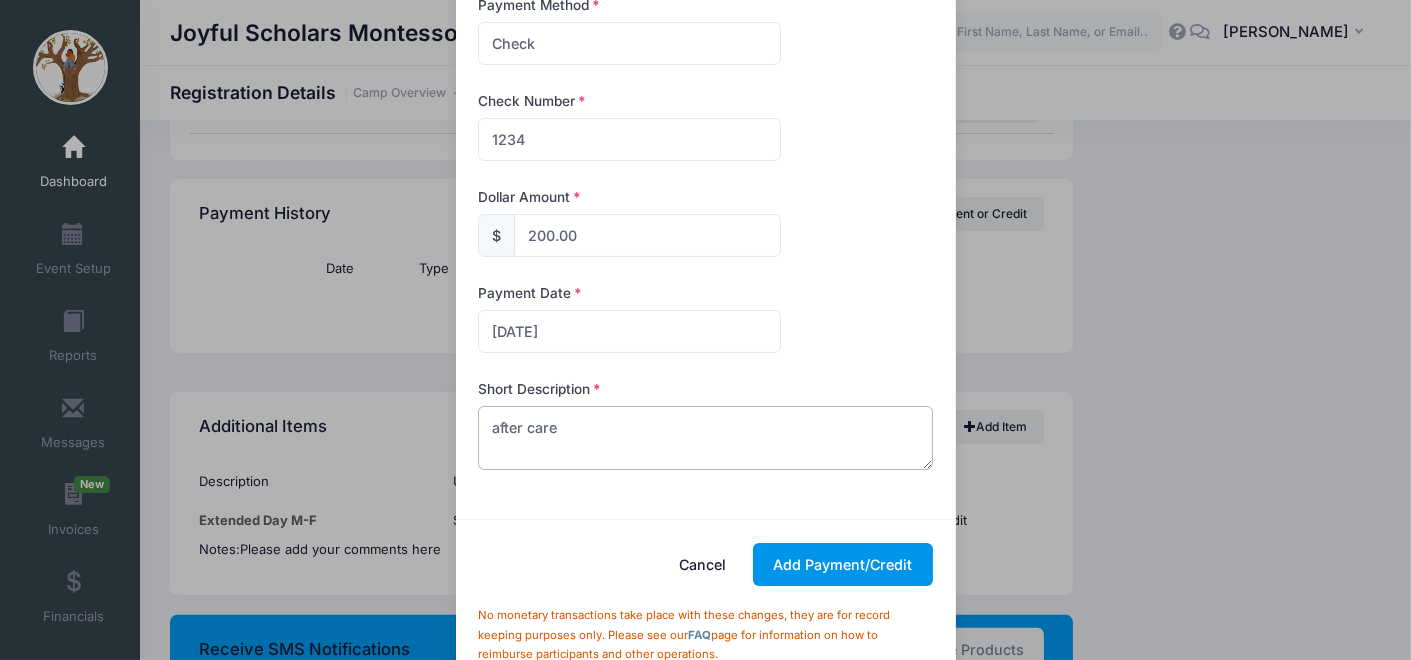 type on "after care" 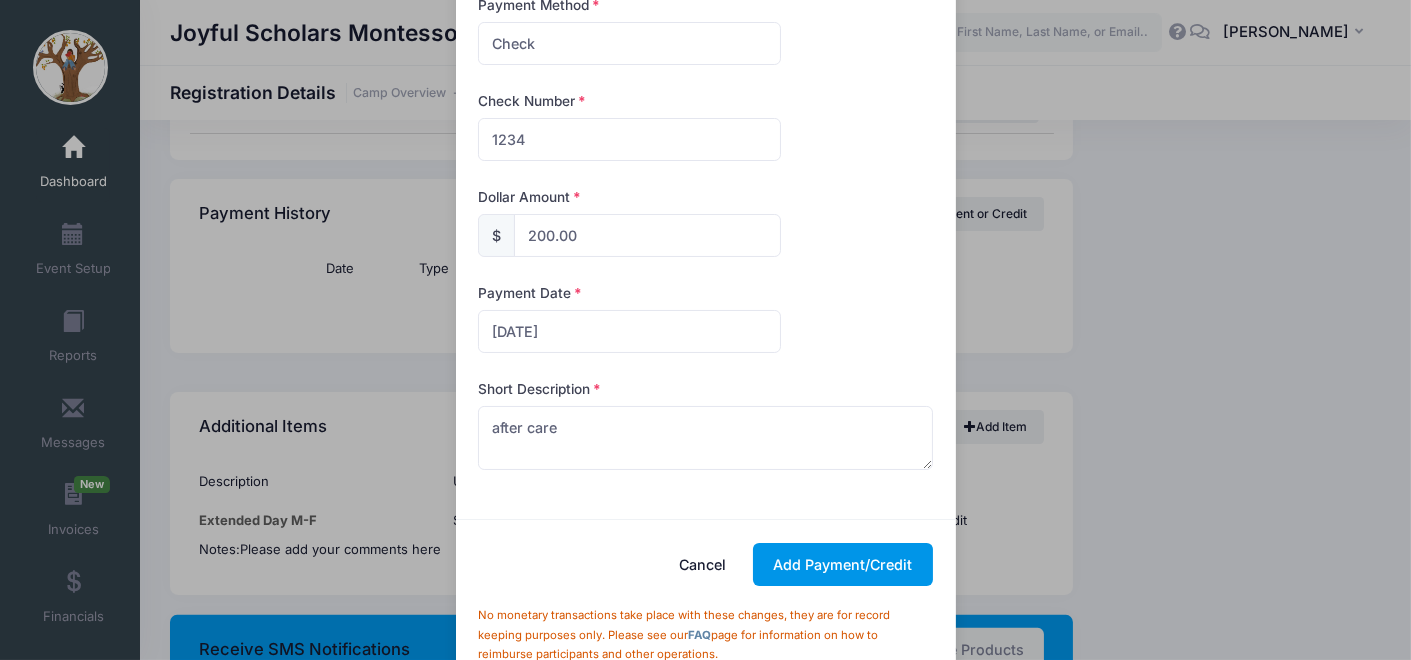 click on "Add Payment/Credit" at bounding box center [843, 564] 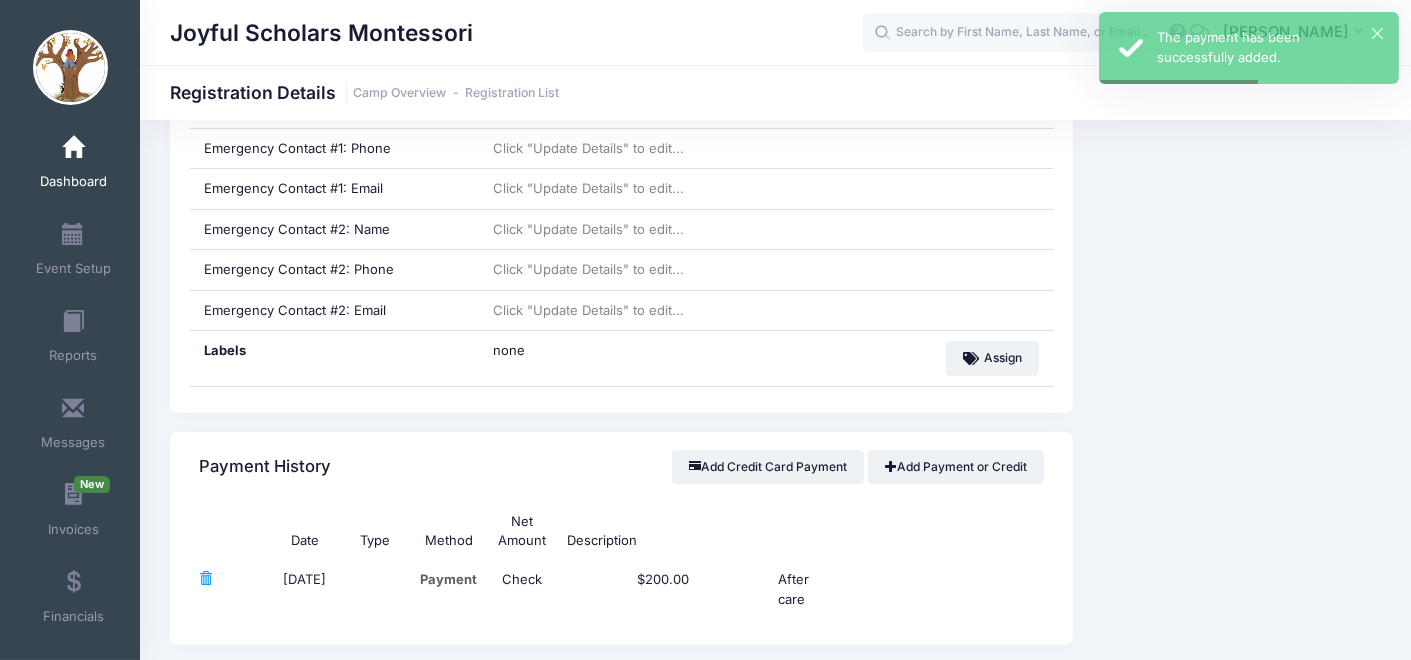 scroll, scrollTop: 998, scrollLeft: 0, axis: vertical 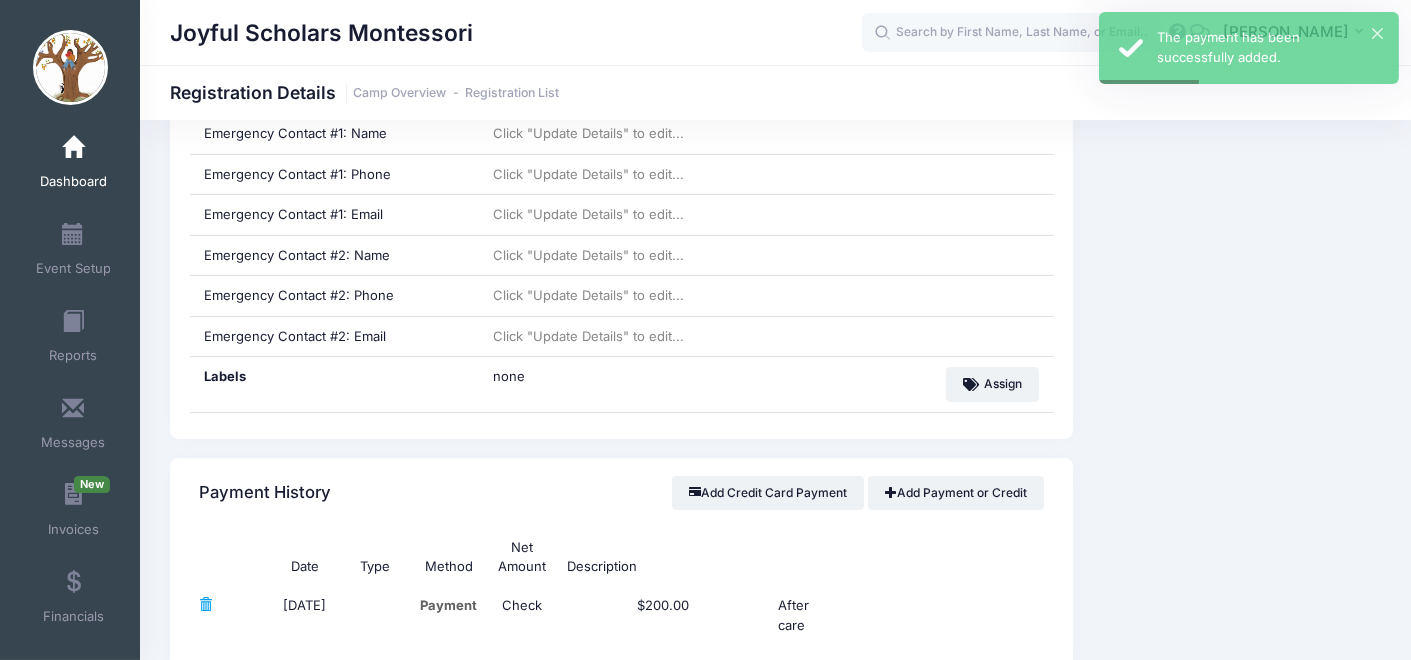 click on "Dashboard" at bounding box center (73, 182) 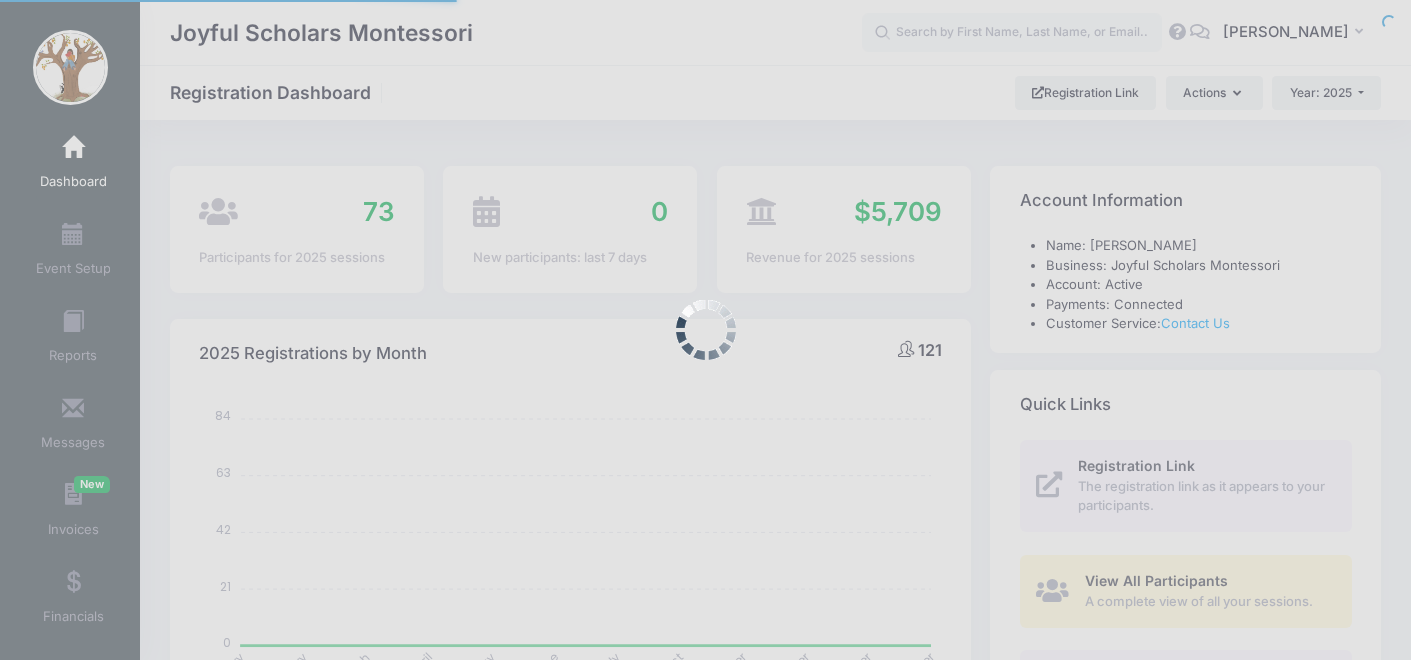 select 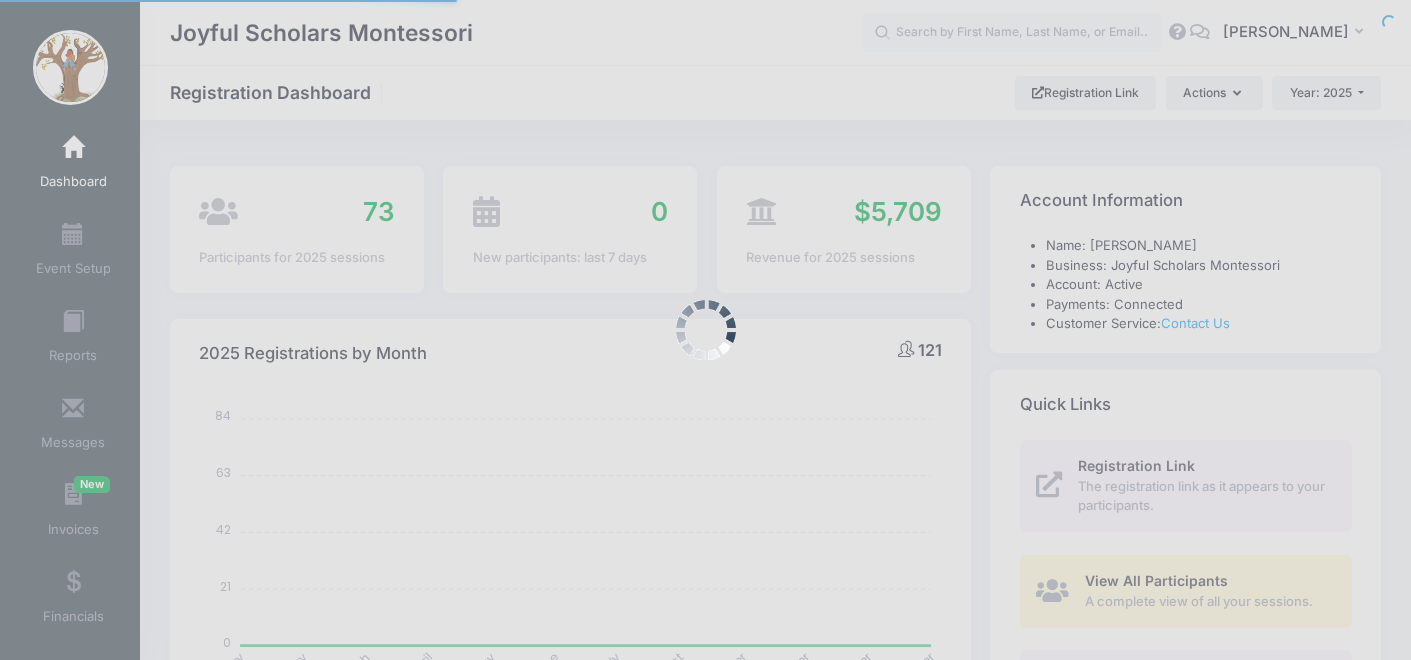 scroll, scrollTop: 0, scrollLeft: 0, axis: both 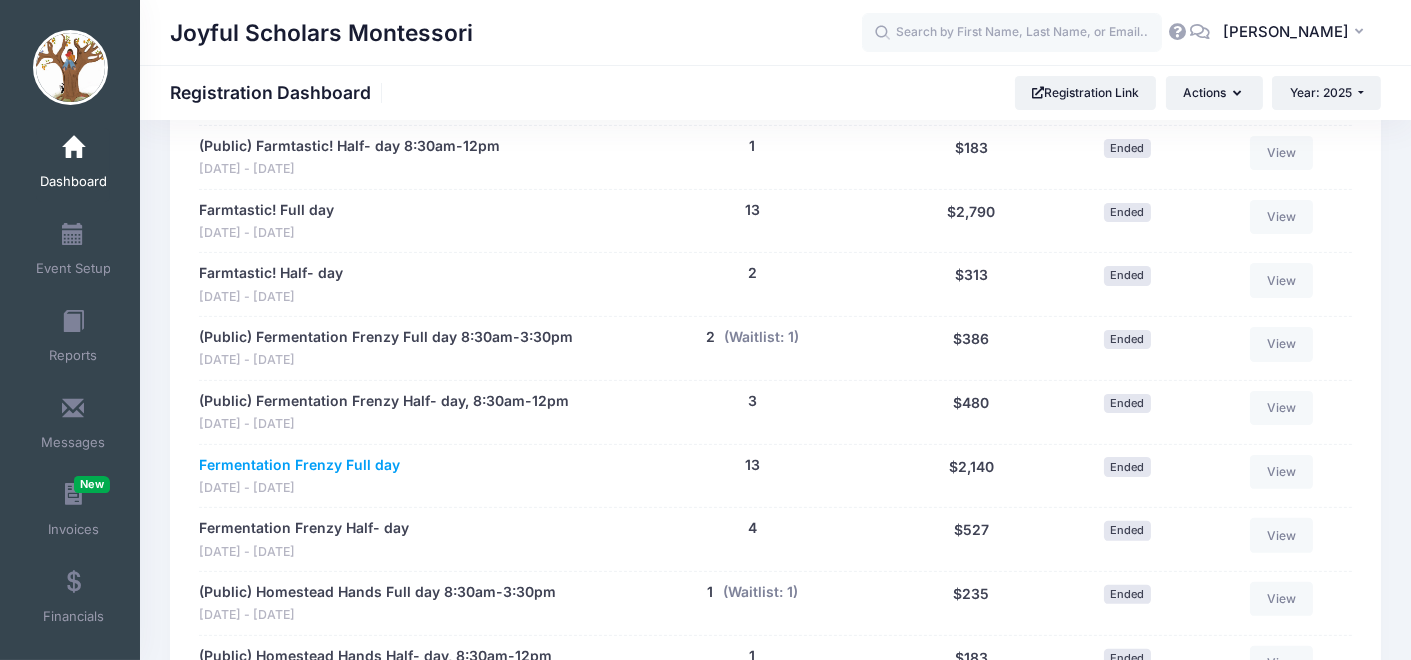 click on "Fermentation Frenzy Full day" at bounding box center (299, 465) 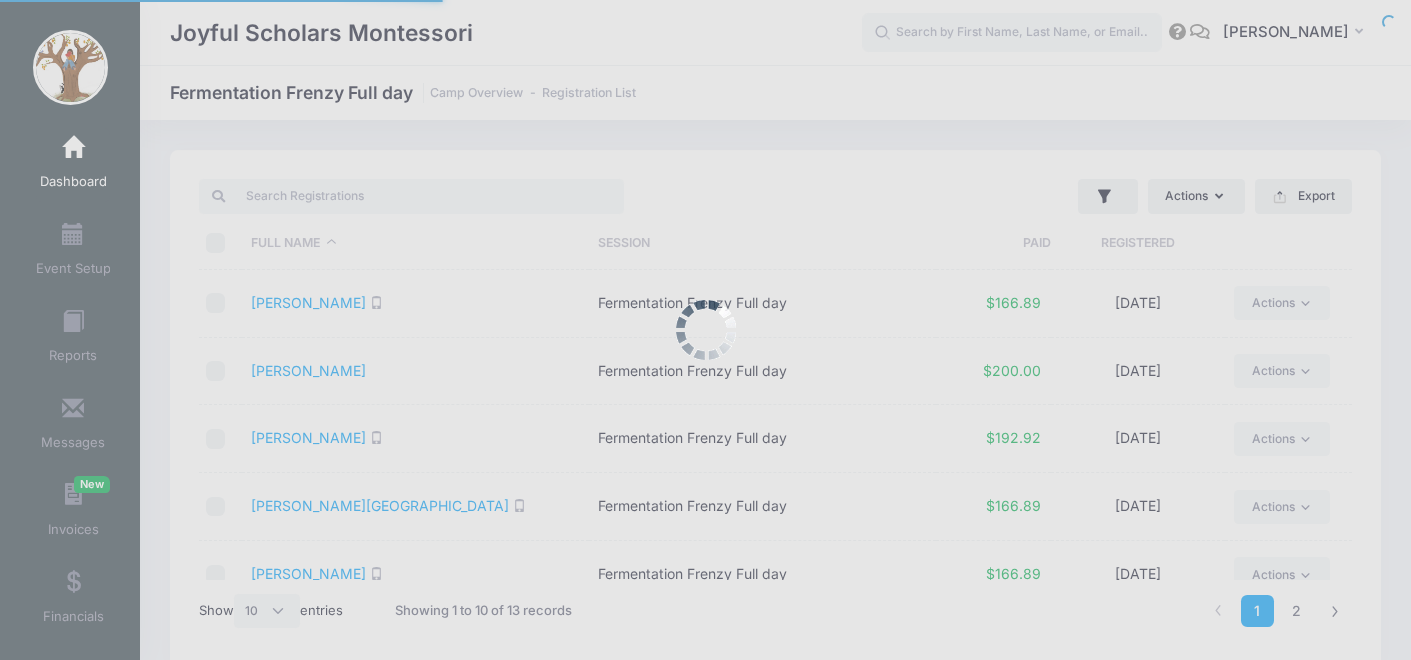 select on "10" 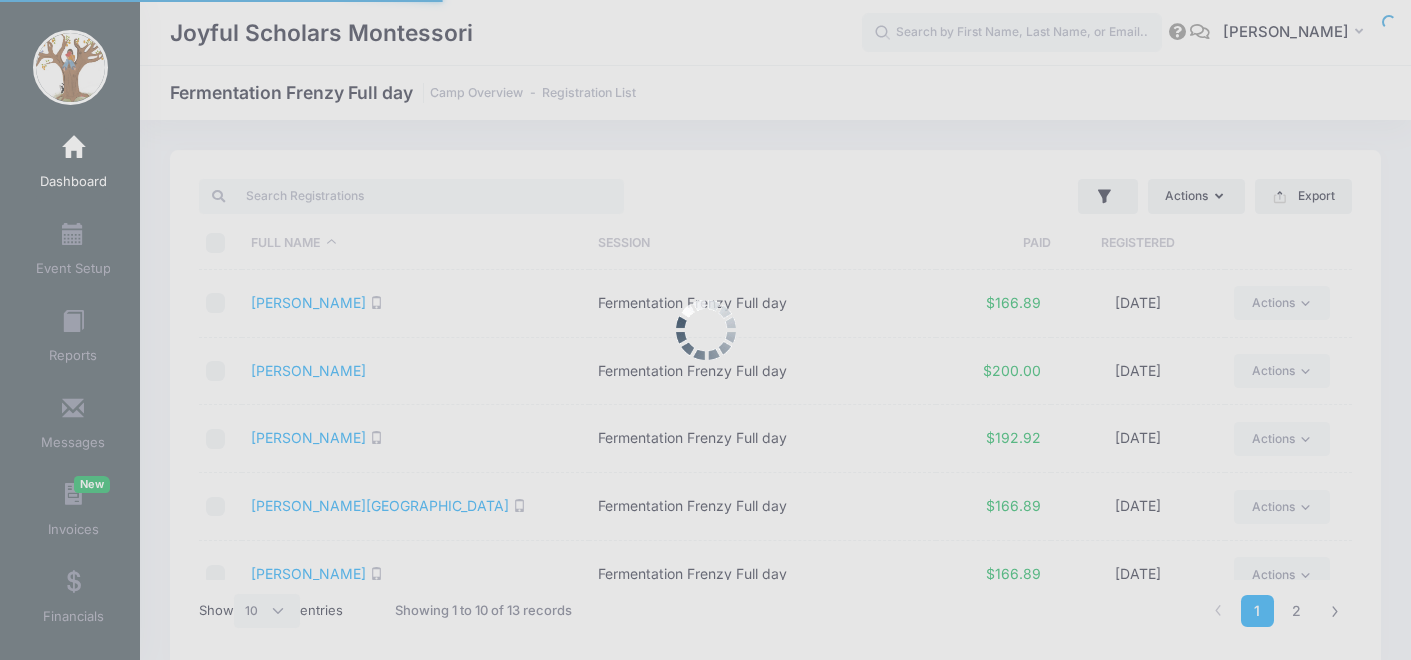 scroll, scrollTop: 0, scrollLeft: 0, axis: both 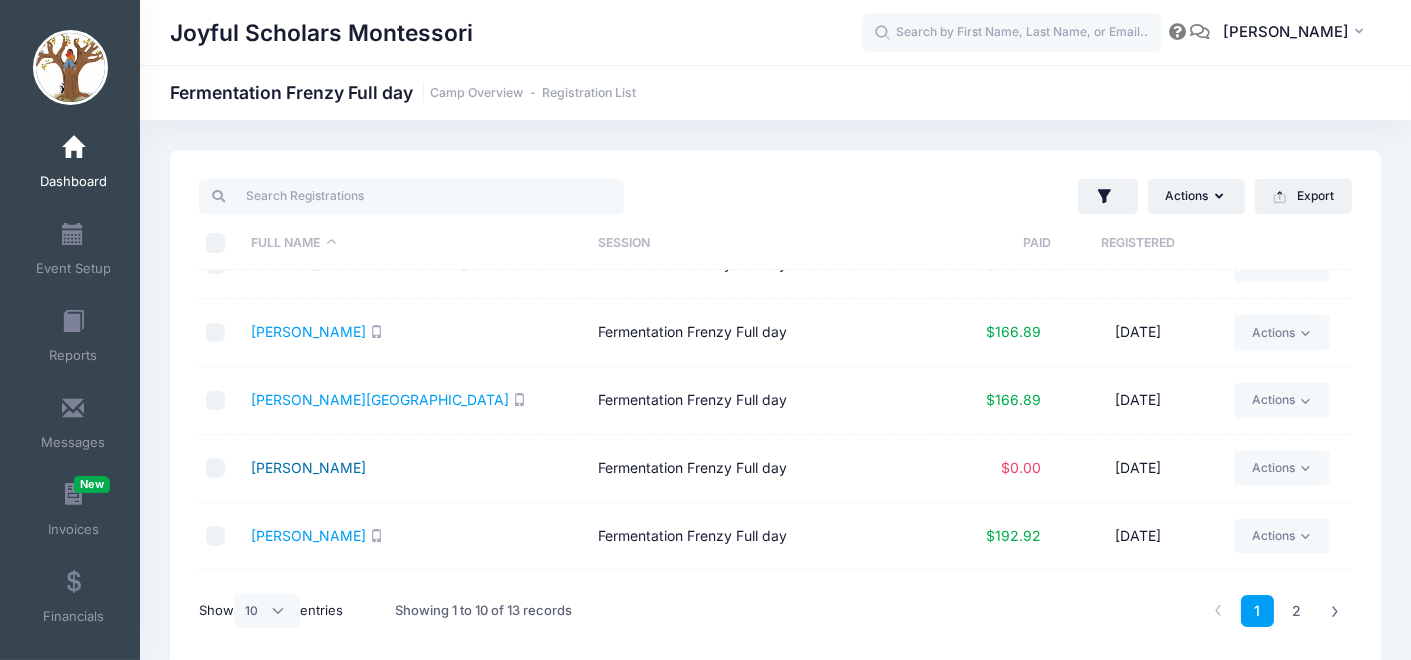 click on "[PERSON_NAME]" at bounding box center (308, 467) 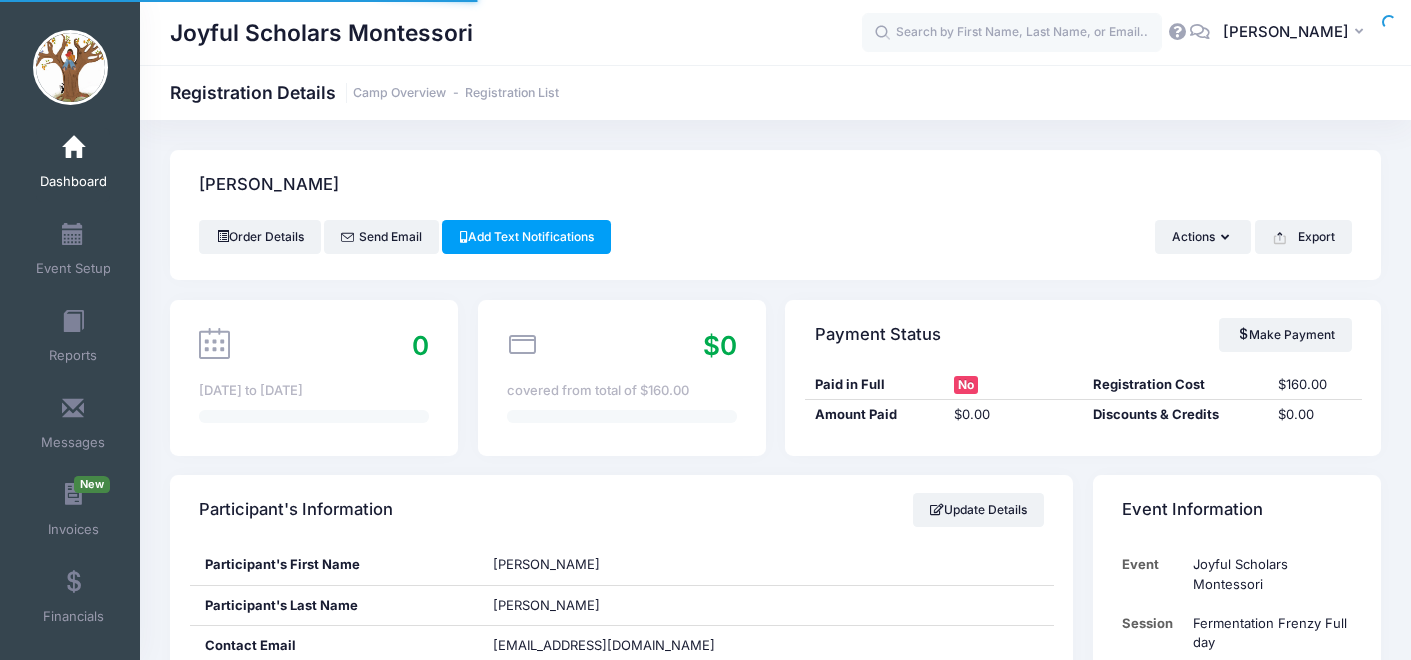 scroll, scrollTop: 0, scrollLeft: 0, axis: both 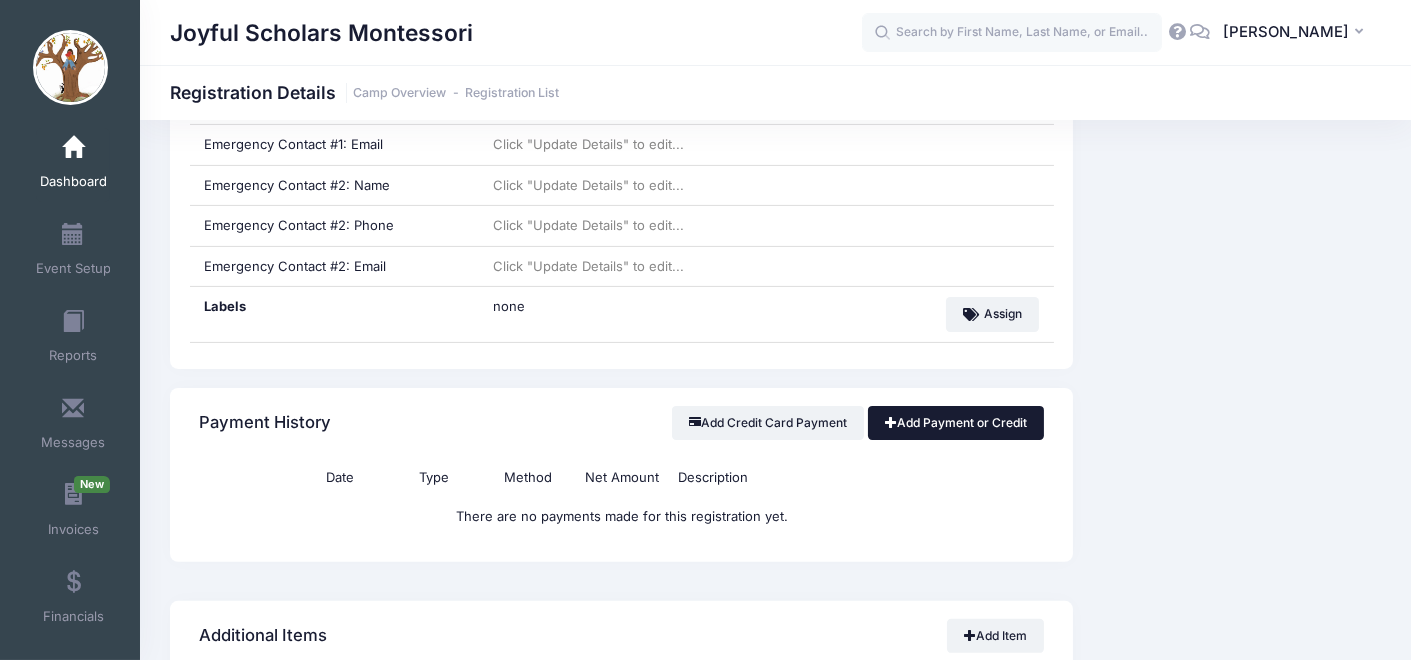click on "Add Payment or Credit" at bounding box center [956, 423] 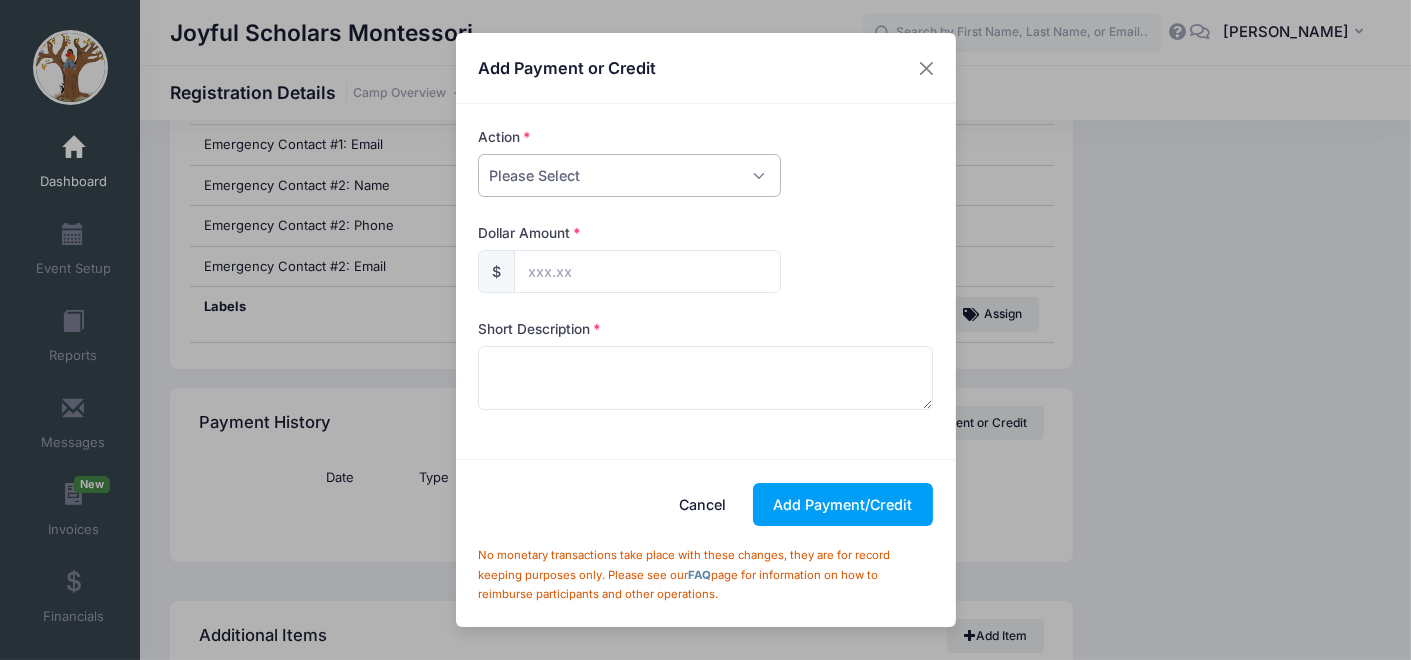 click on "Please Select
Payment
Credit
Refund (Offline)" at bounding box center [629, 175] 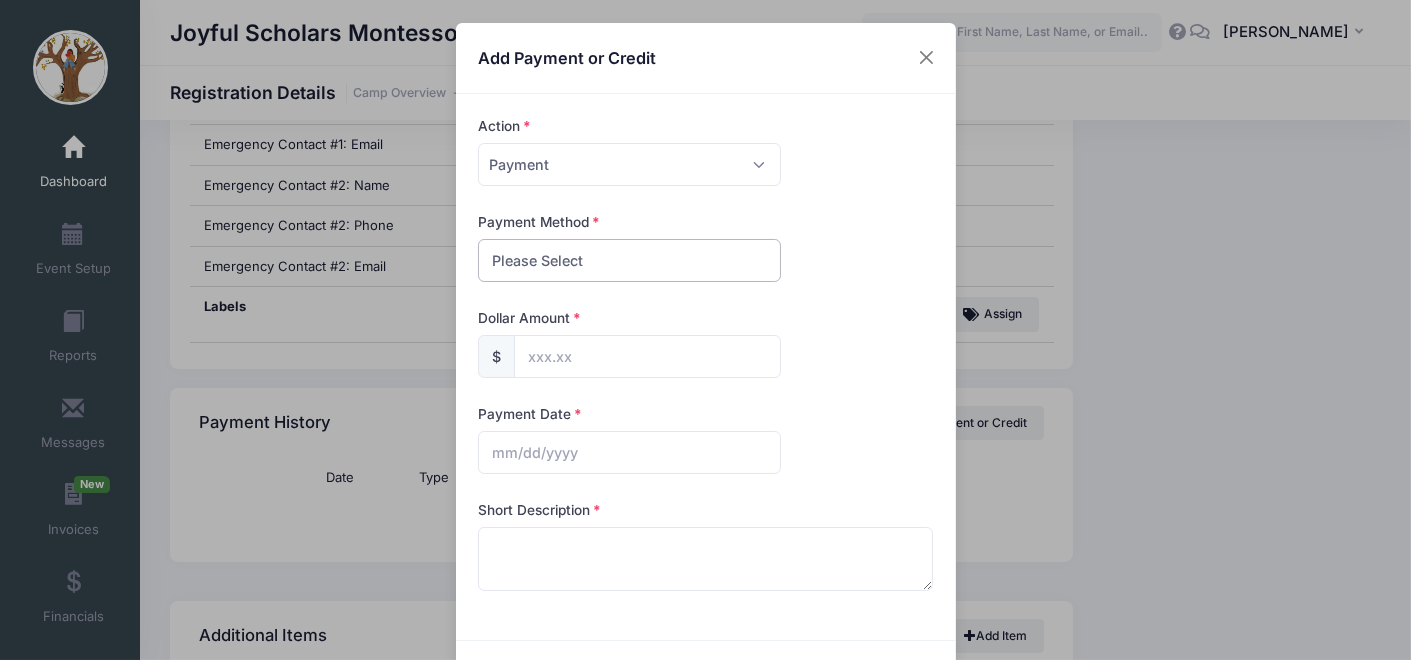 click on "Please Select
PayPal
Cash
Check
Bank Transfer
Other" at bounding box center (629, 260) 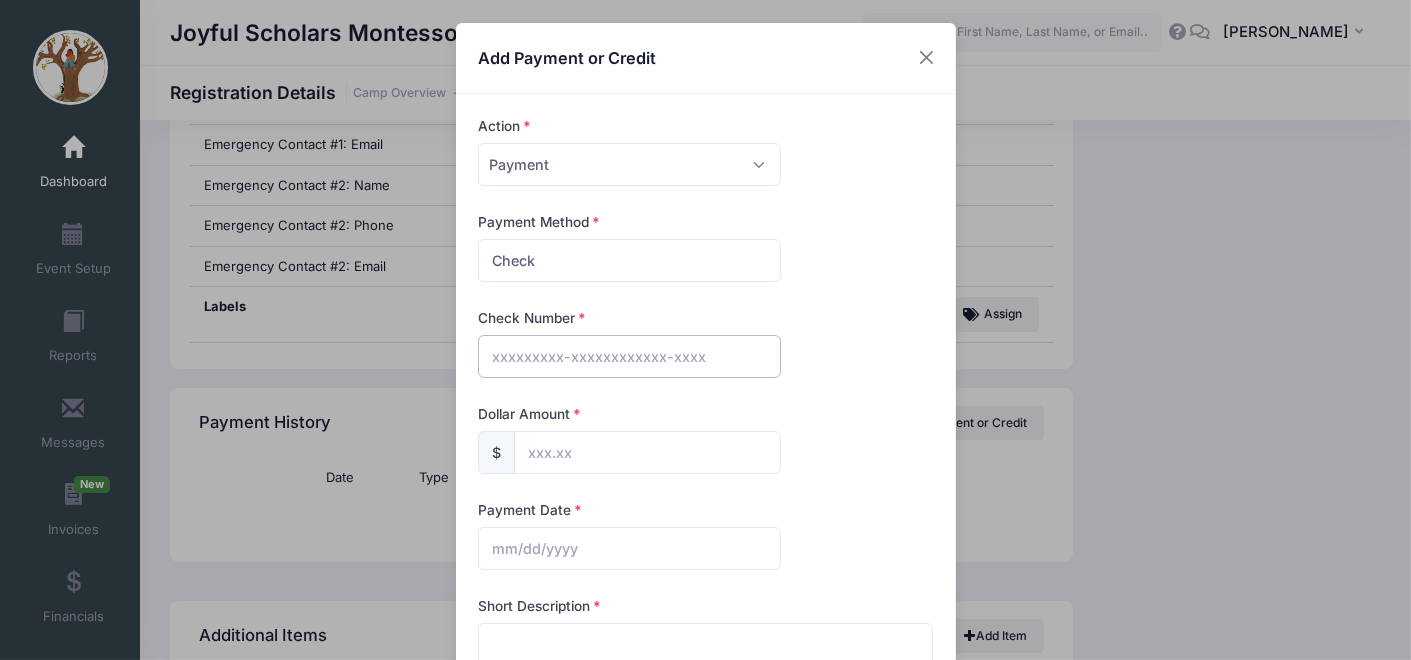 click at bounding box center [629, 356] 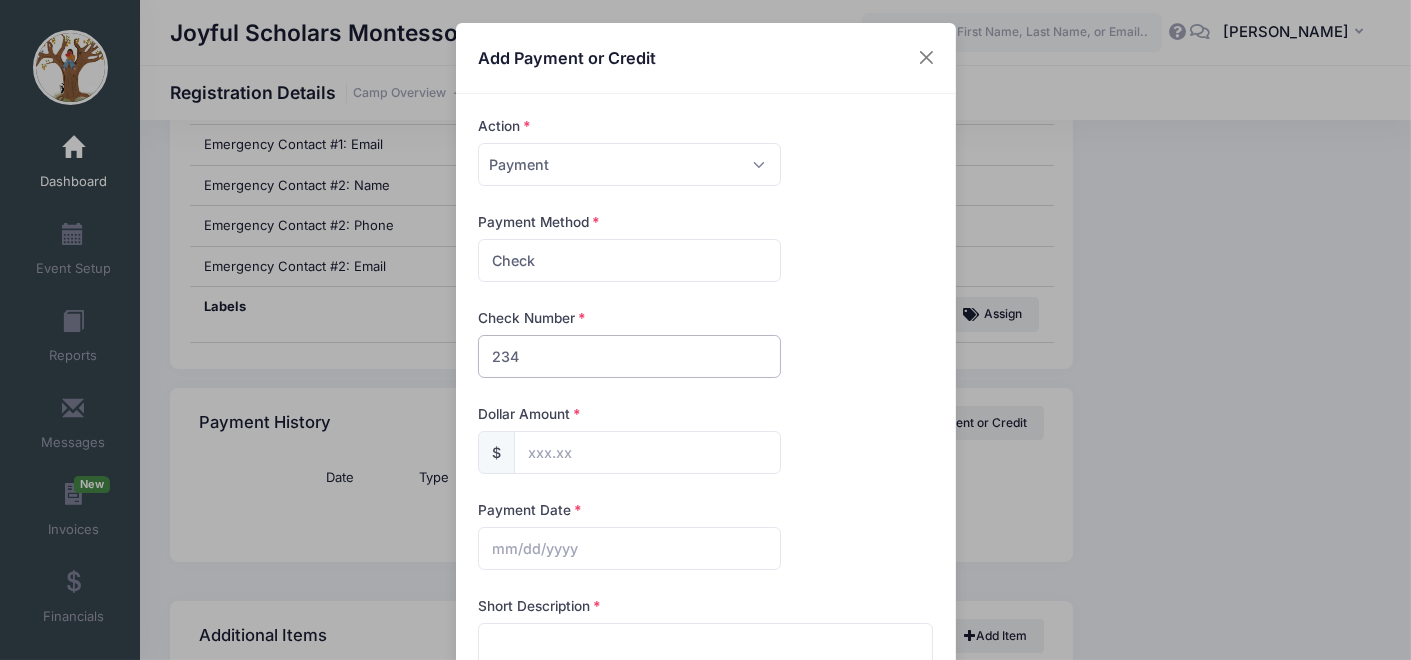type on "234" 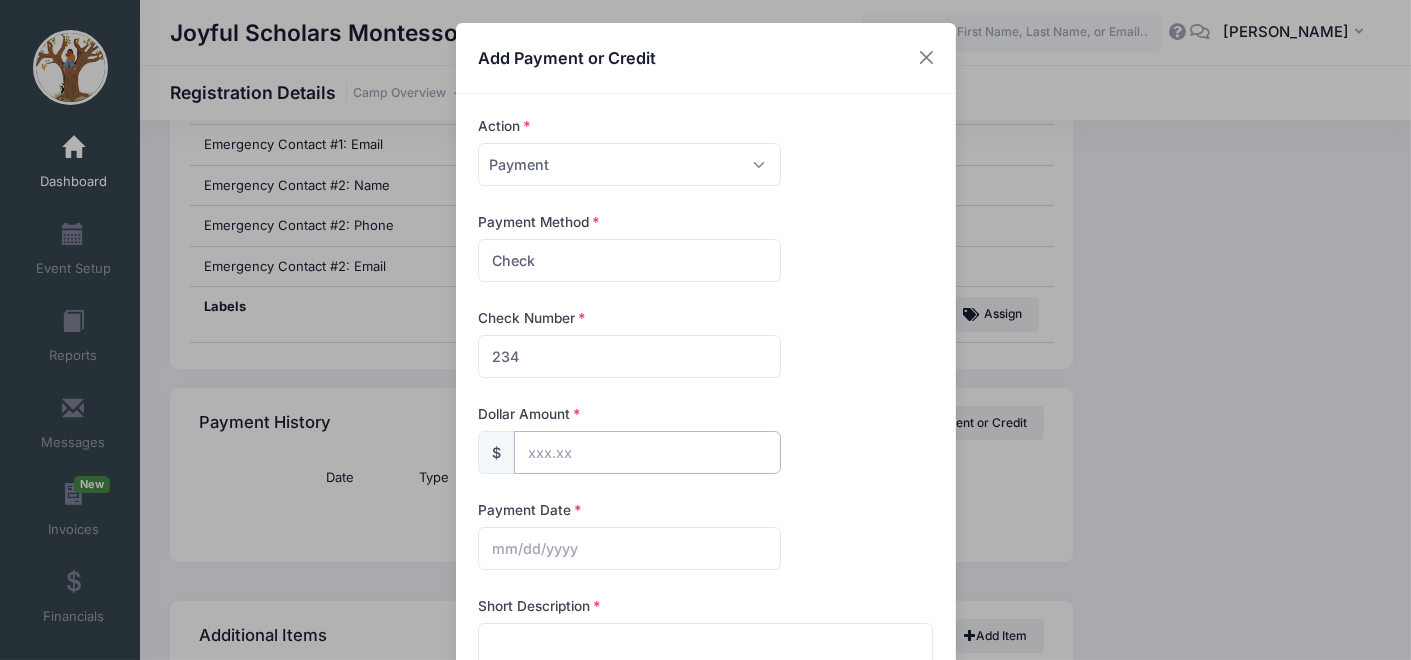 click at bounding box center (647, 452) 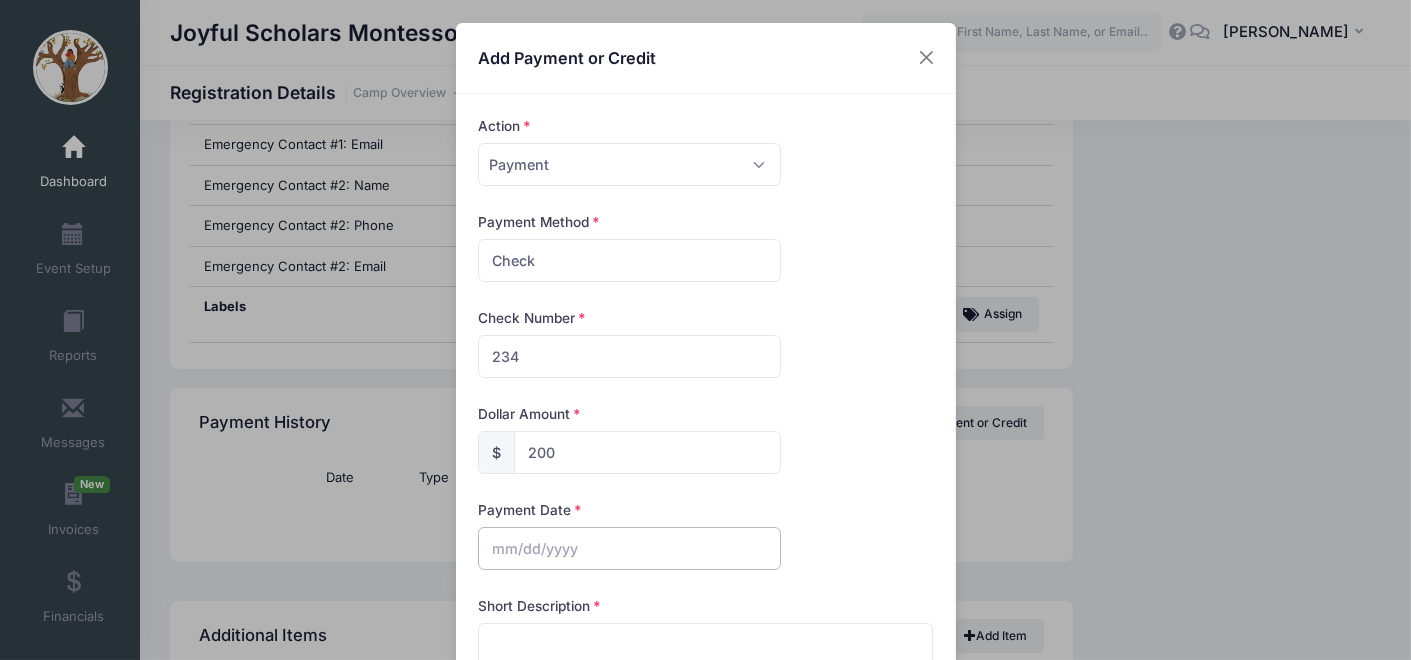 type on "200.00" 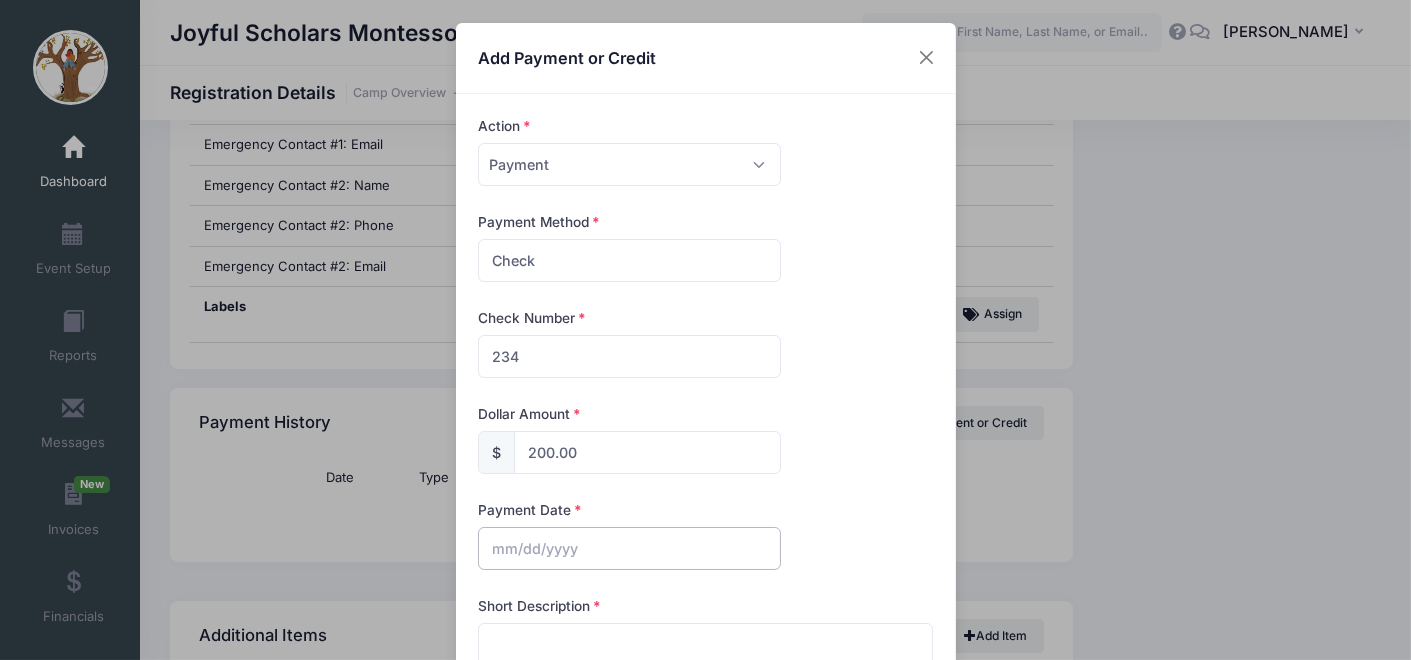click at bounding box center (629, 548) 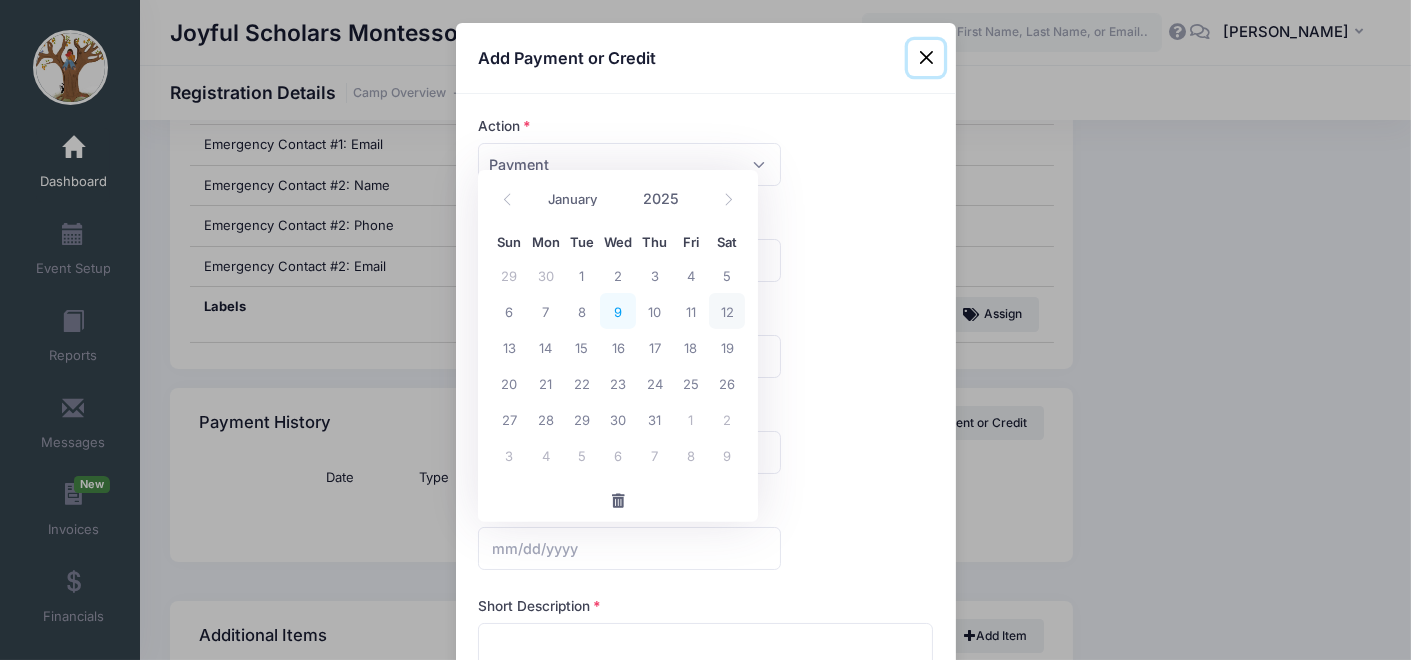 click on "9" at bounding box center (618, 311) 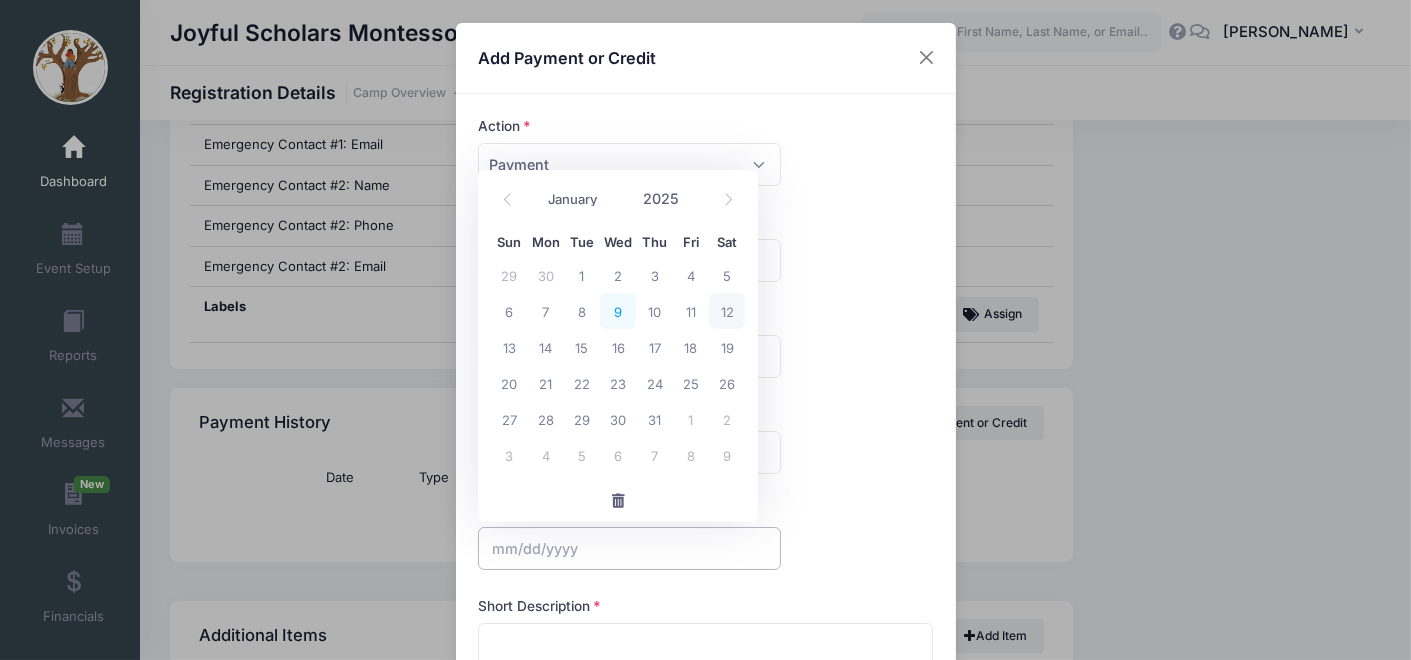 type on "07/09/2025" 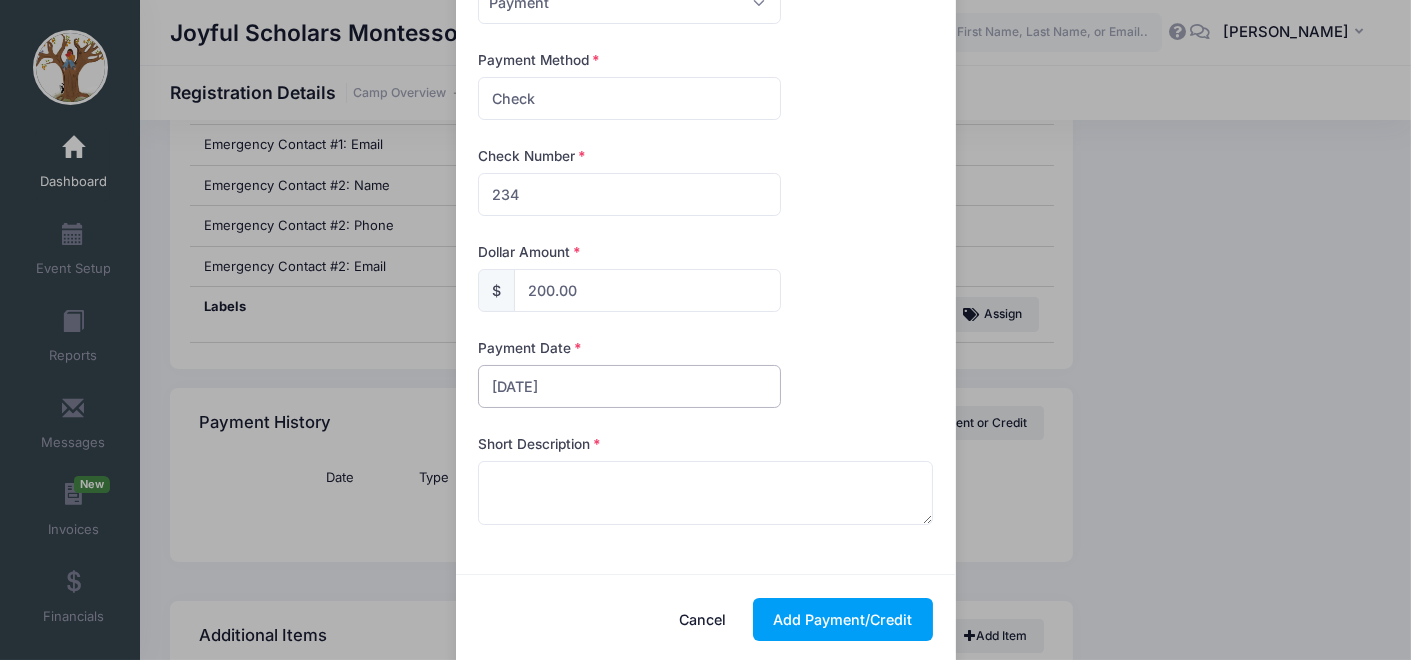 scroll, scrollTop: 165, scrollLeft: 0, axis: vertical 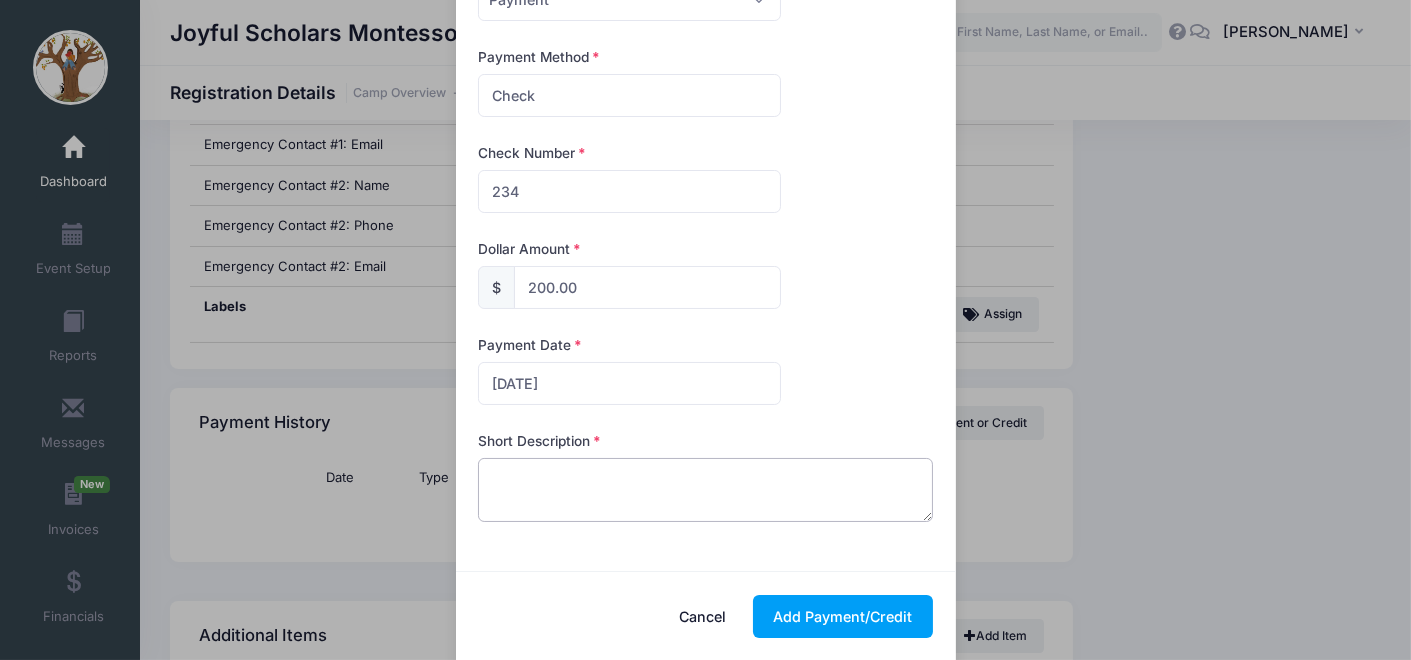 click at bounding box center [705, 490] 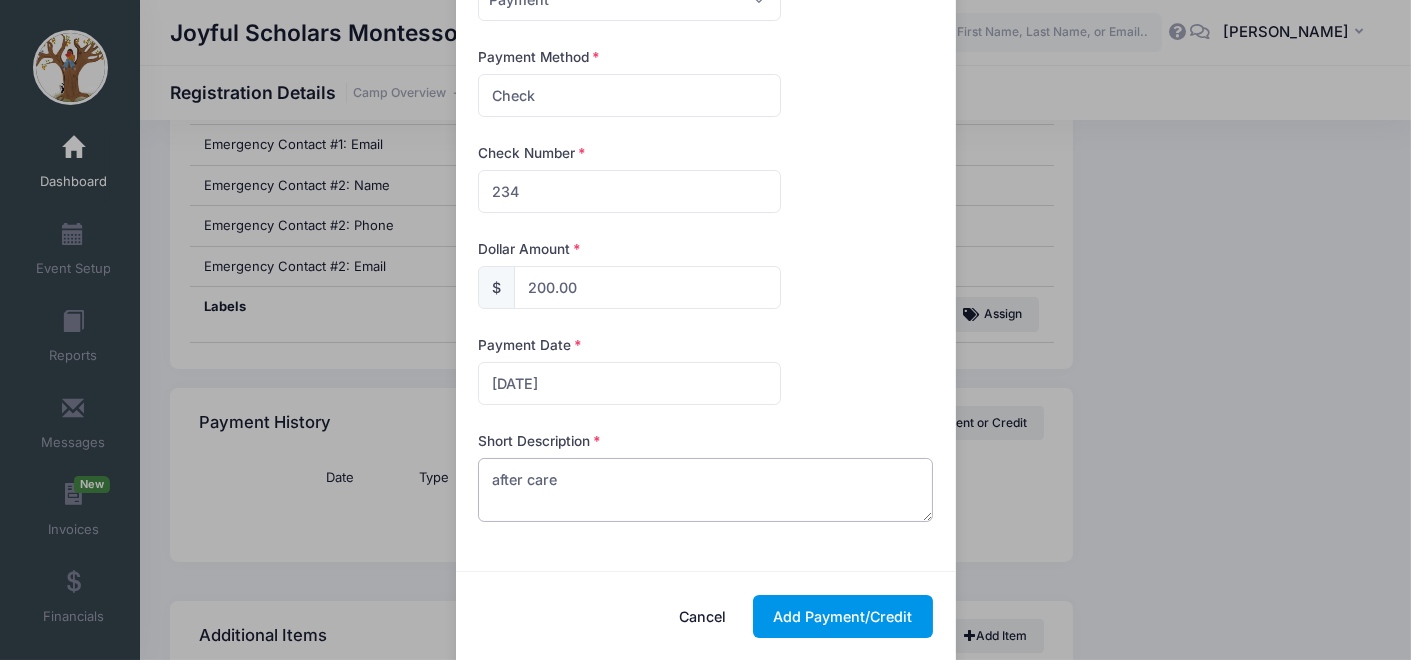 type on "after care" 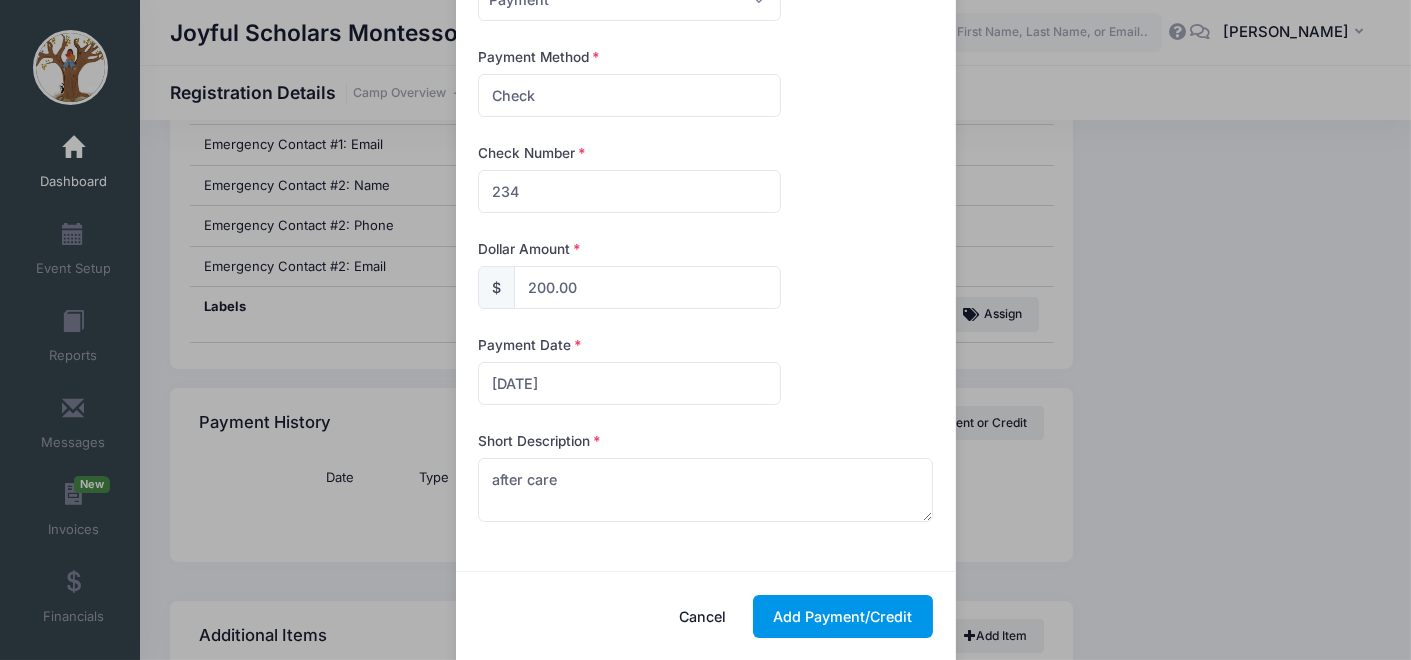click on "Add Payment/Credit" at bounding box center (843, 616) 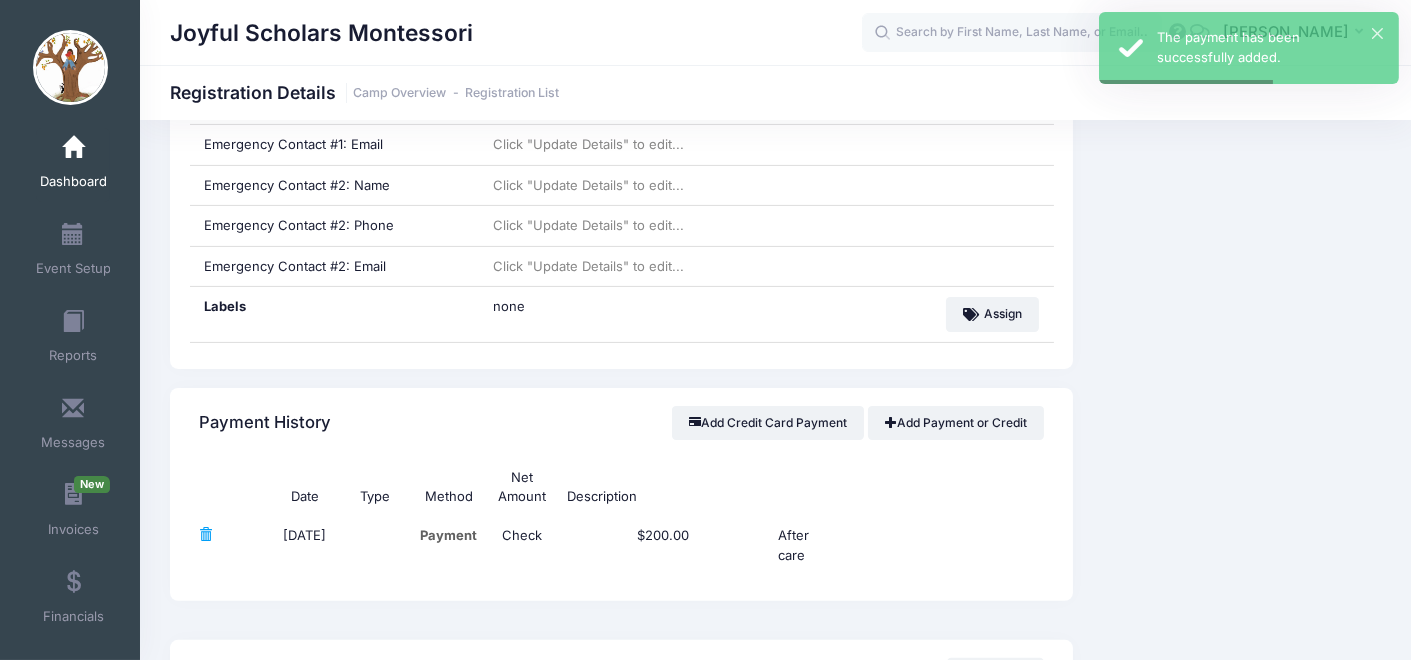 click on "Dashboard" at bounding box center [73, 182] 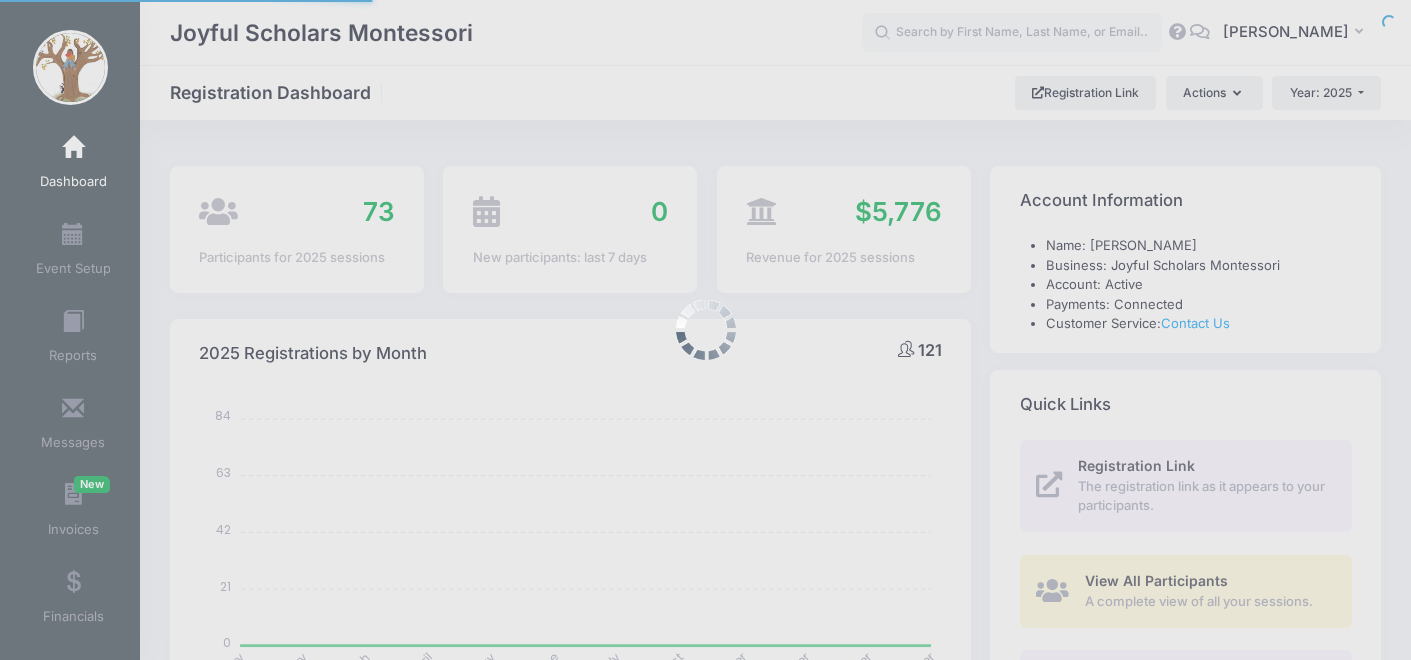 select 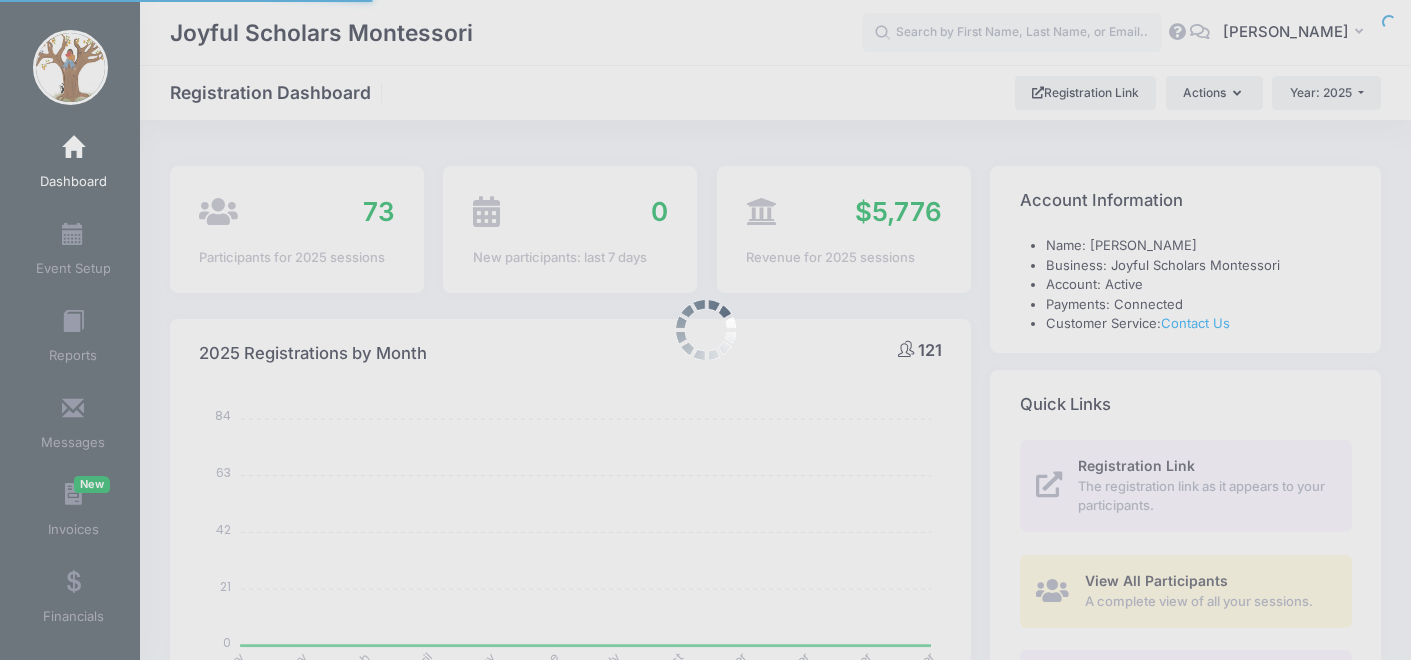 scroll, scrollTop: 0, scrollLeft: 0, axis: both 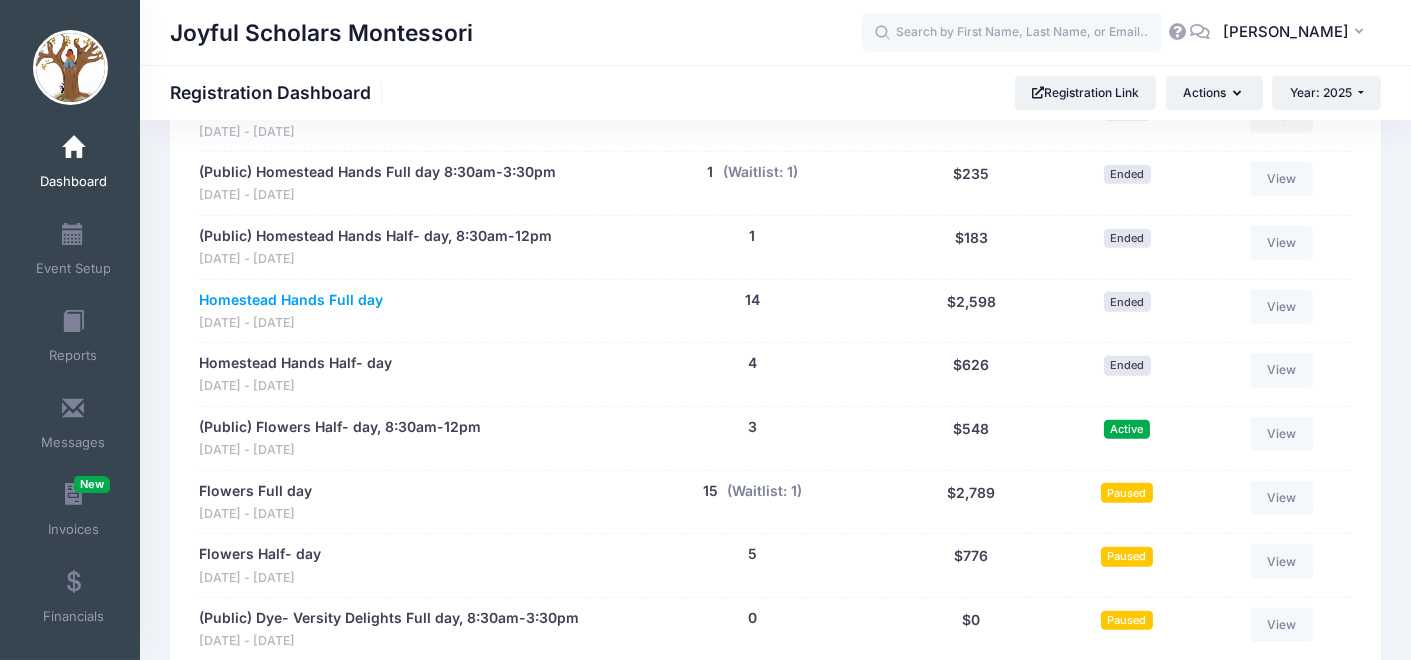 click on "Homestead Hands Full day" at bounding box center [291, 300] 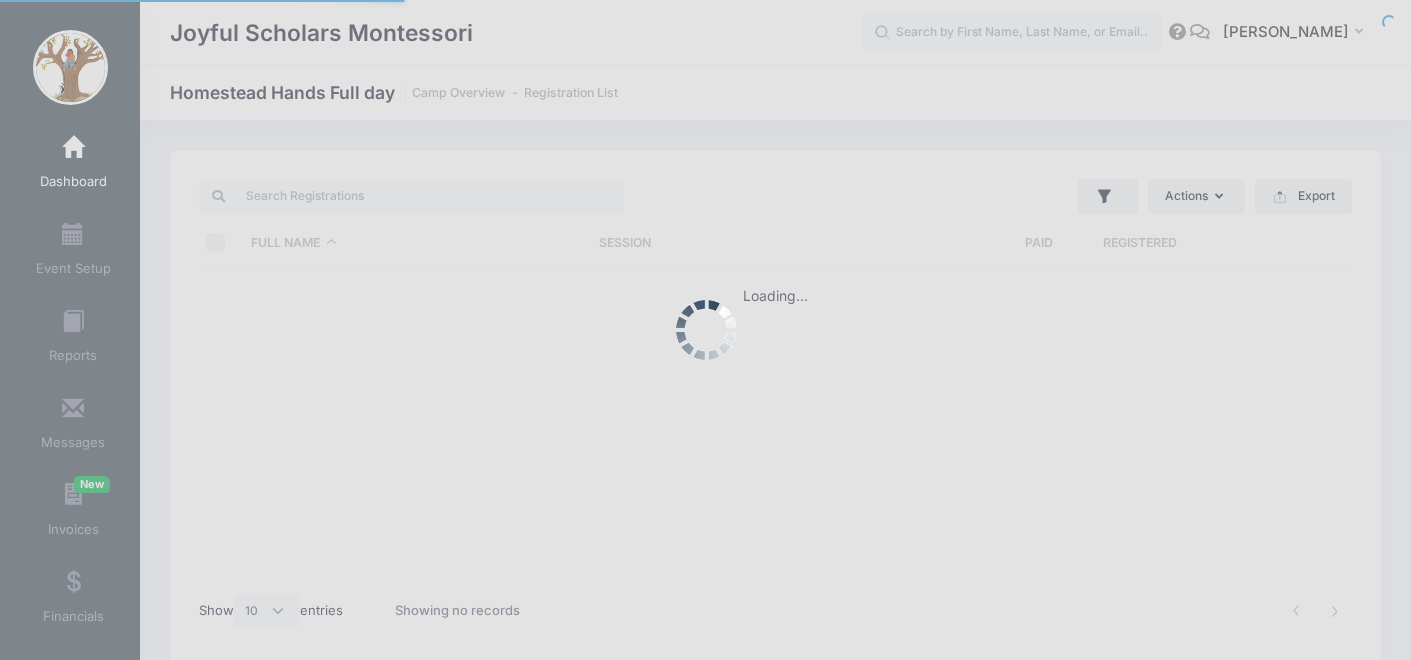 select on "10" 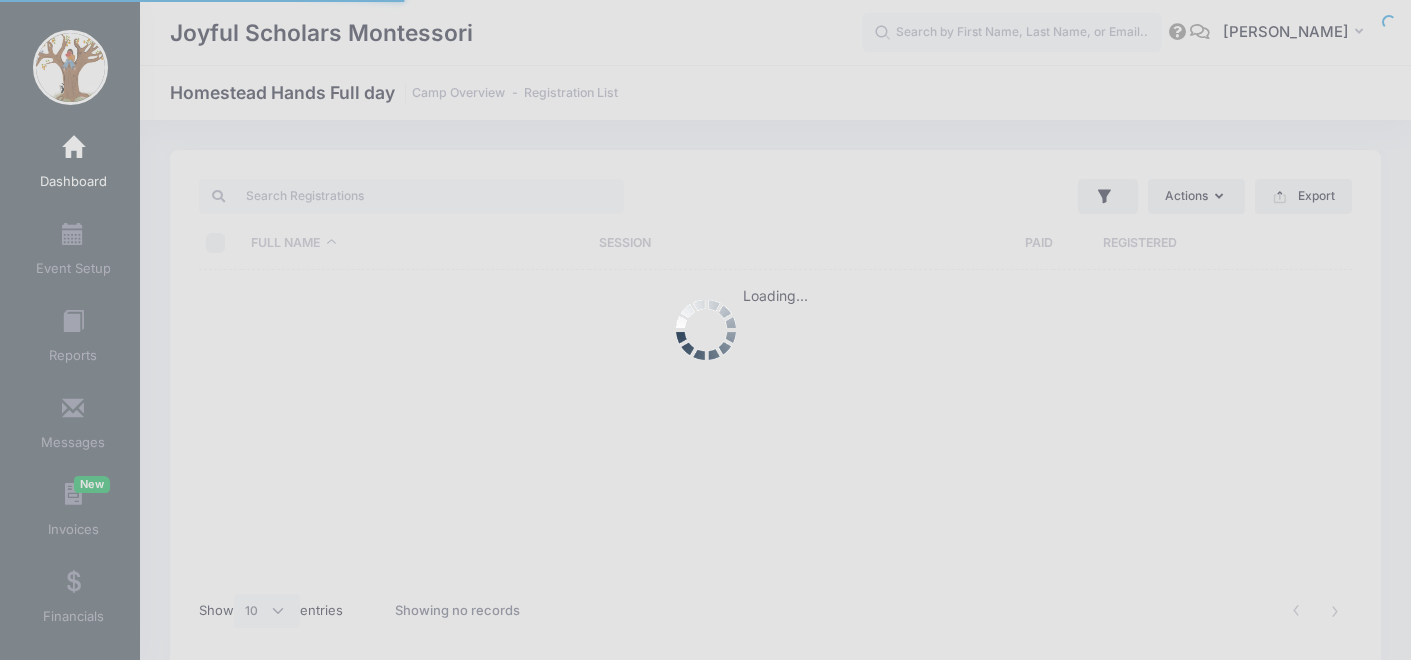 scroll, scrollTop: 0, scrollLeft: 0, axis: both 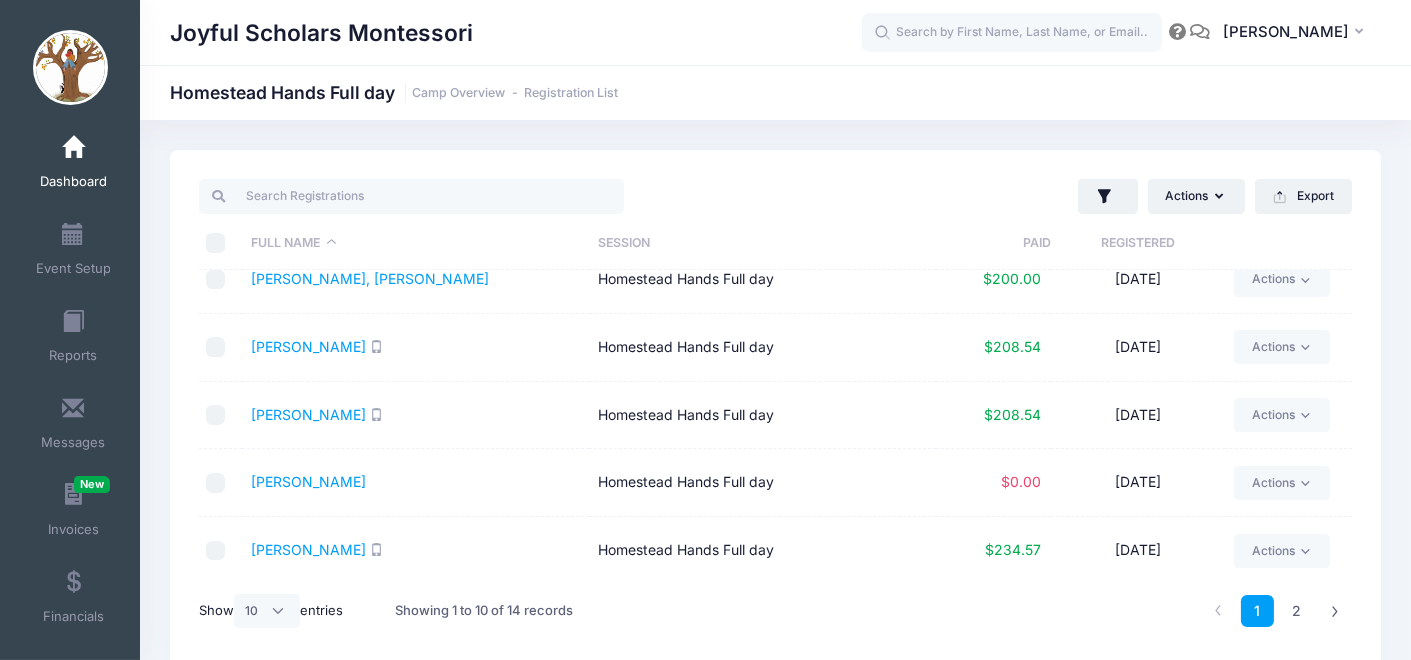 click on "[PERSON_NAME]" at bounding box center [415, 483] 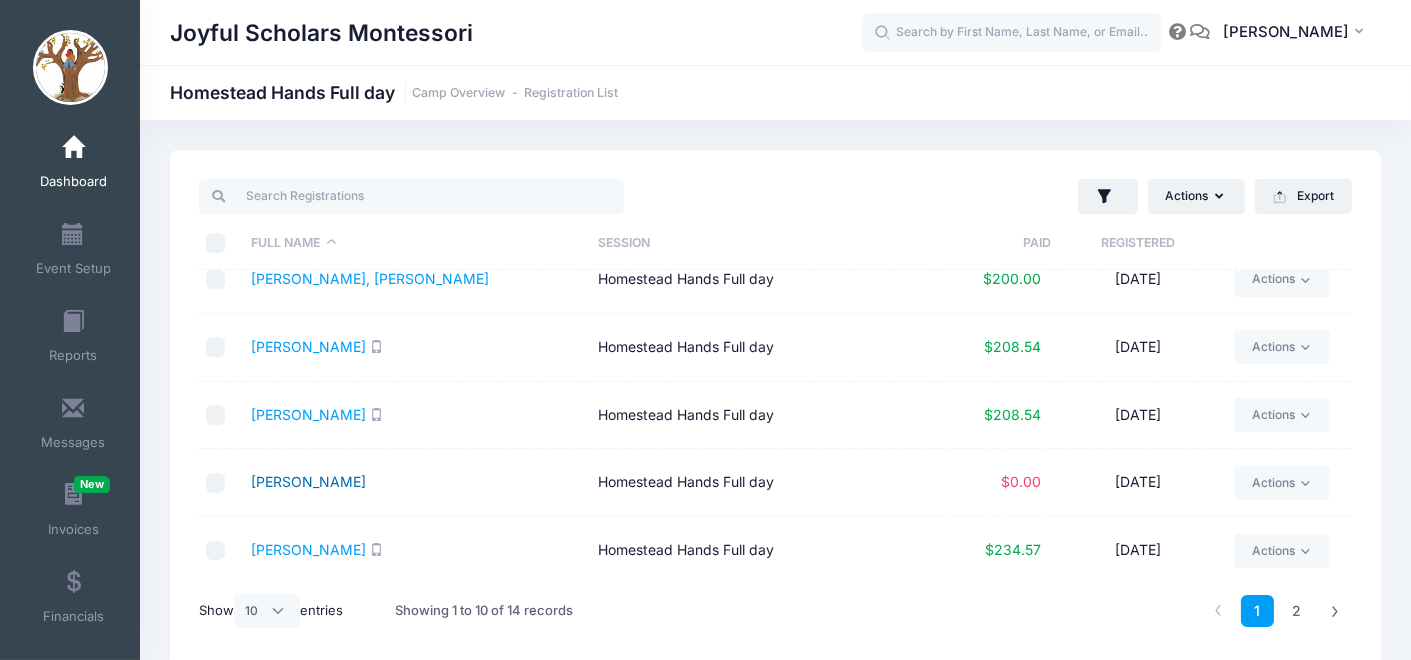click on "[PERSON_NAME]" at bounding box center [308, 481] 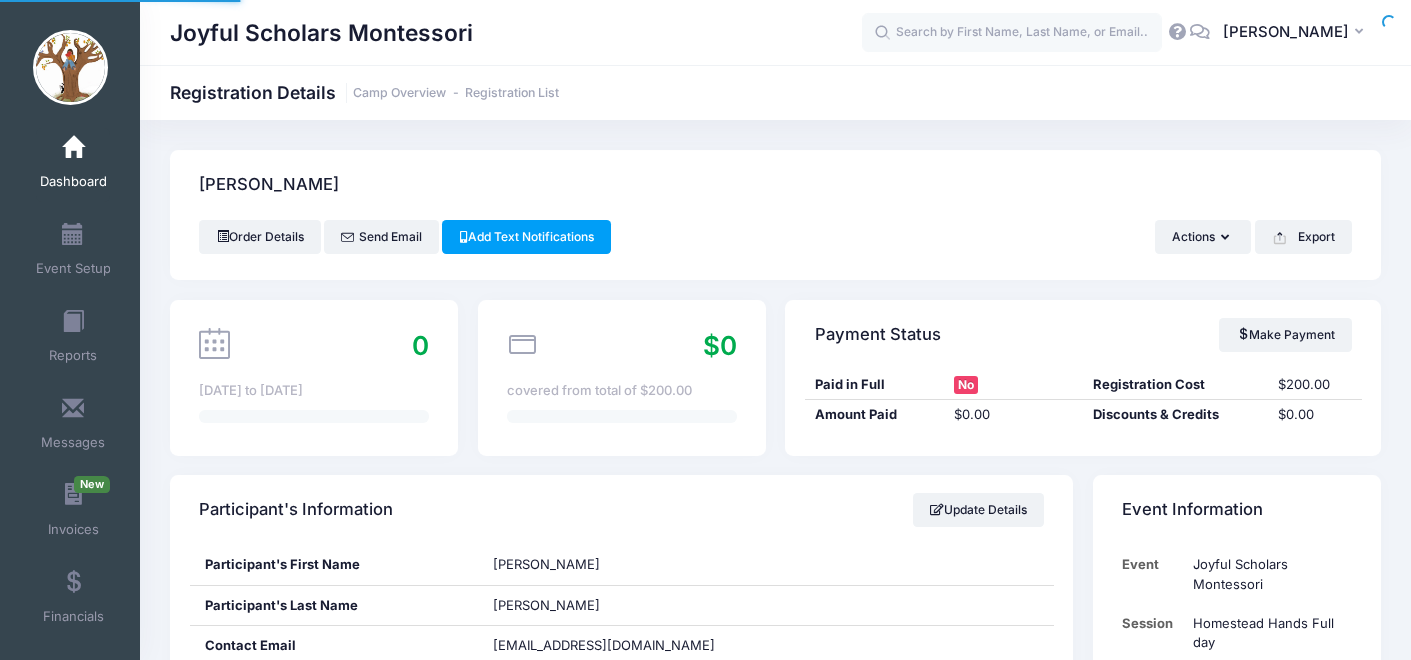 scroll, scrollTop: 0, scrollLeft: 0, axis: both 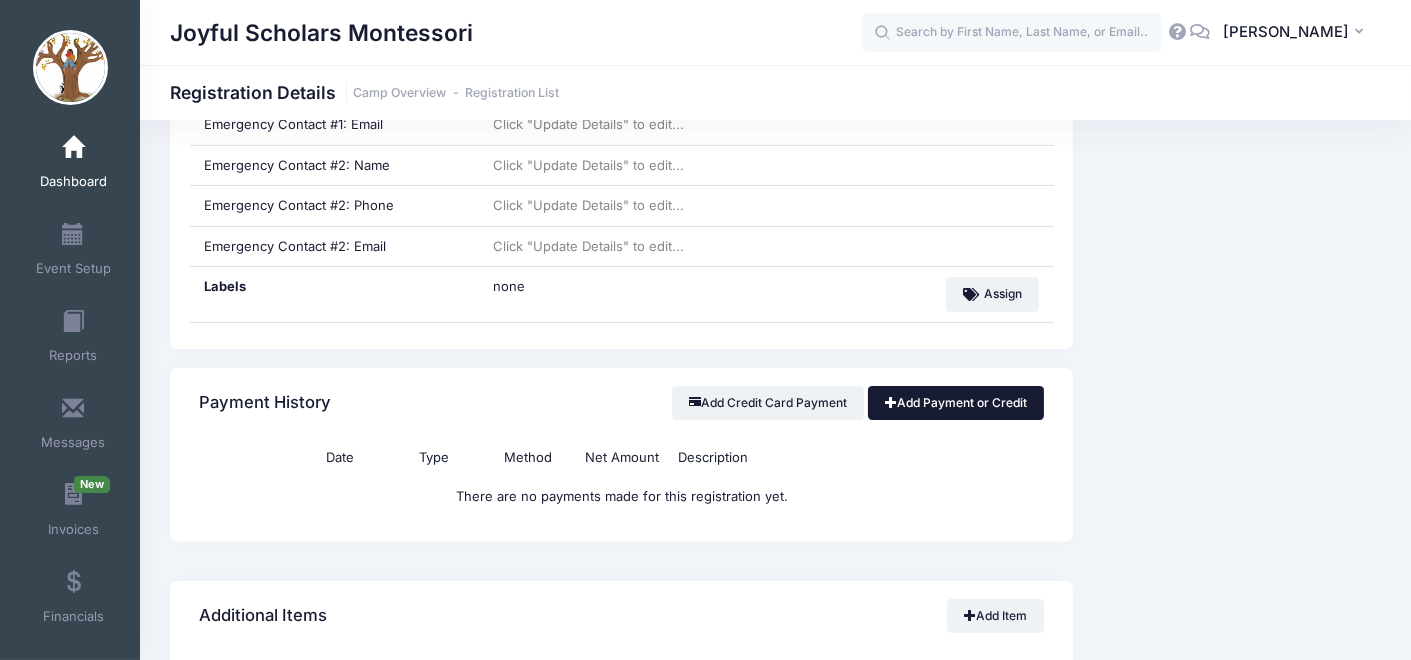 click on "Add Payment or Credit" at bounding box center (956, 403) 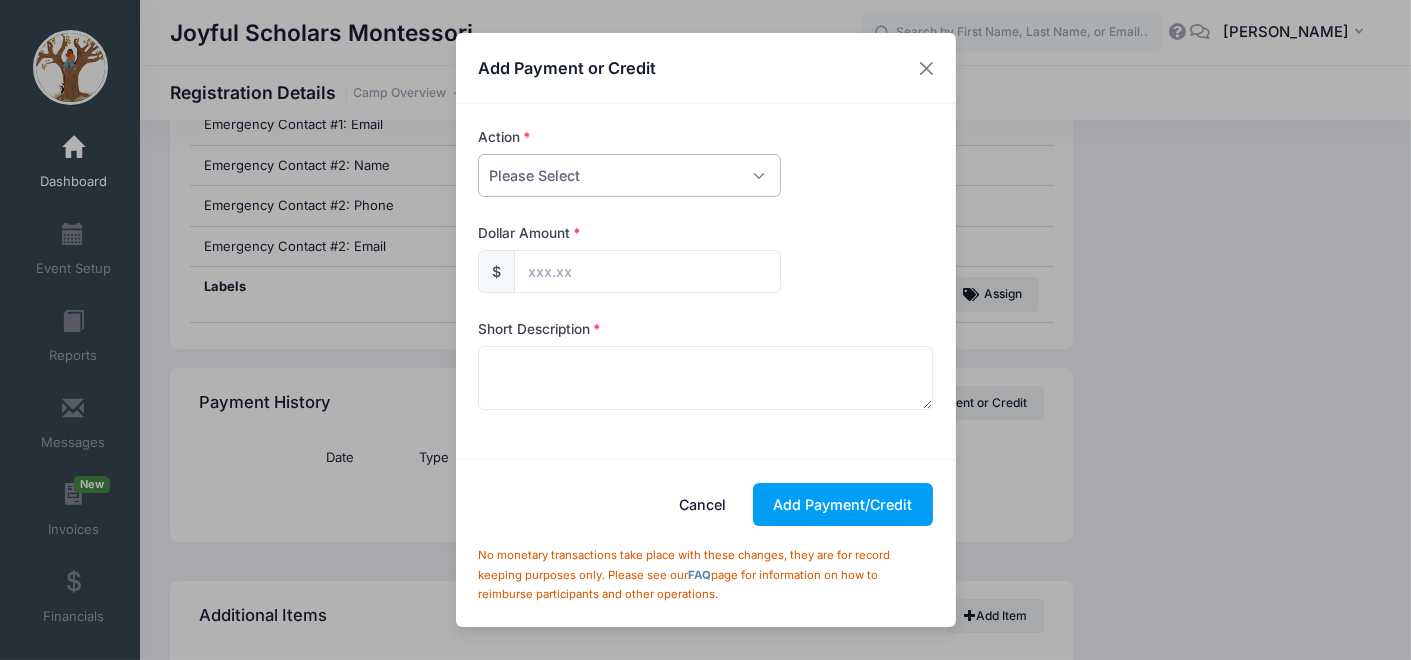 click on "Please Select
Payment
Credit
Refund (Offline)" at bounding box center [629, 175] 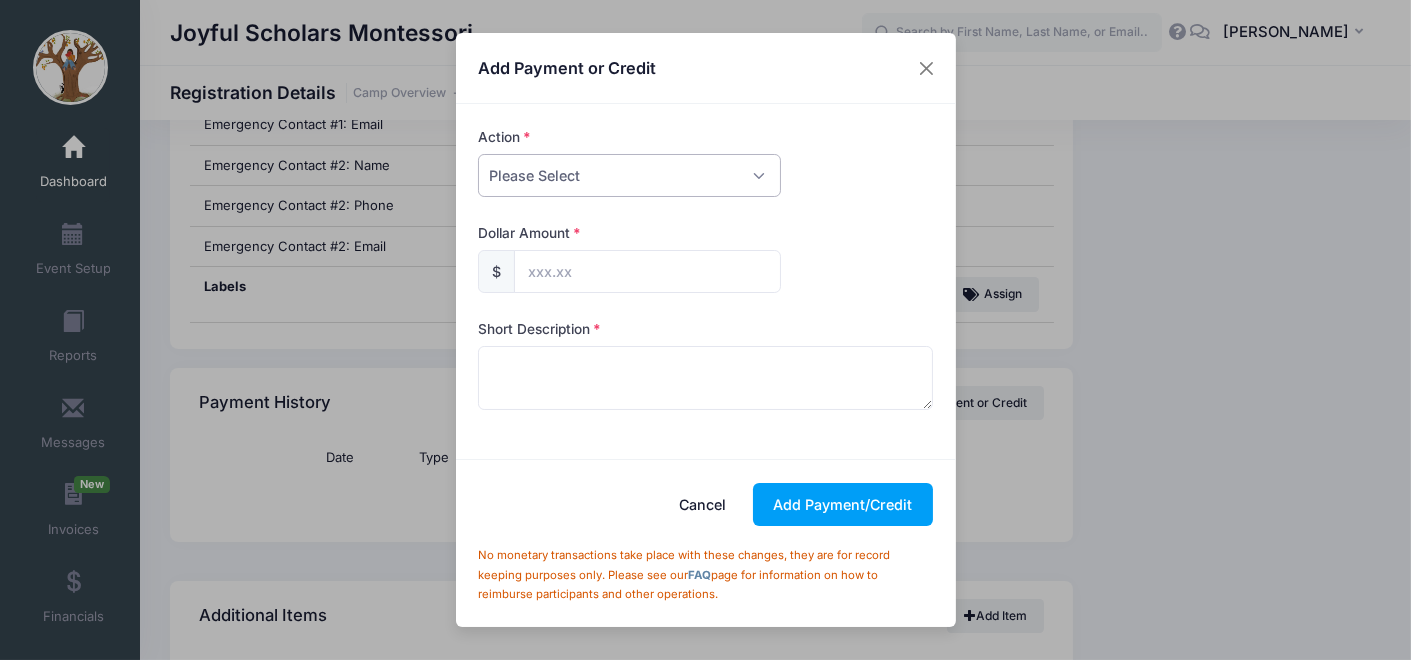 select on "payment" 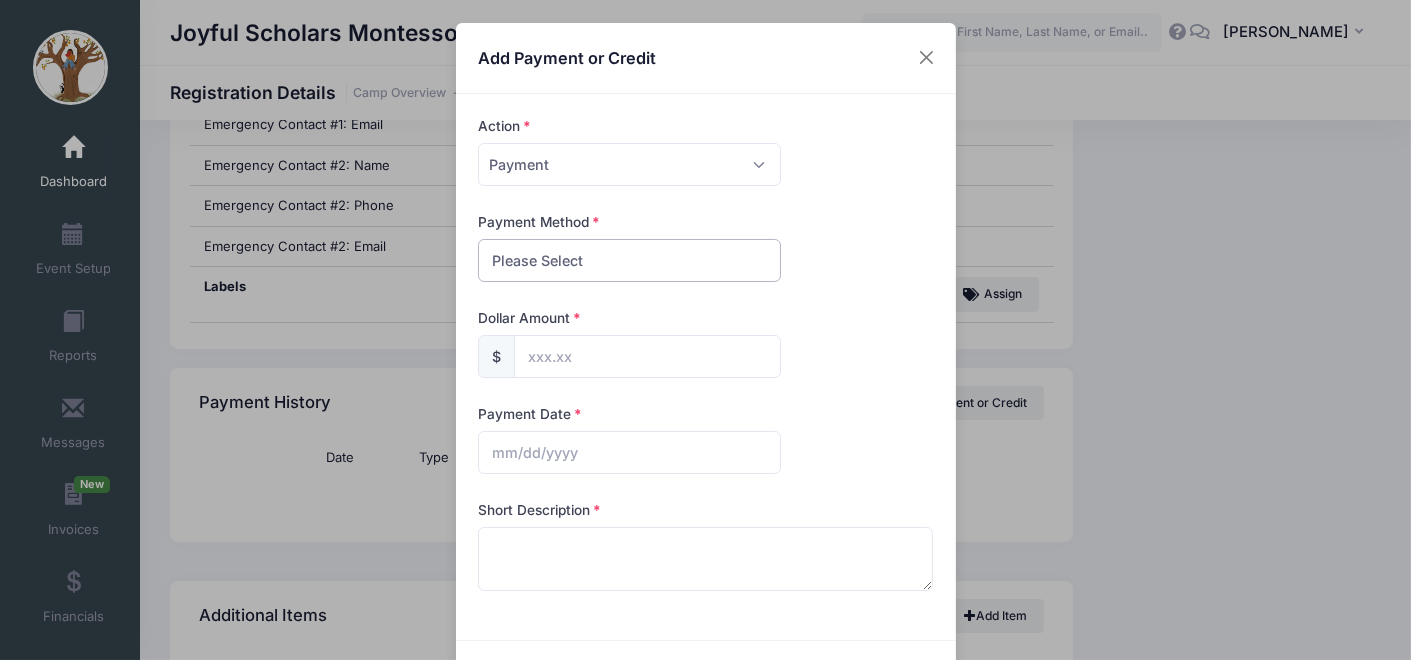 click on "Please Select
PayPal
Cash
Check
Bank Transfer
Other" at bounding box center [629, 260] 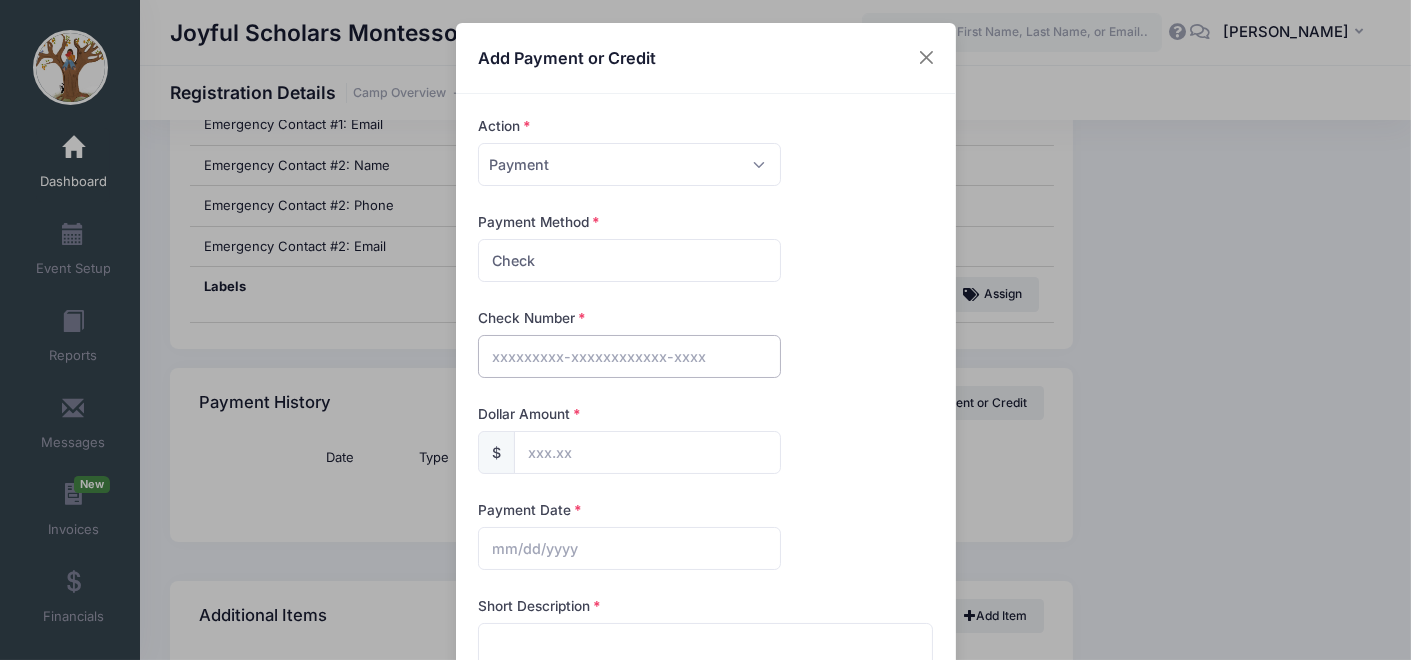 click at bounding box center [629, 356] 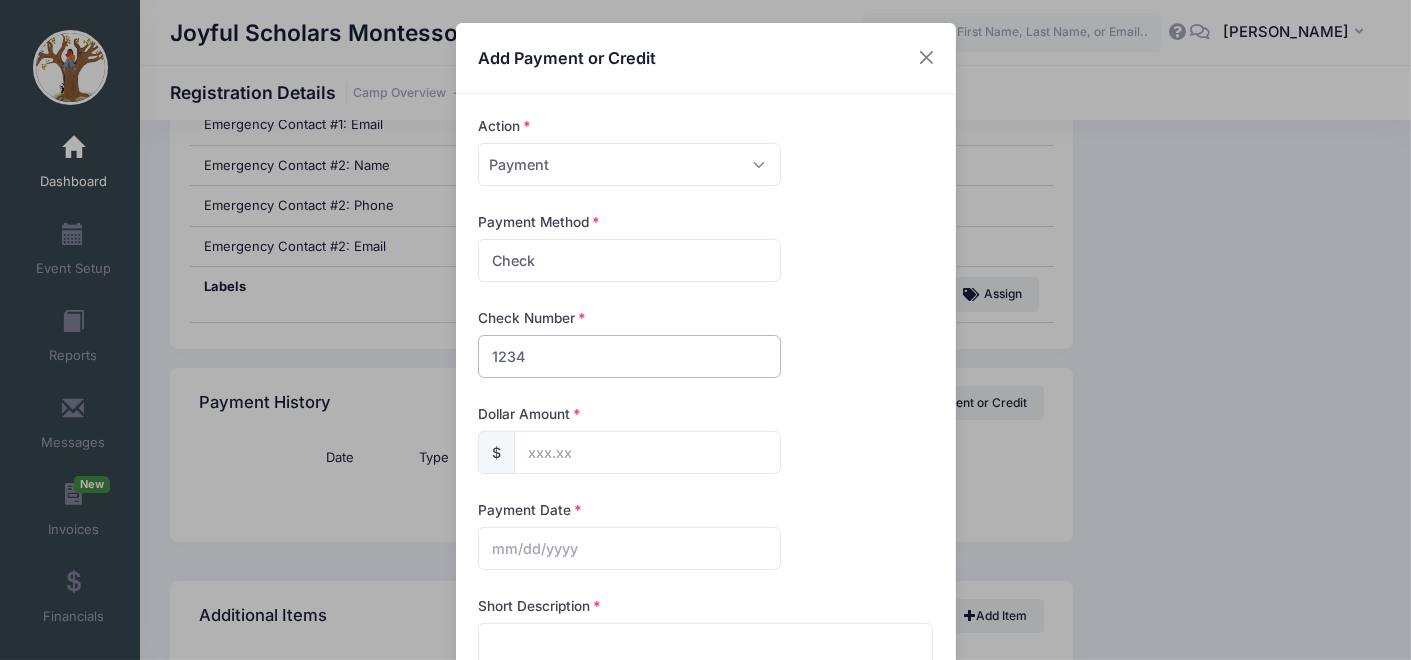 type on "1234" 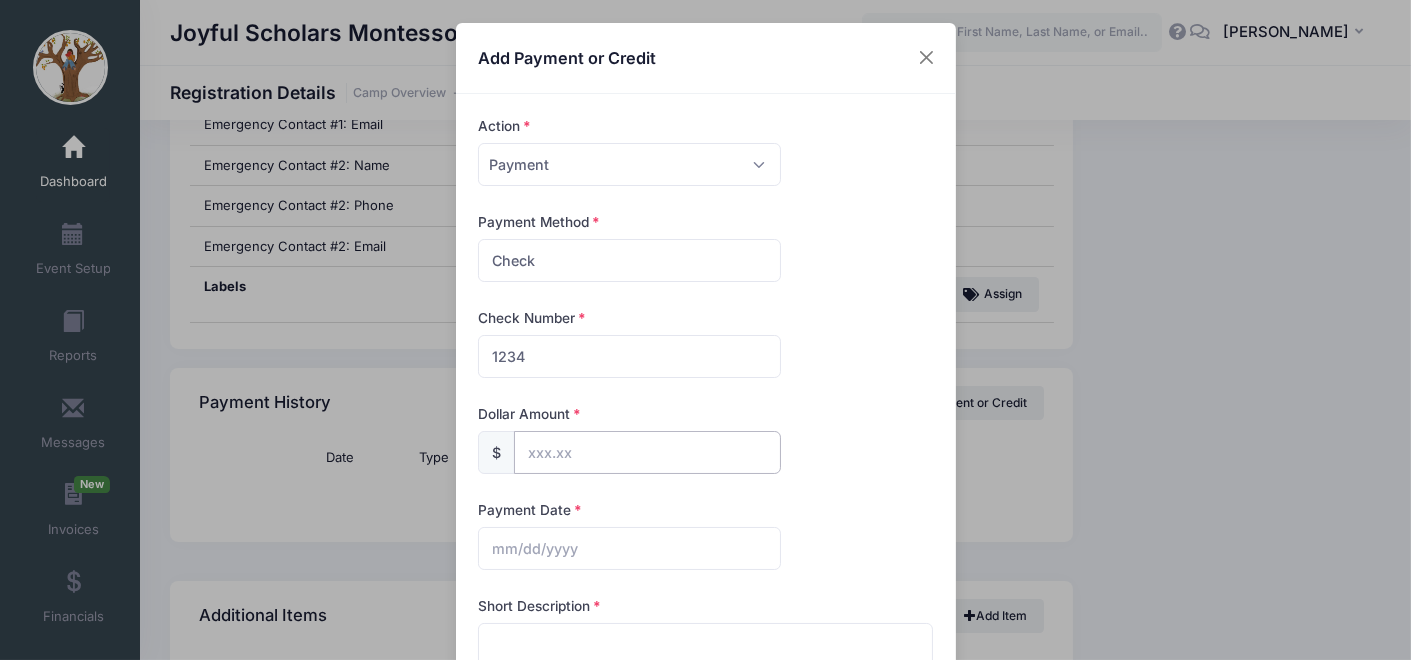 click at bounding box center [647, 452] 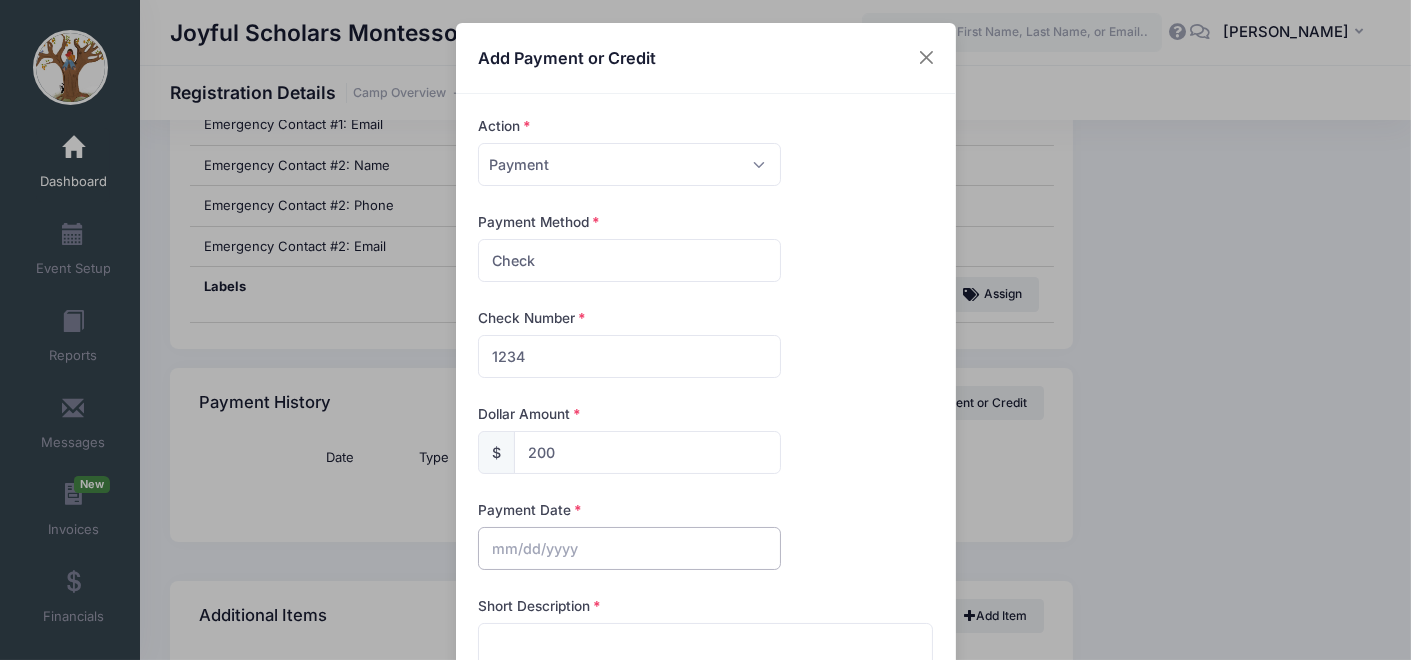 type on "200.00" 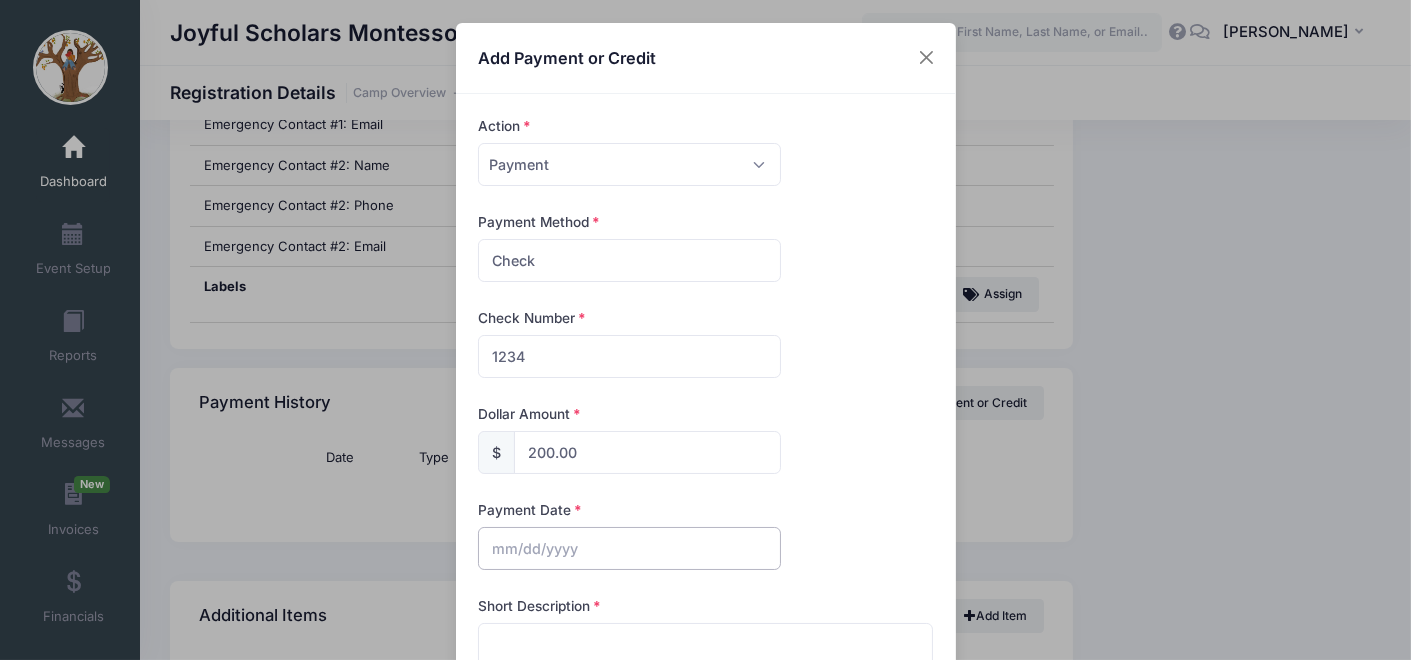 click at bounding box center (629, 548) 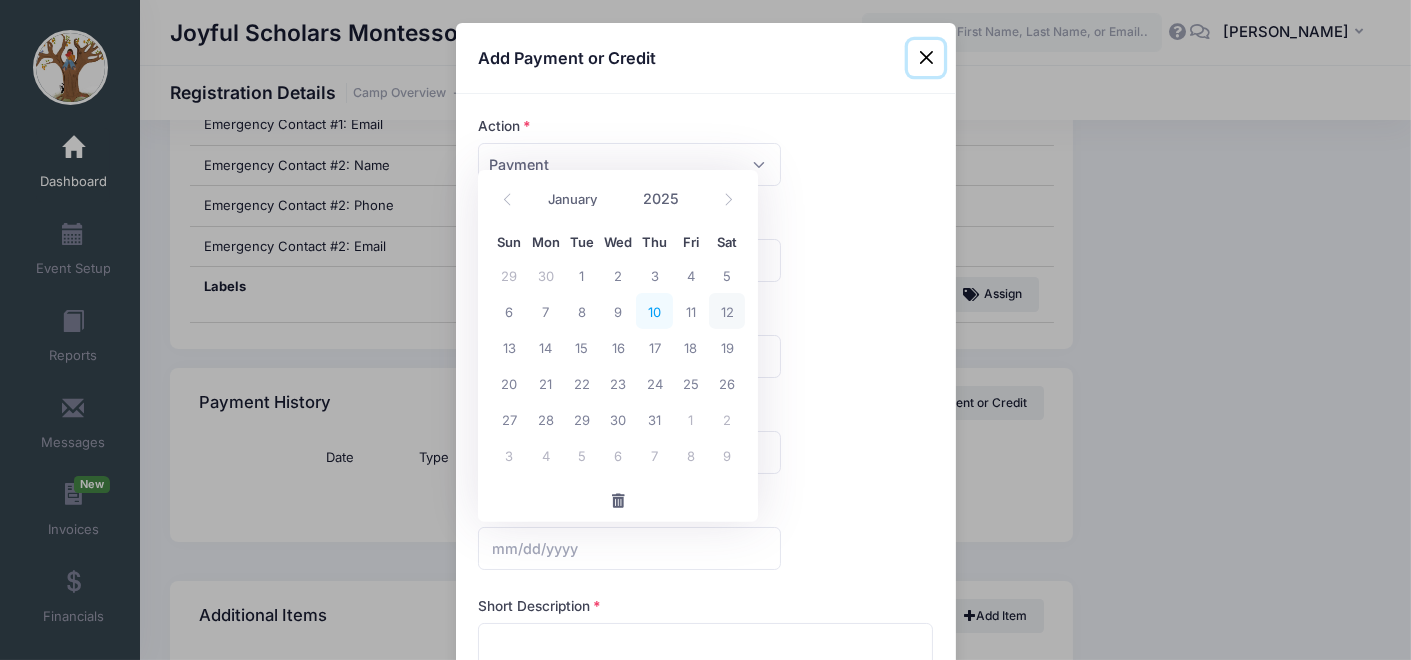 click on "10" at bounding box center (654, 311) 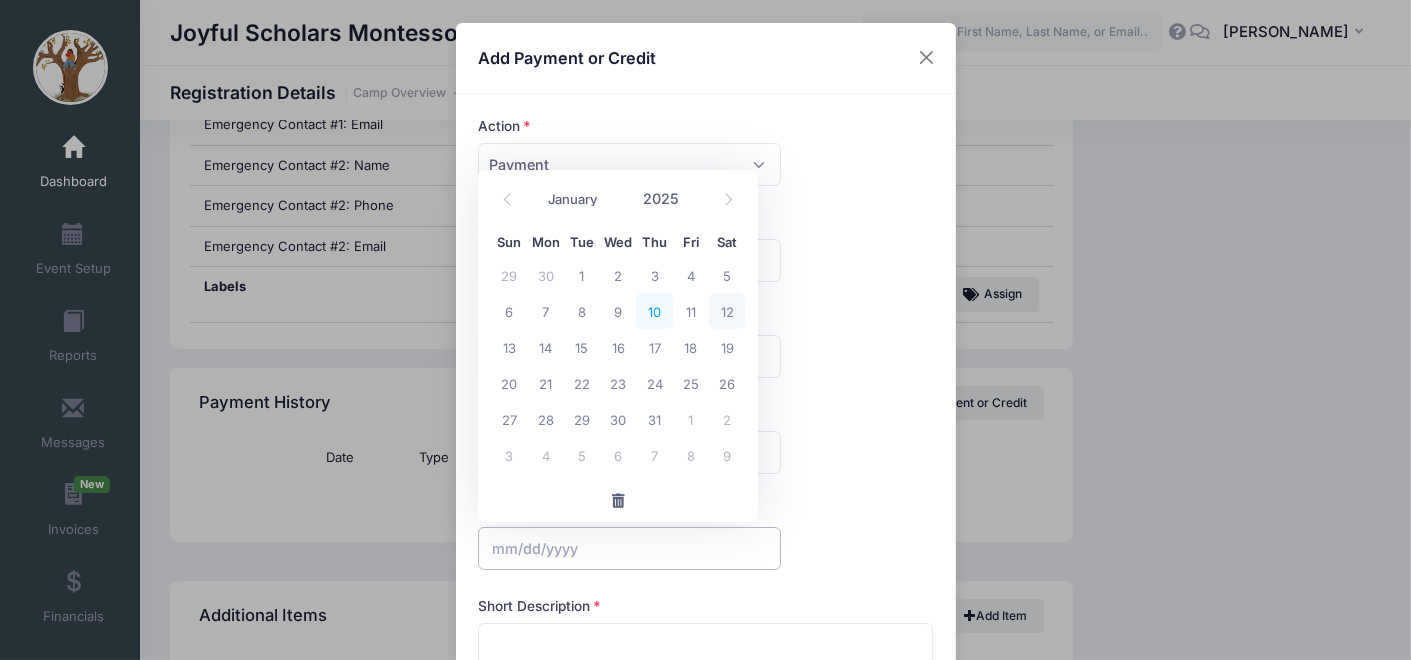 type on "07/10/2025" 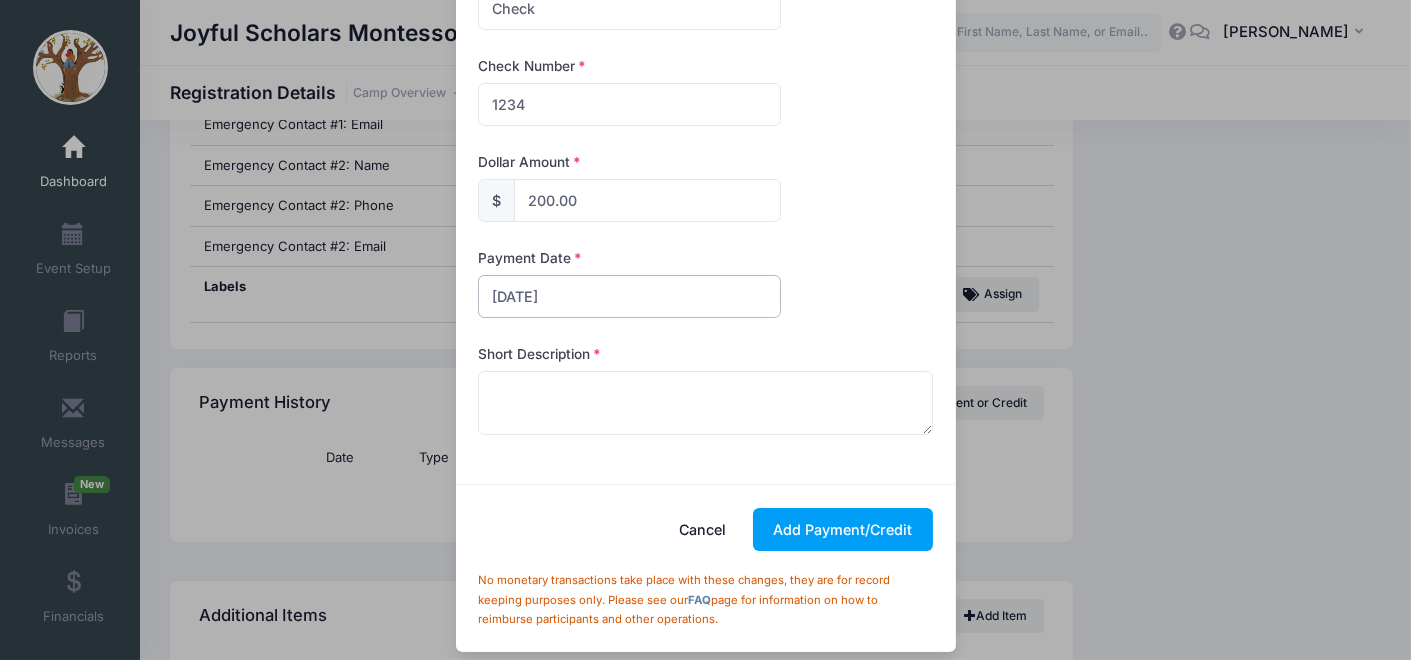 scroll, scrollTop: 260, scrollLeft: 0, axis: vertical 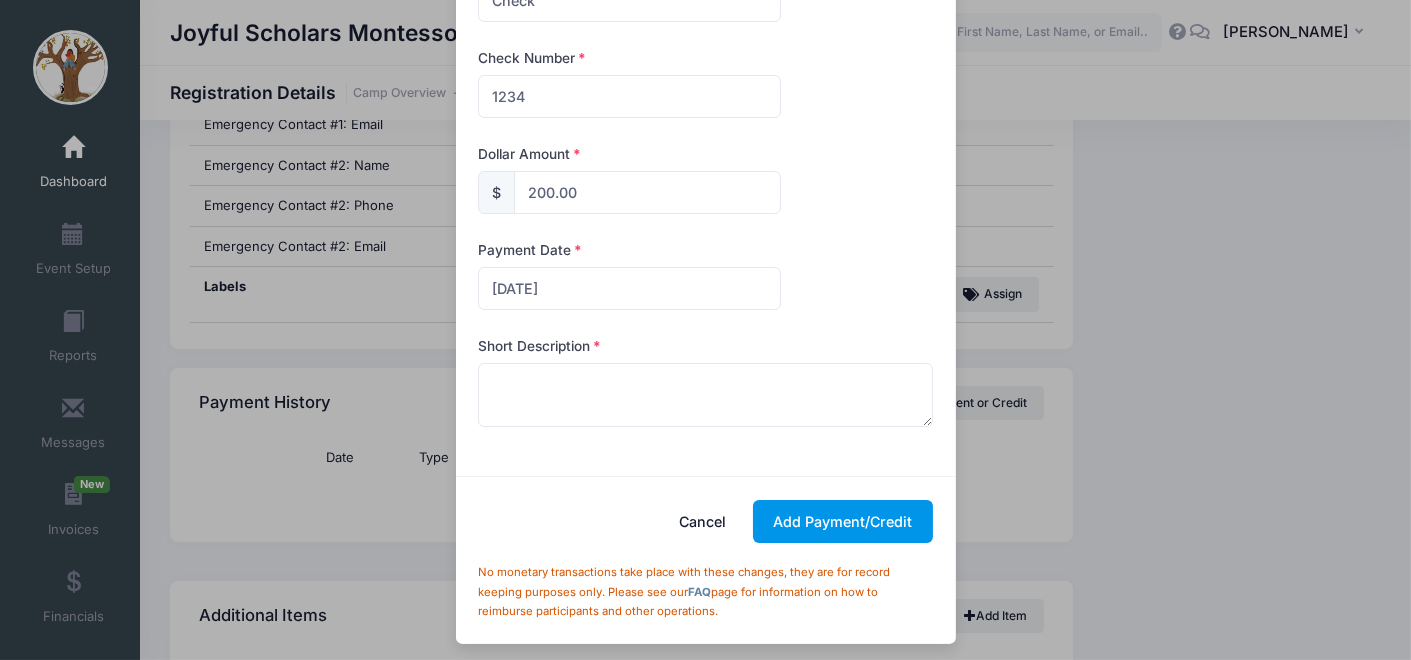 click on "Add Payment/Credit" at bounding box center [843, 521] 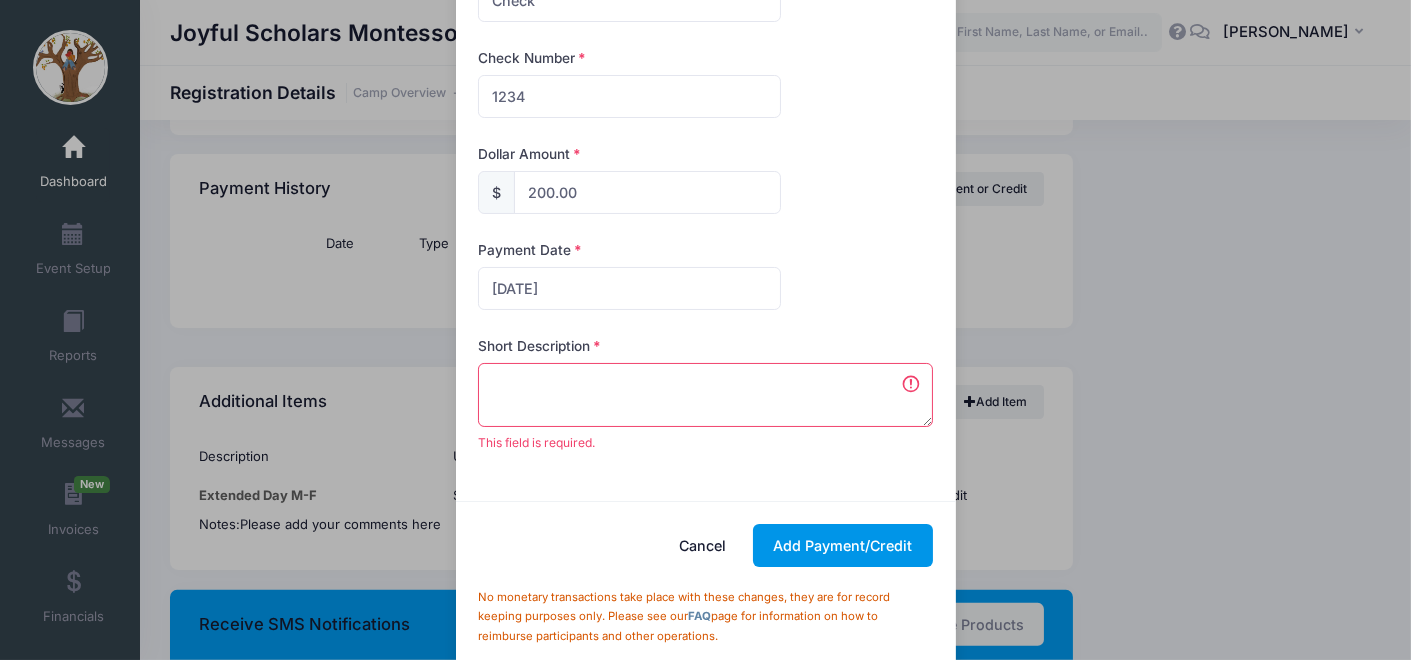 scroll, scrollTop: 1316, scrollLeft: 0, axis: vertical 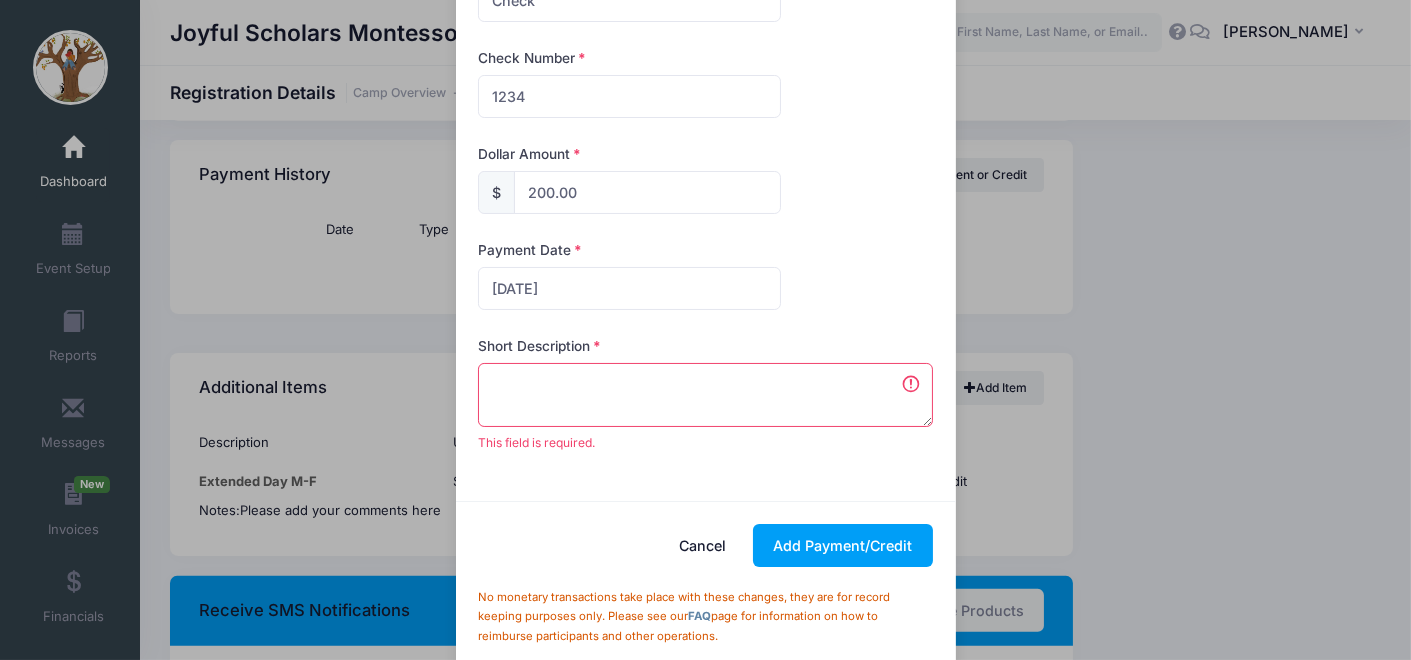 click at bounding box center (705, 395) 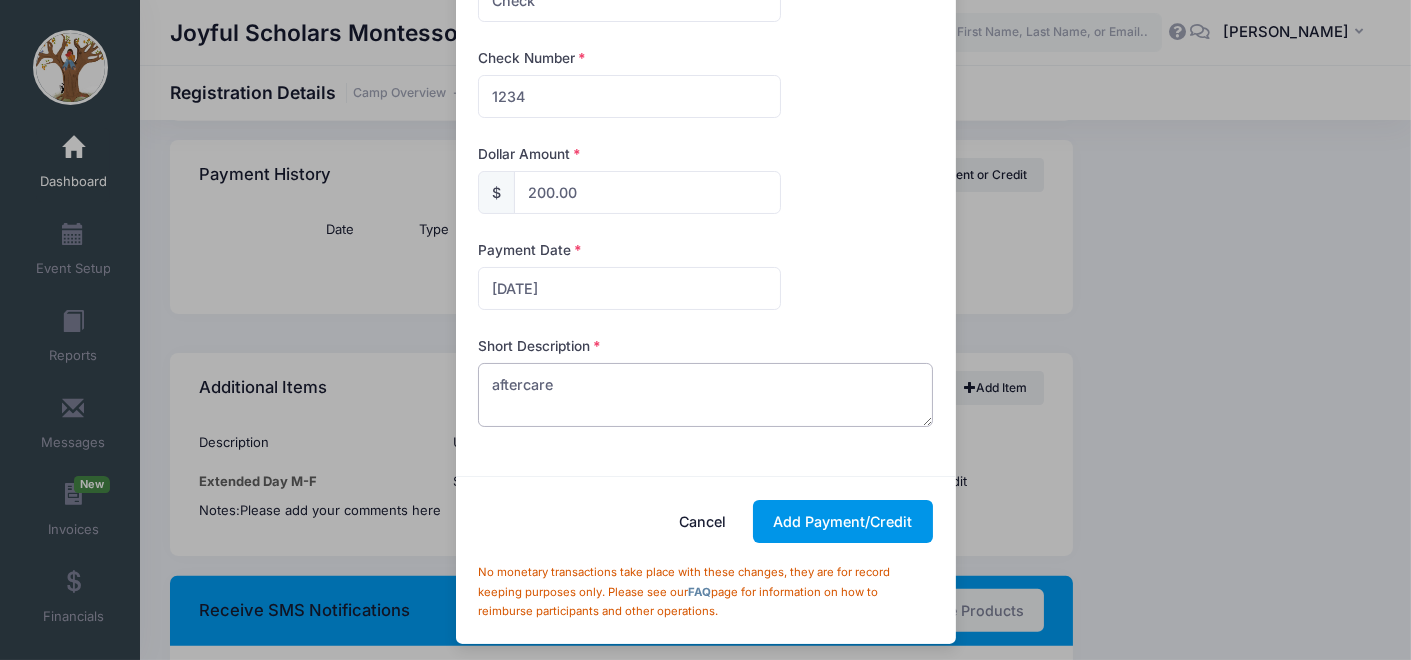 type on "aftercare" 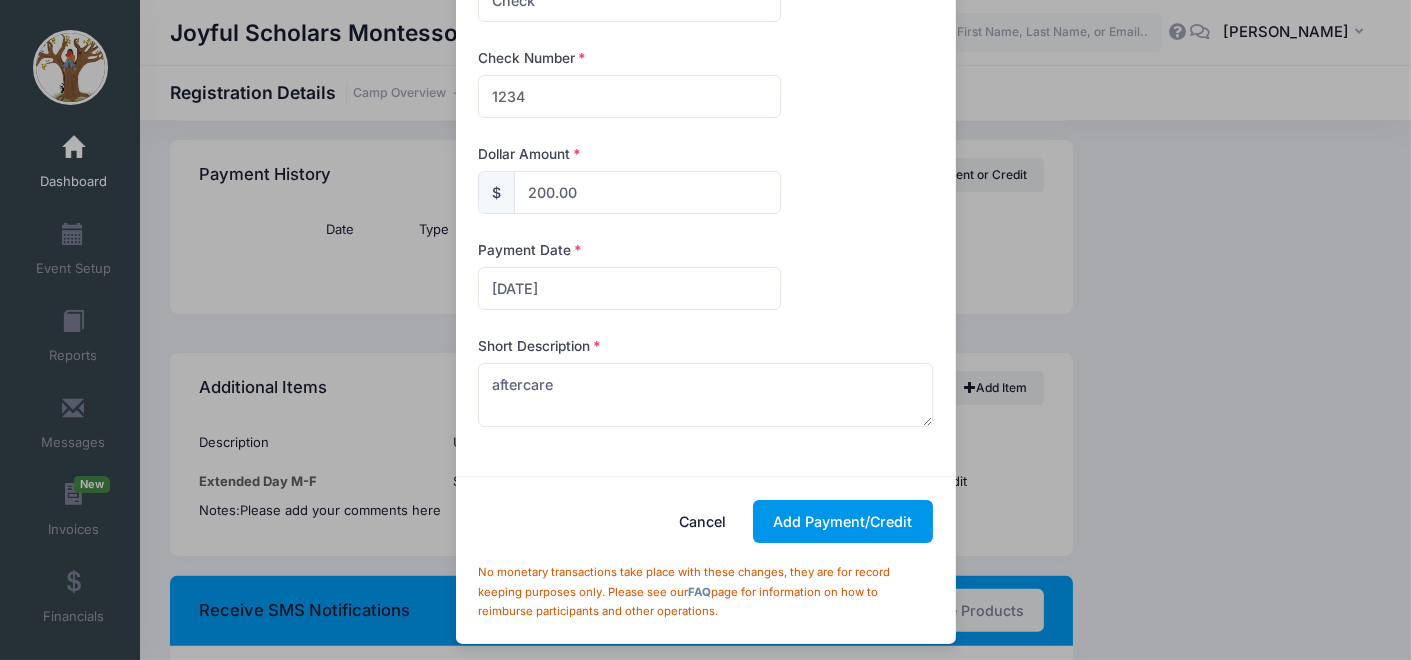 click on "Add Payment/Credit" at bounding box center (843, 521) 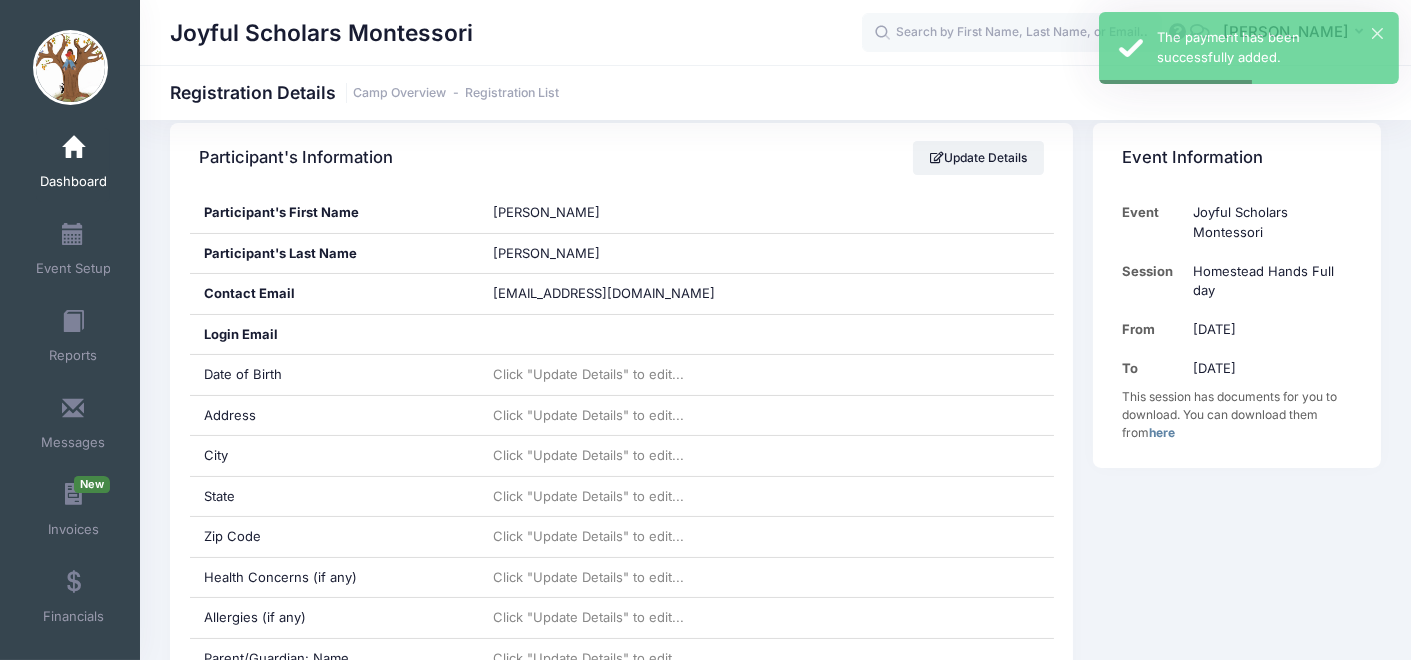 scroll, scrollTop: 73, scrollLeft: 0, axis: vertical 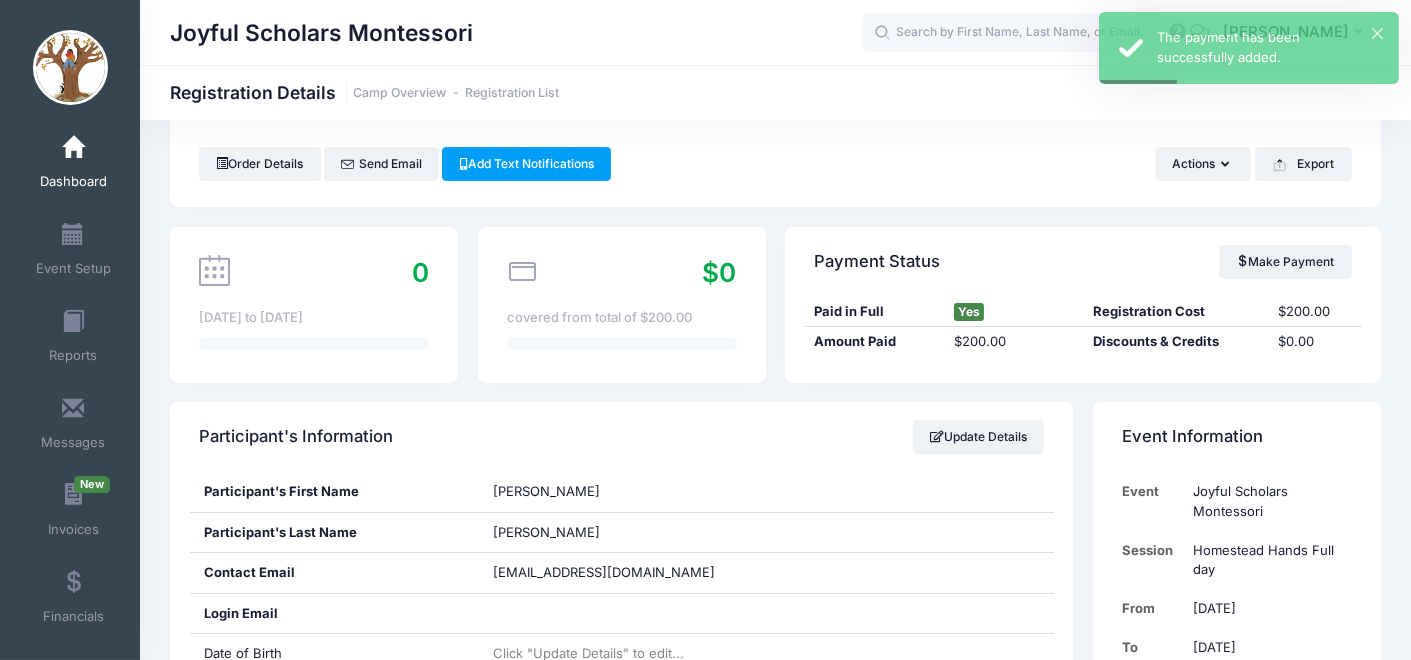 click on "Dashboard" at bounding box center (73, 182) 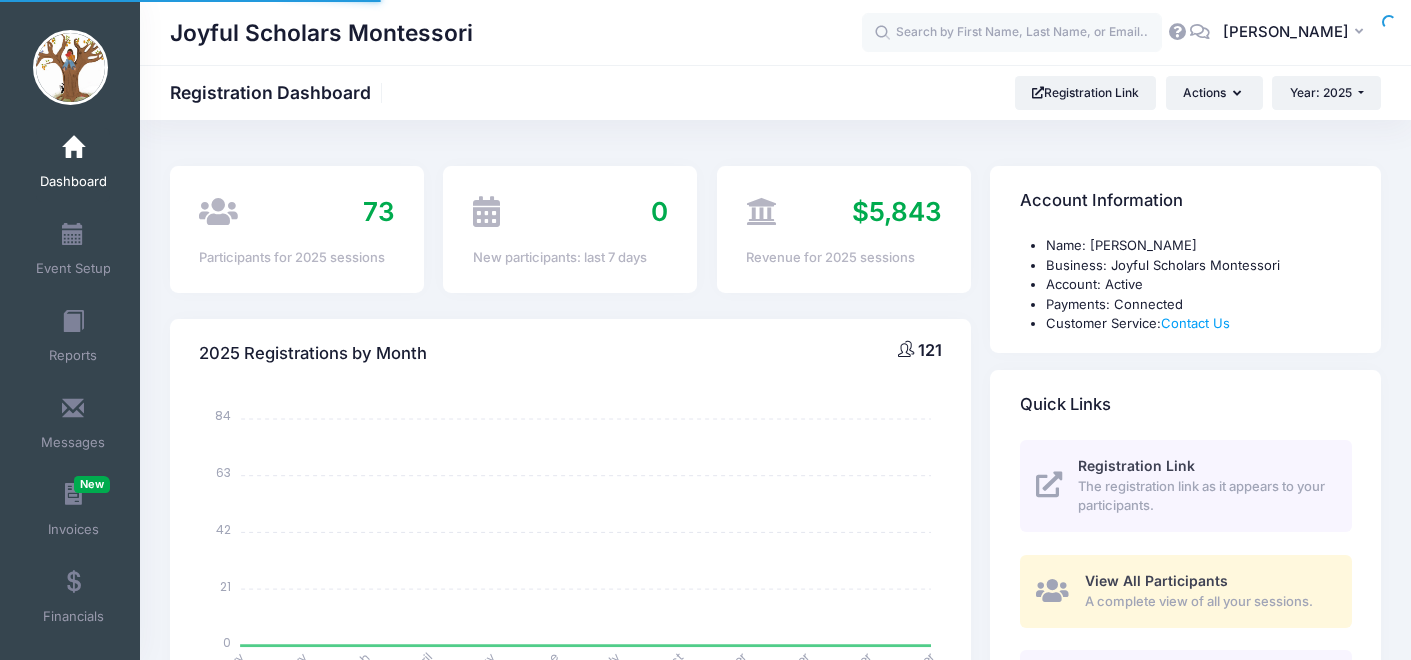 scroll, scrollTop: 0, scrollLeft: 0, axis: both 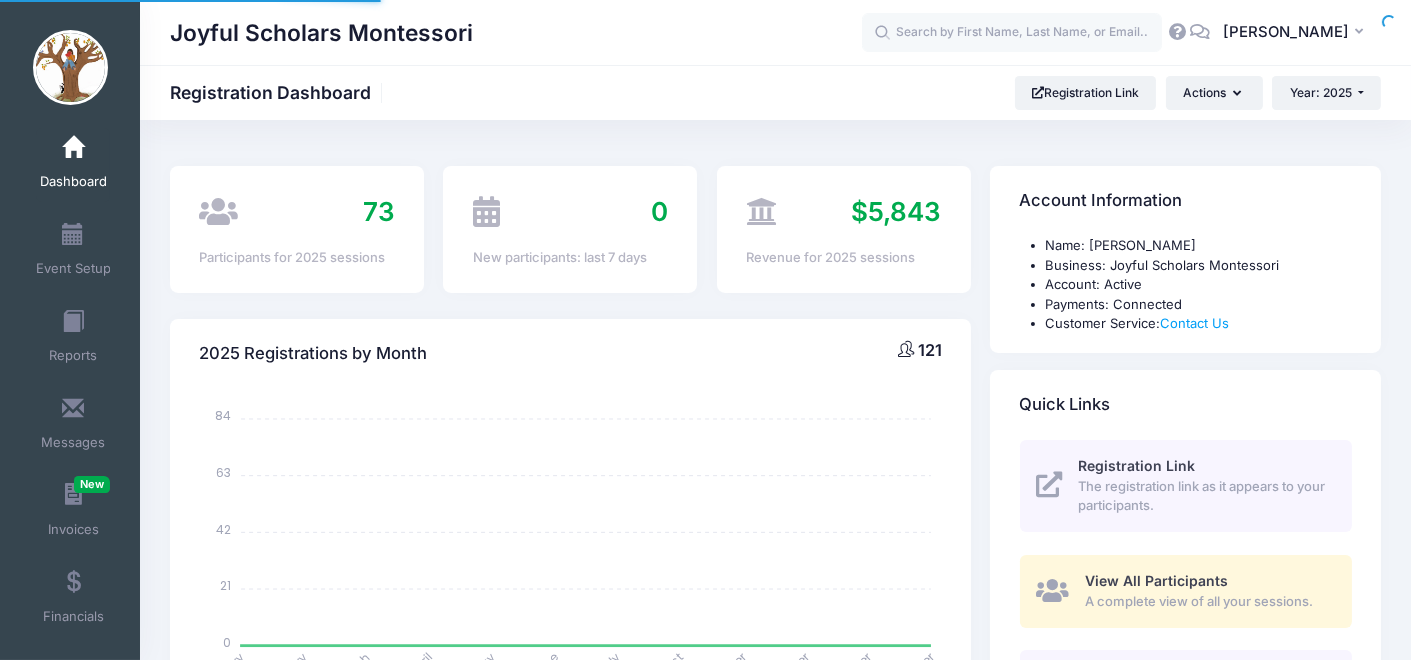 select 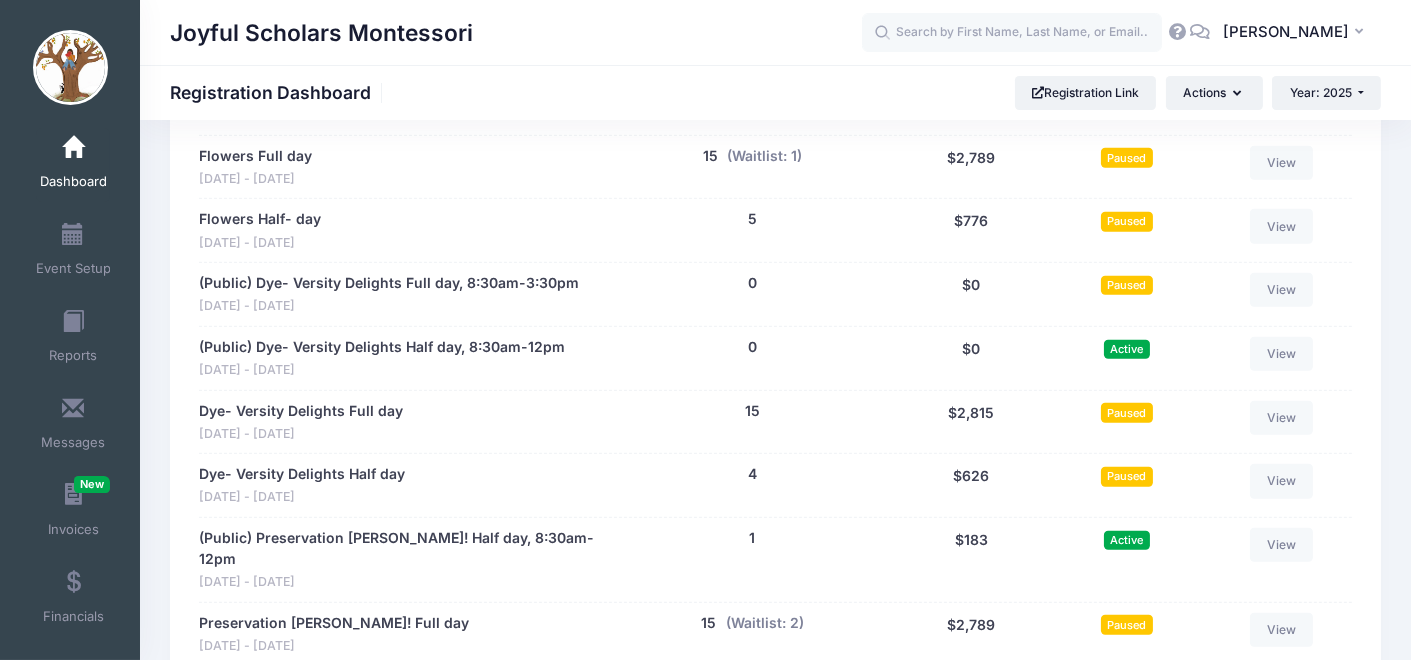 scroll, scrollTop: 1860, scrollLeft: 0, axis: vertical 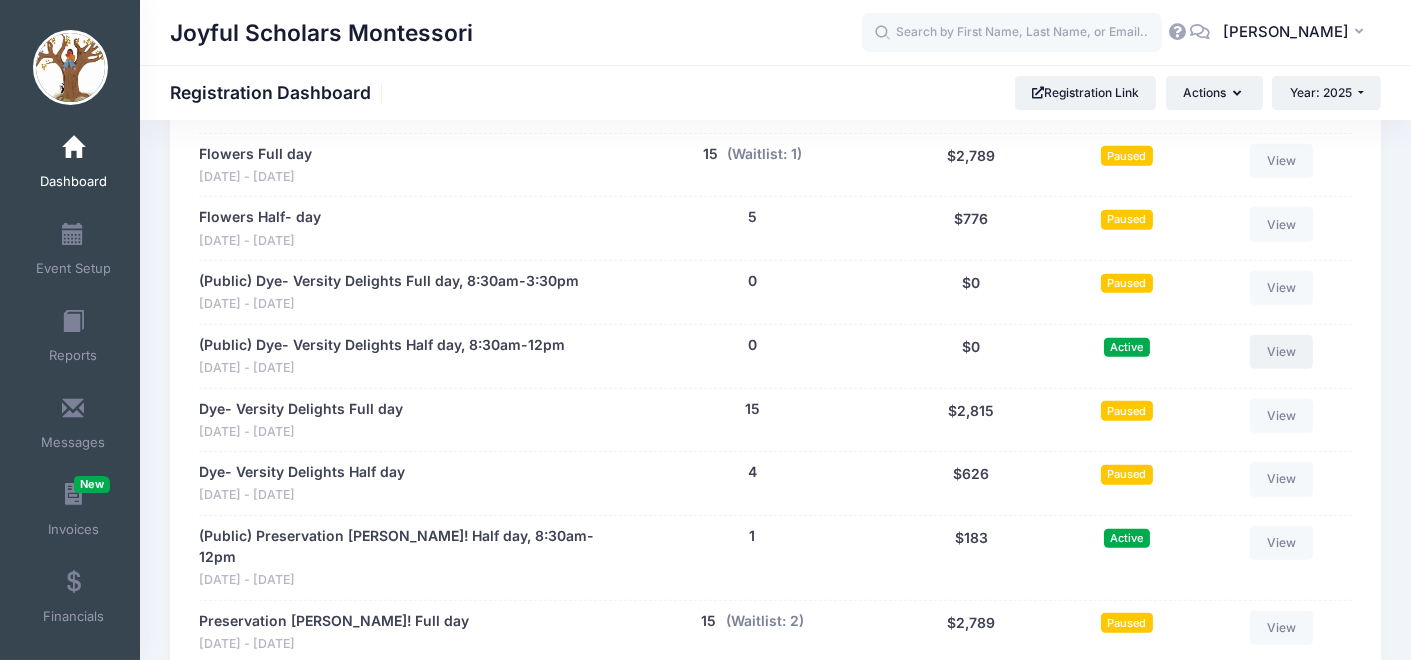 click on "View" at bounding box center [1282, 352] 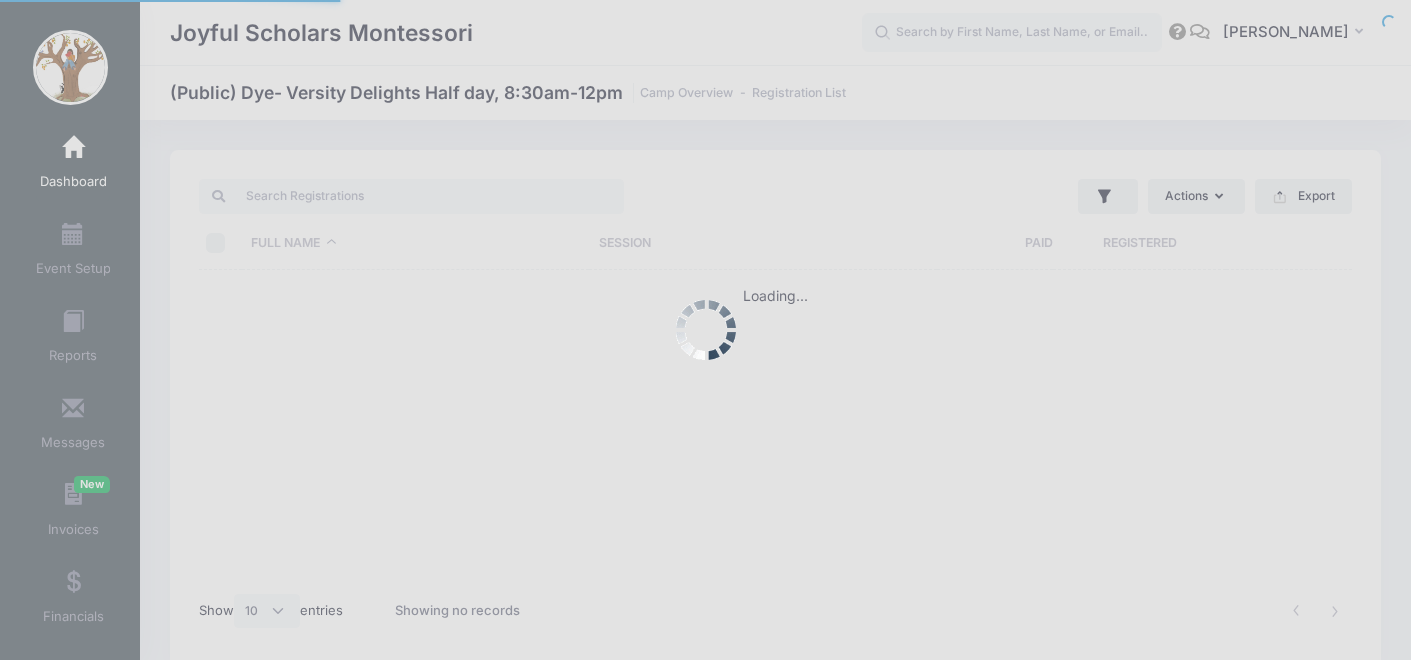 select on "10" 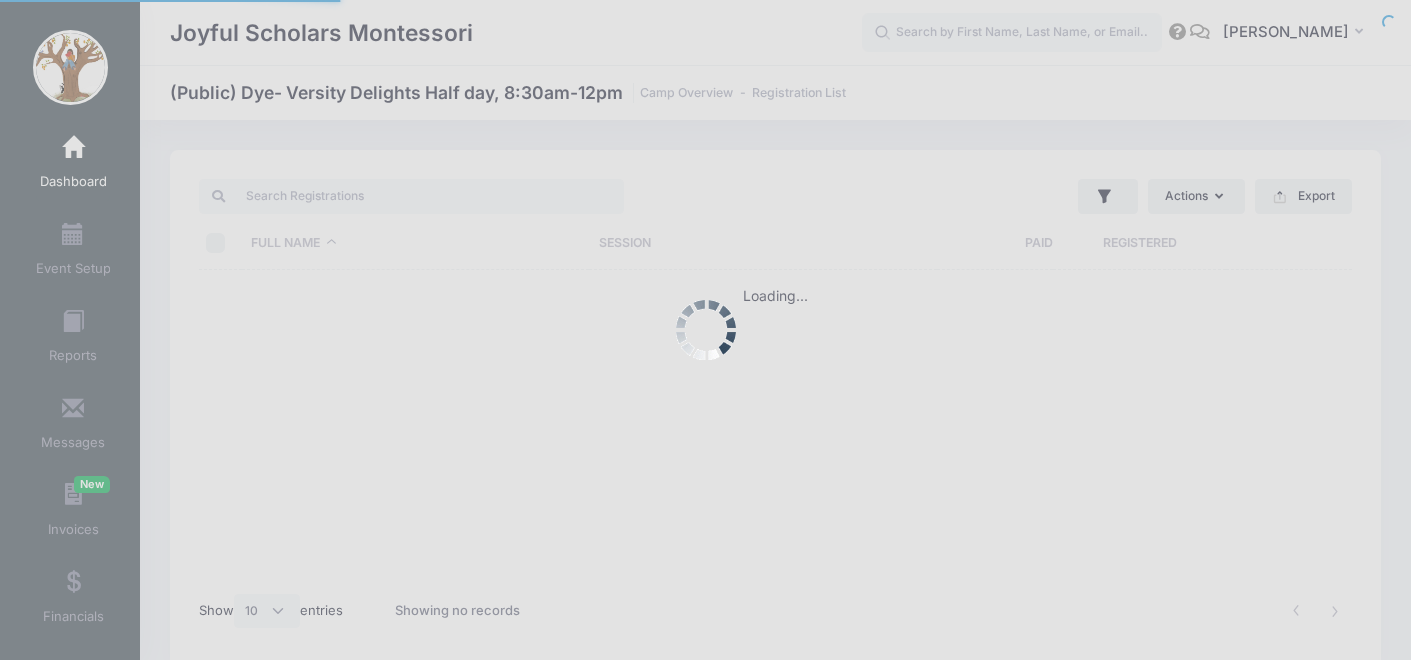 scroll, scrollTop: 0, scrollLeft: 0, axis: both 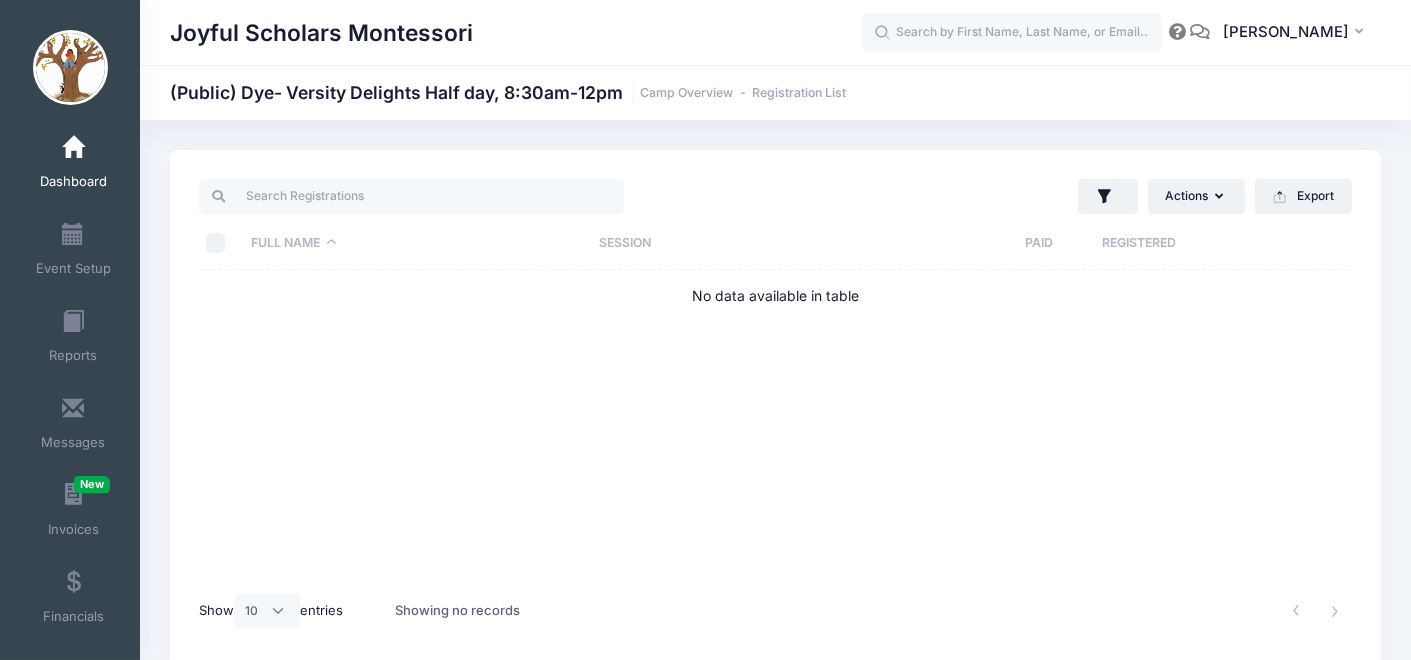 click on "Dashboard" at bounding box center [73, 182] 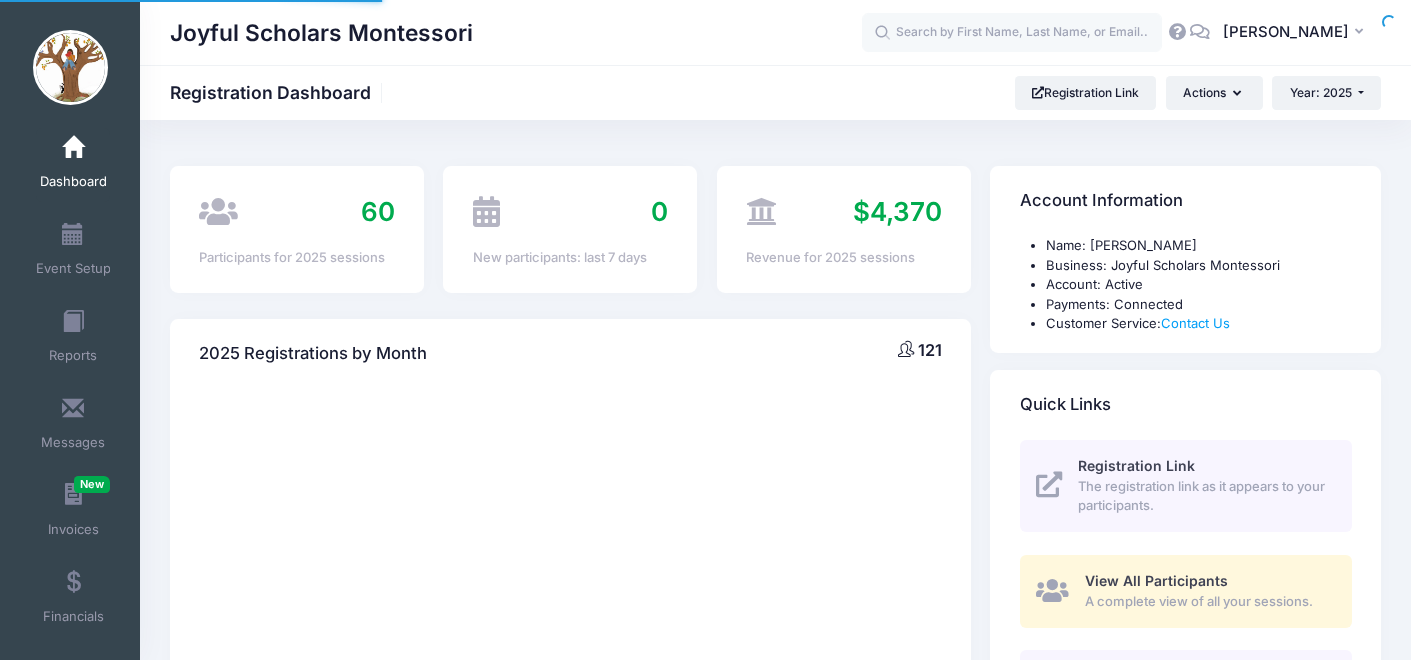 scroll, scrollTop: 0, scrollLeft: 0, axis: both 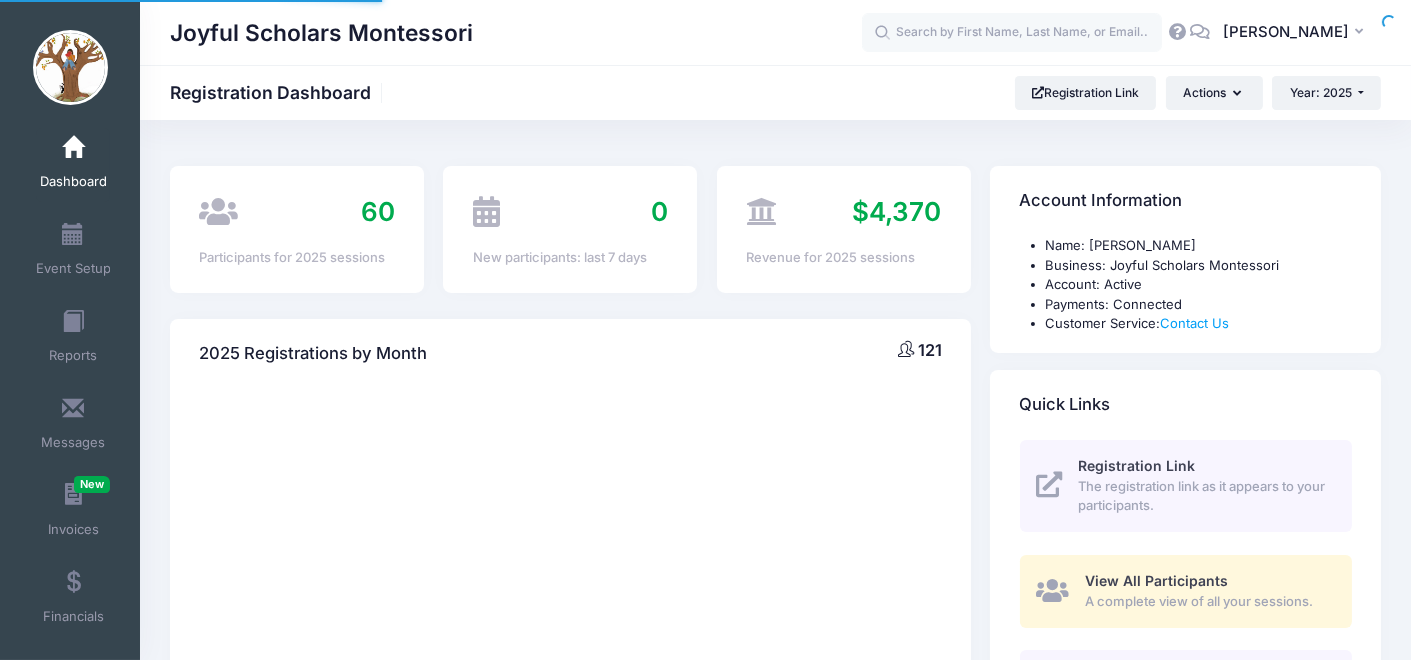 select 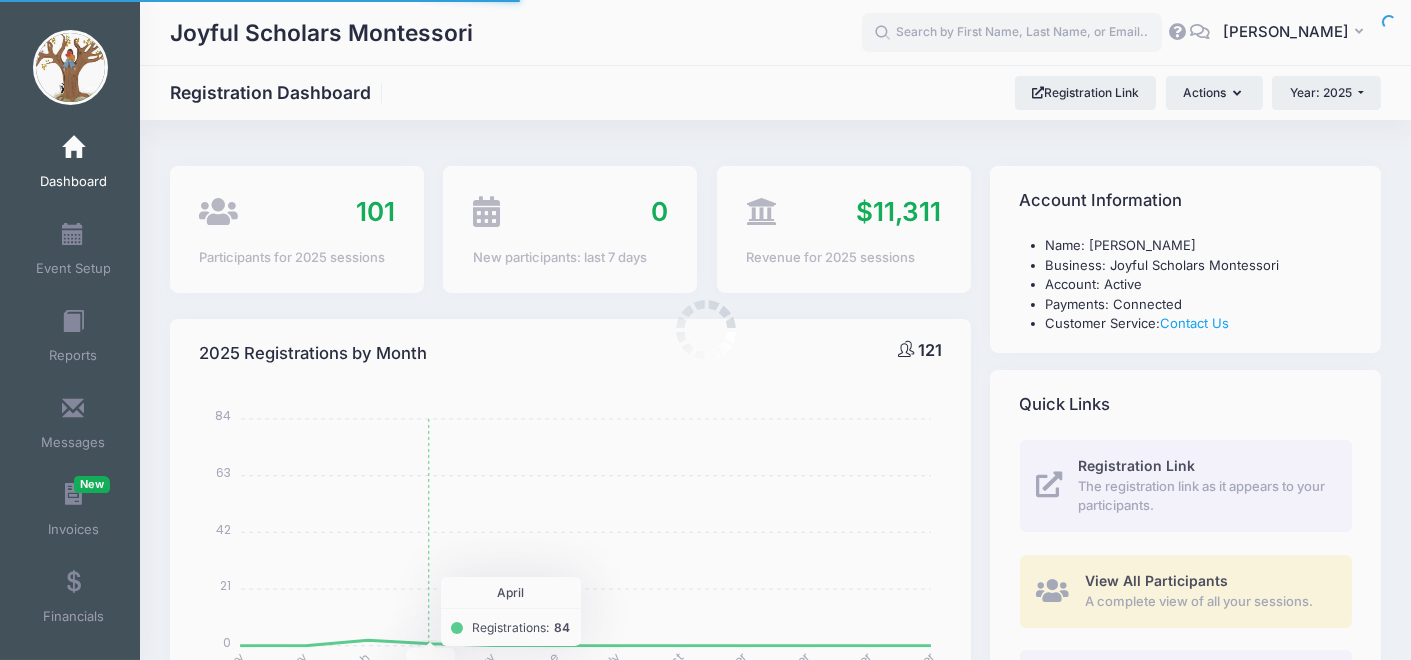 scroll, scrollTop: 0, scrollLeft: 0, axis: both 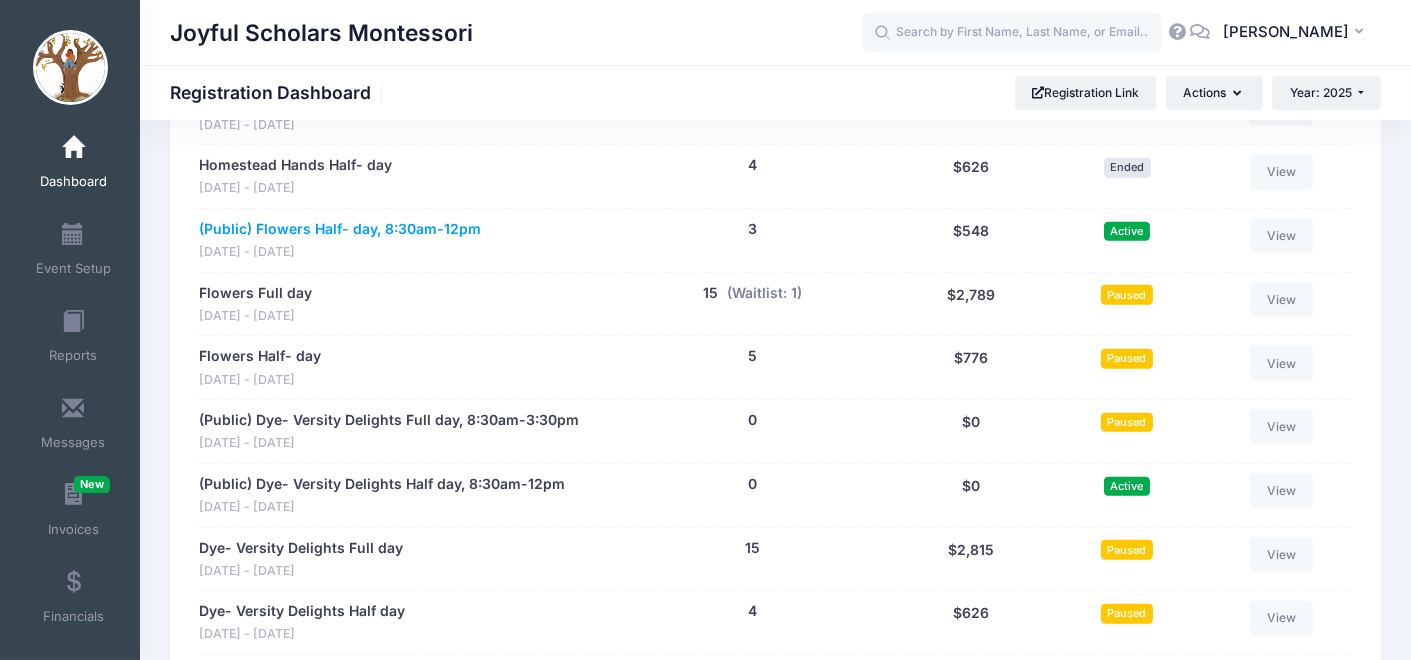 click on "(Public) Flowers Half- day, 8:30am-12pm" at bounding box center [340, 229] 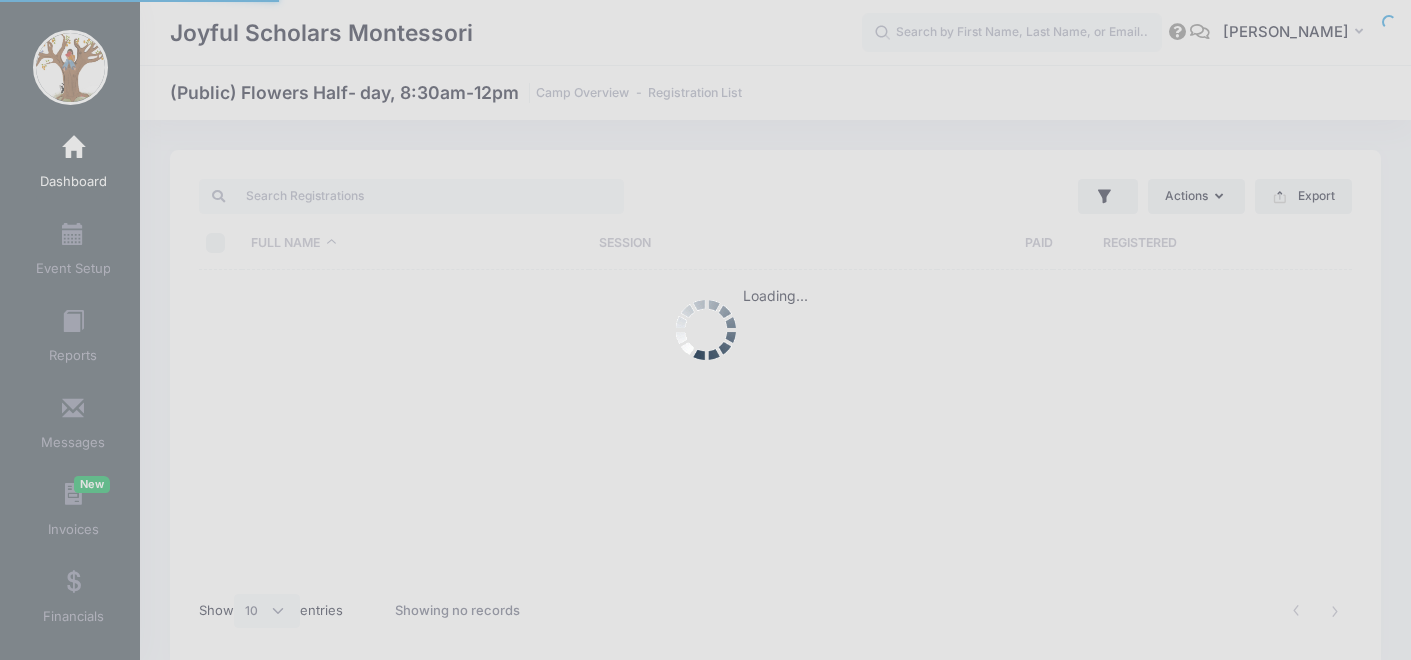 select on "10" 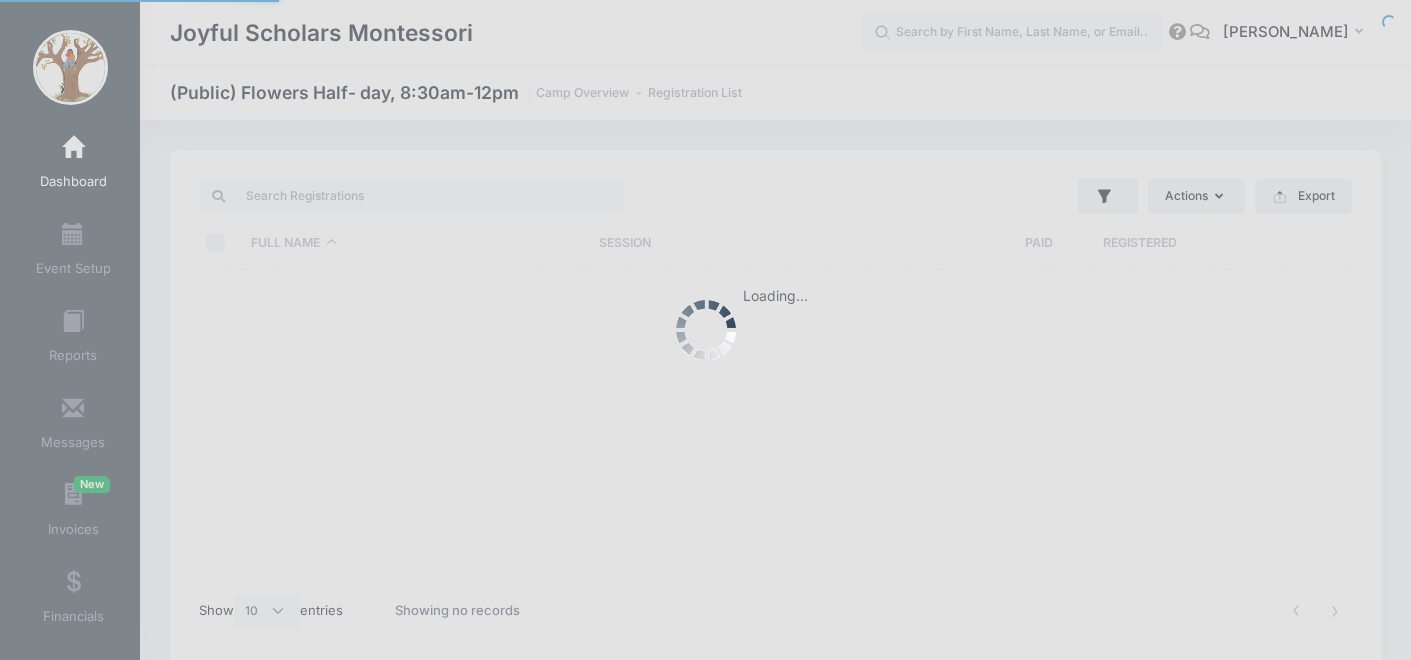 scroll, scrollTop: 0, scrollLeft: 0, axis: both 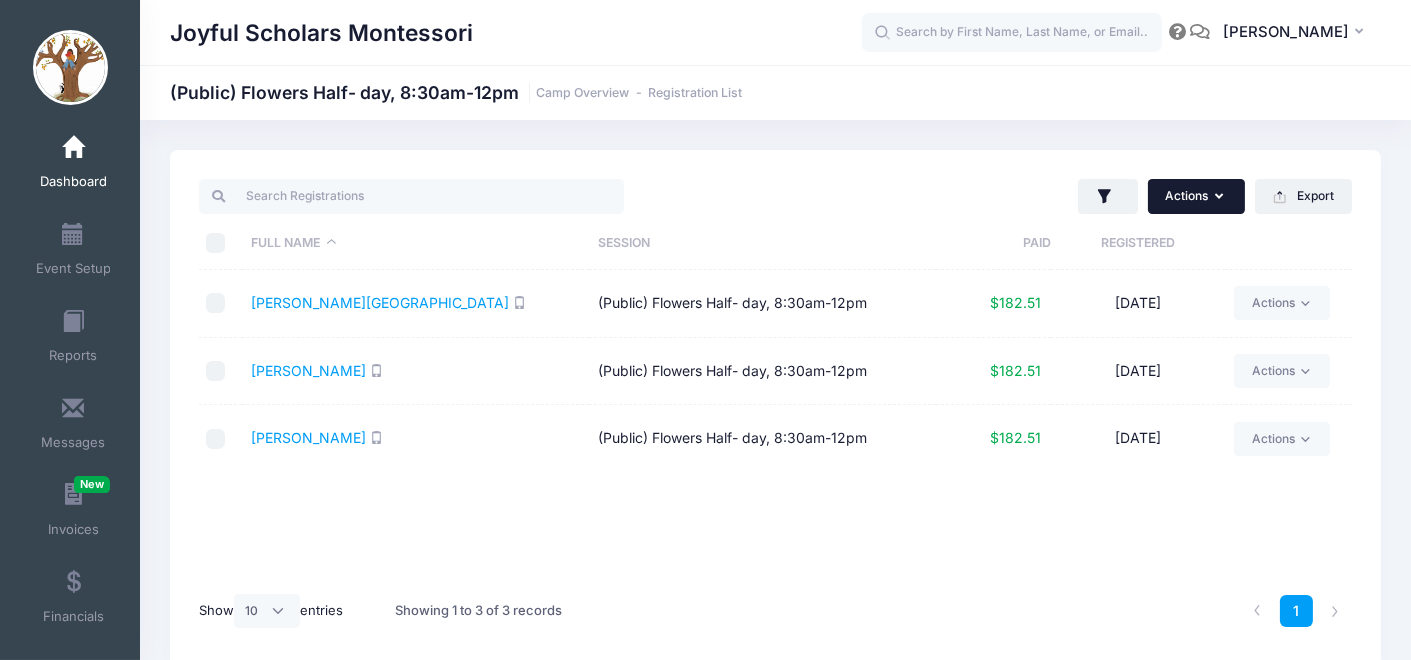 click on "Actions" at bounding box center (1196, 196) 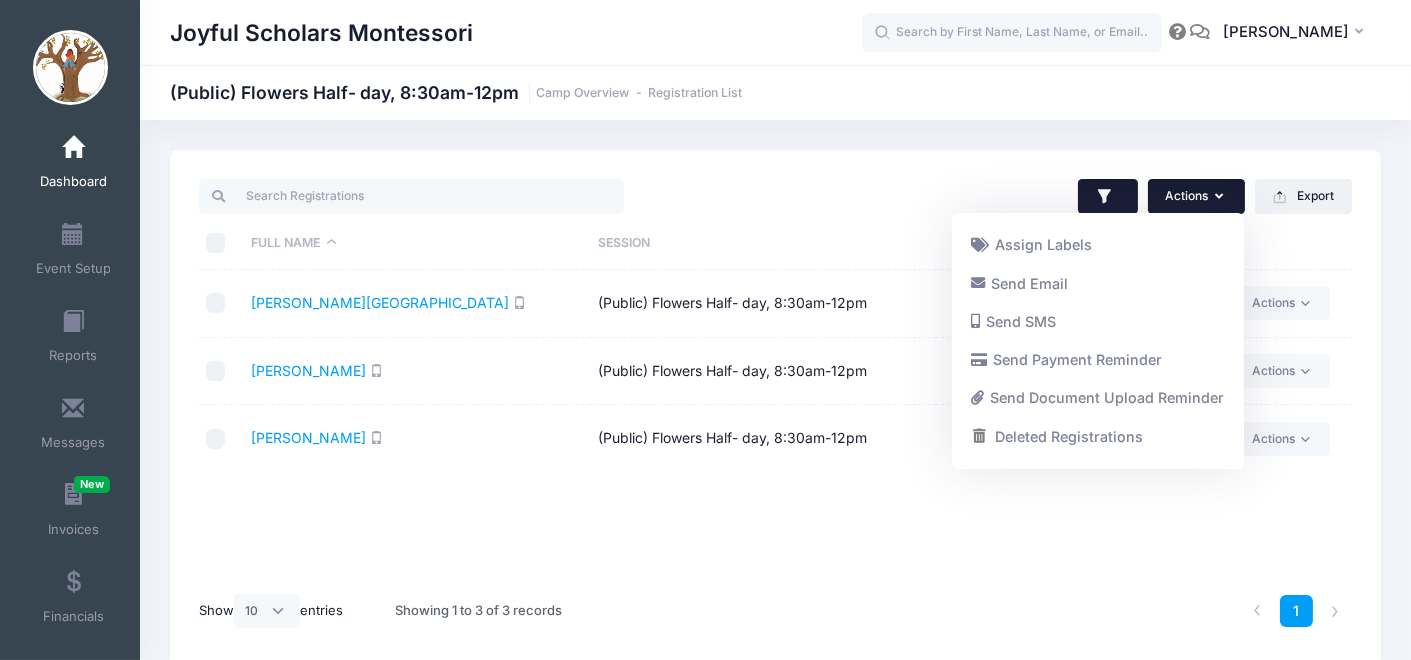 click 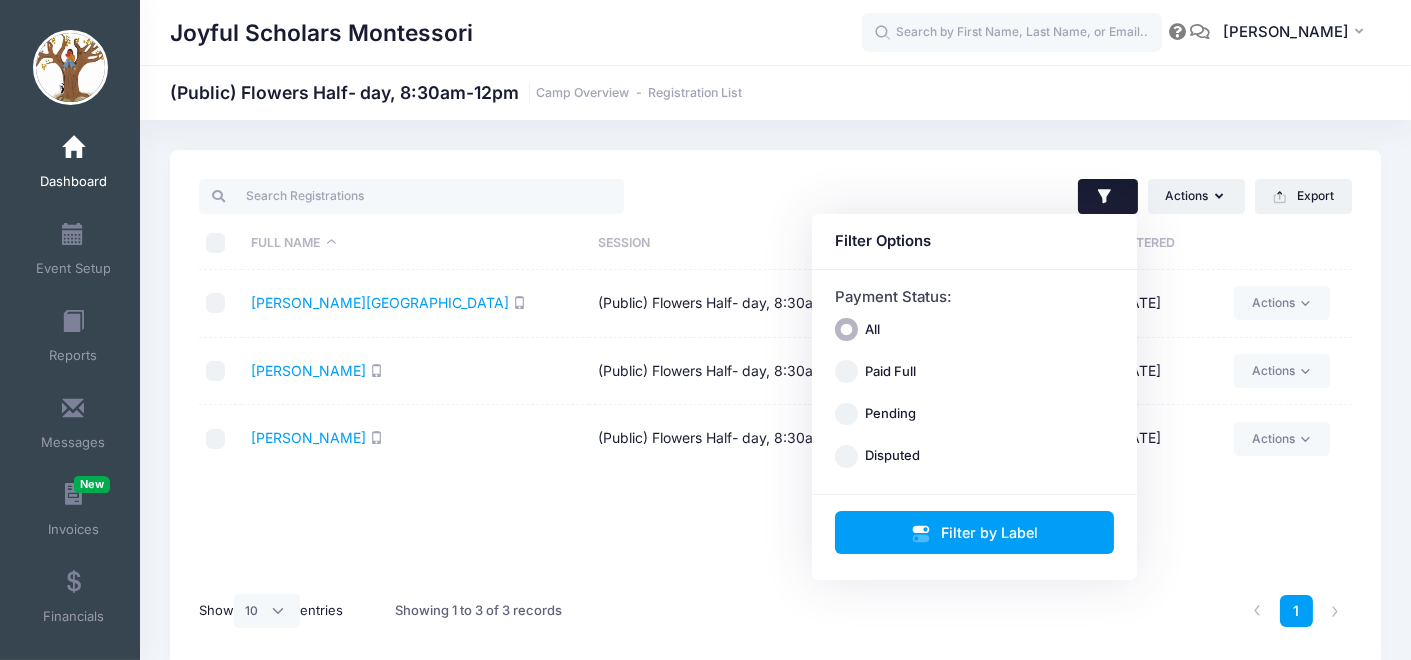 click on "Actions      Assign Labels
Send Email
Send SMS
Send Payment Reminder
Send Document Upload Reminder
Deleted Registrations
Filter Options
Payment Status:
All
Paid Full
Pending" at bounding box center (775, 409) 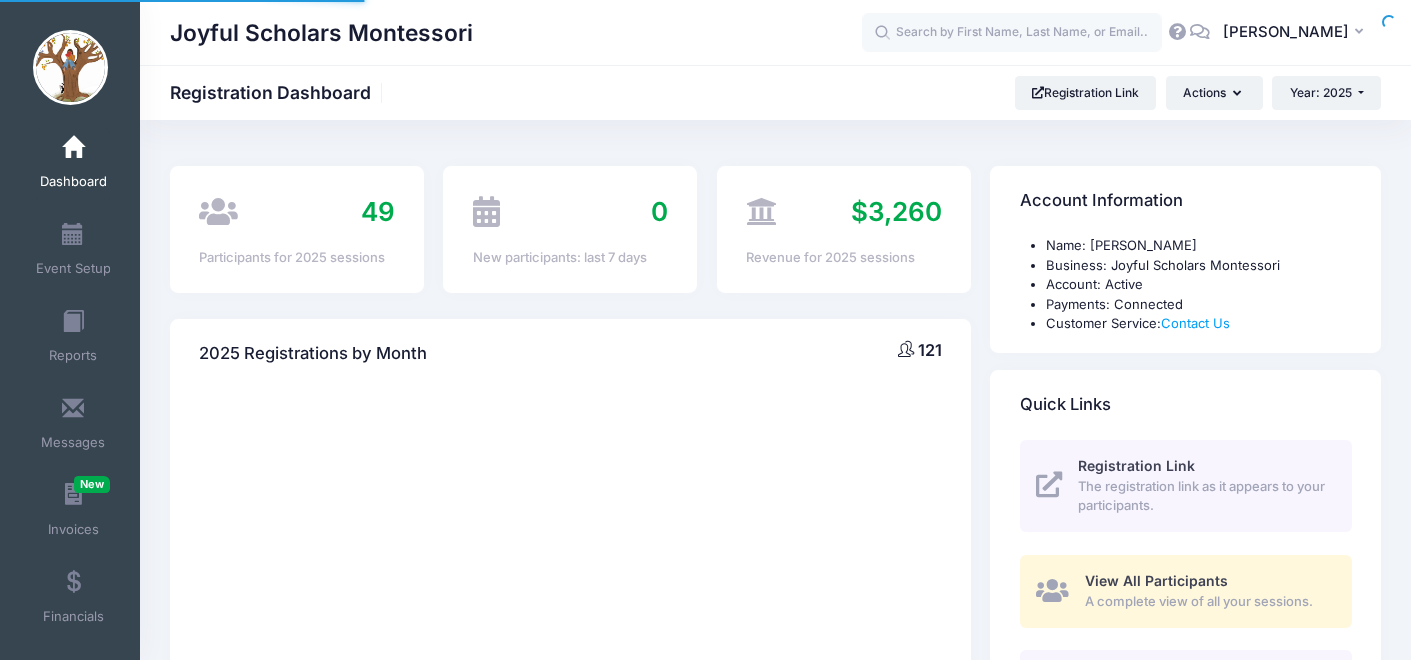 scroll, scrollTop: 0, scrollLeft: 0, axis: both 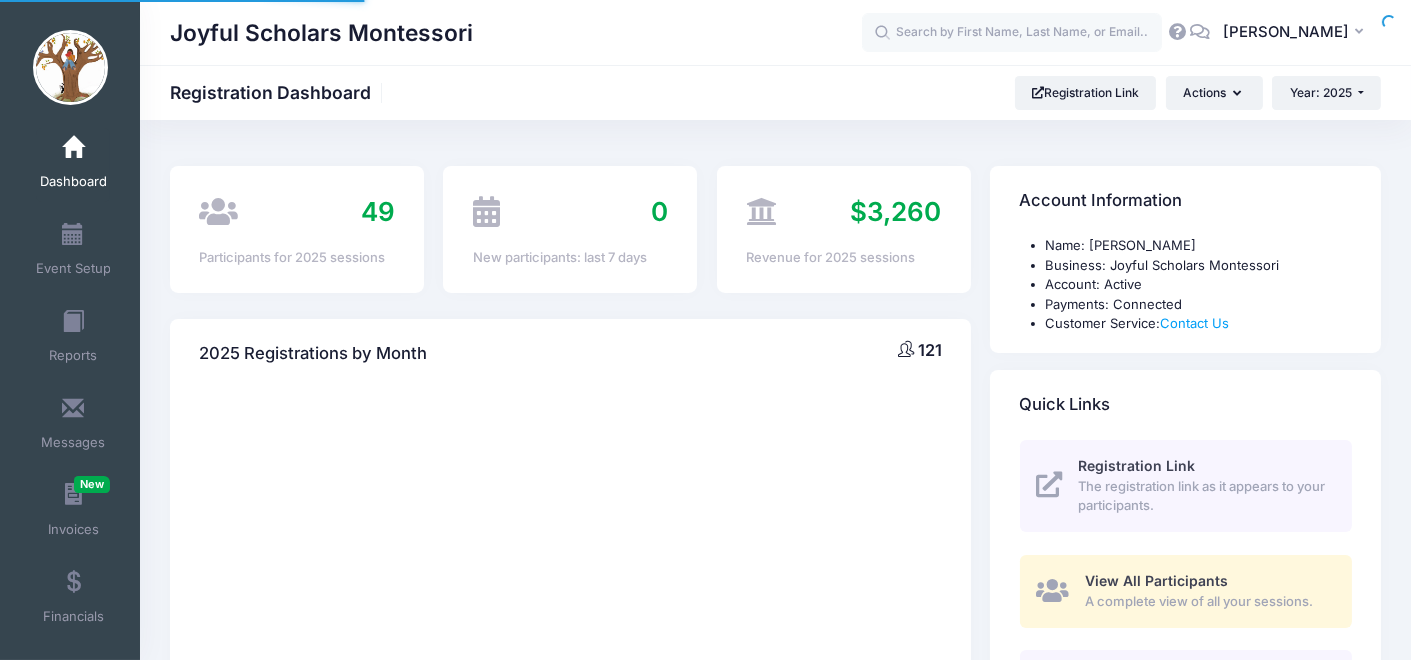 select 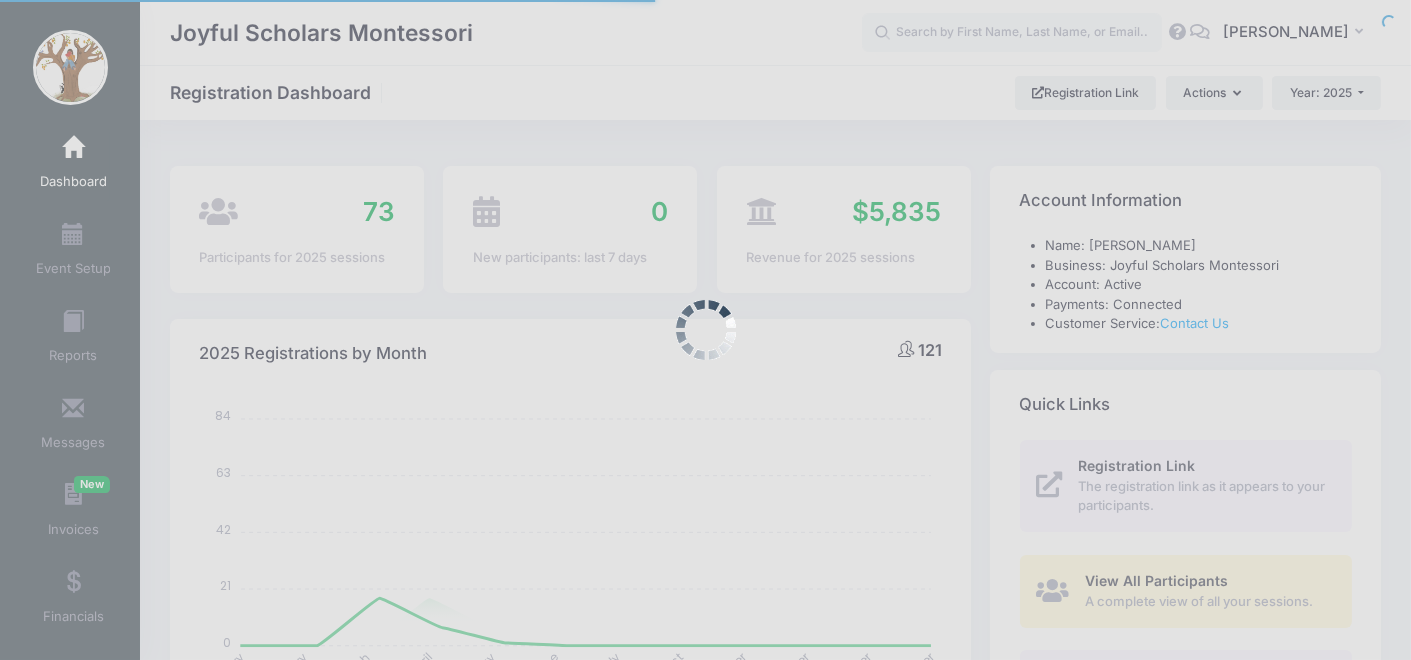 scroll, scrollTop: 1038, scrollLeft: 0, axis: vertical 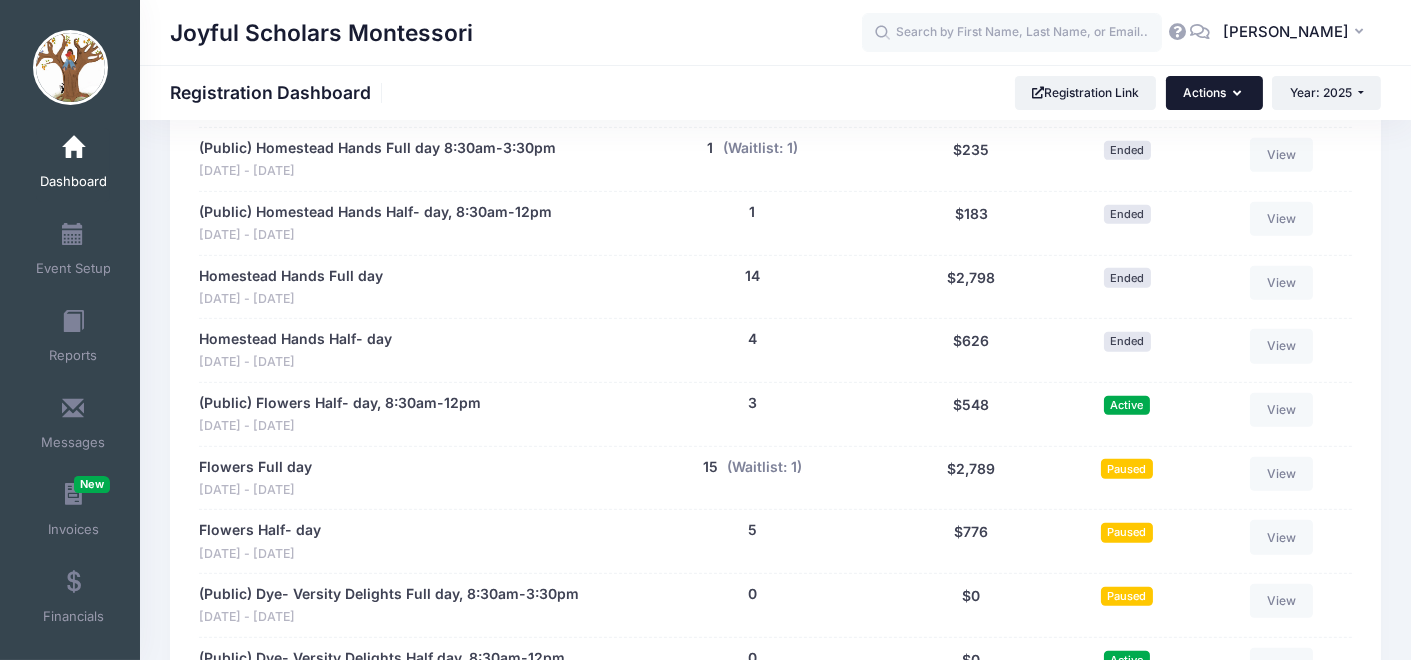 click on "Actions" at bounding box center (1214, 93) 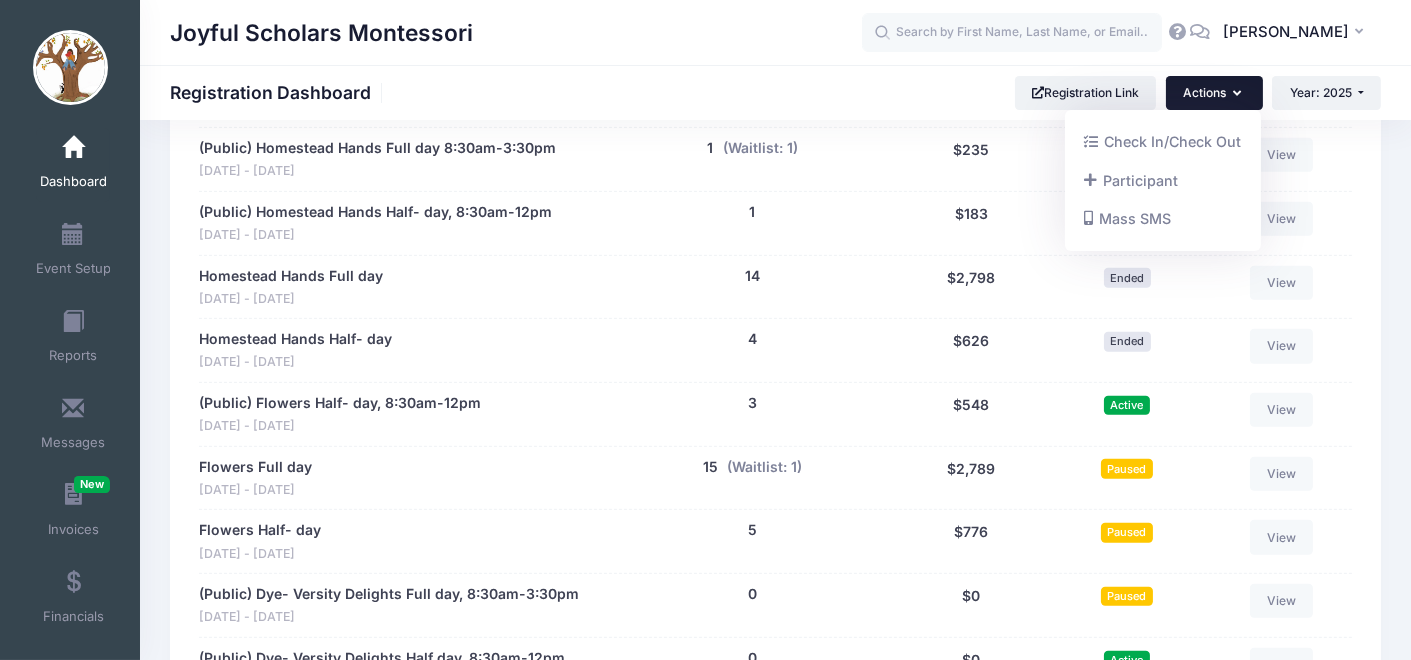click on "Actions" at bounding box center [1214, 93] 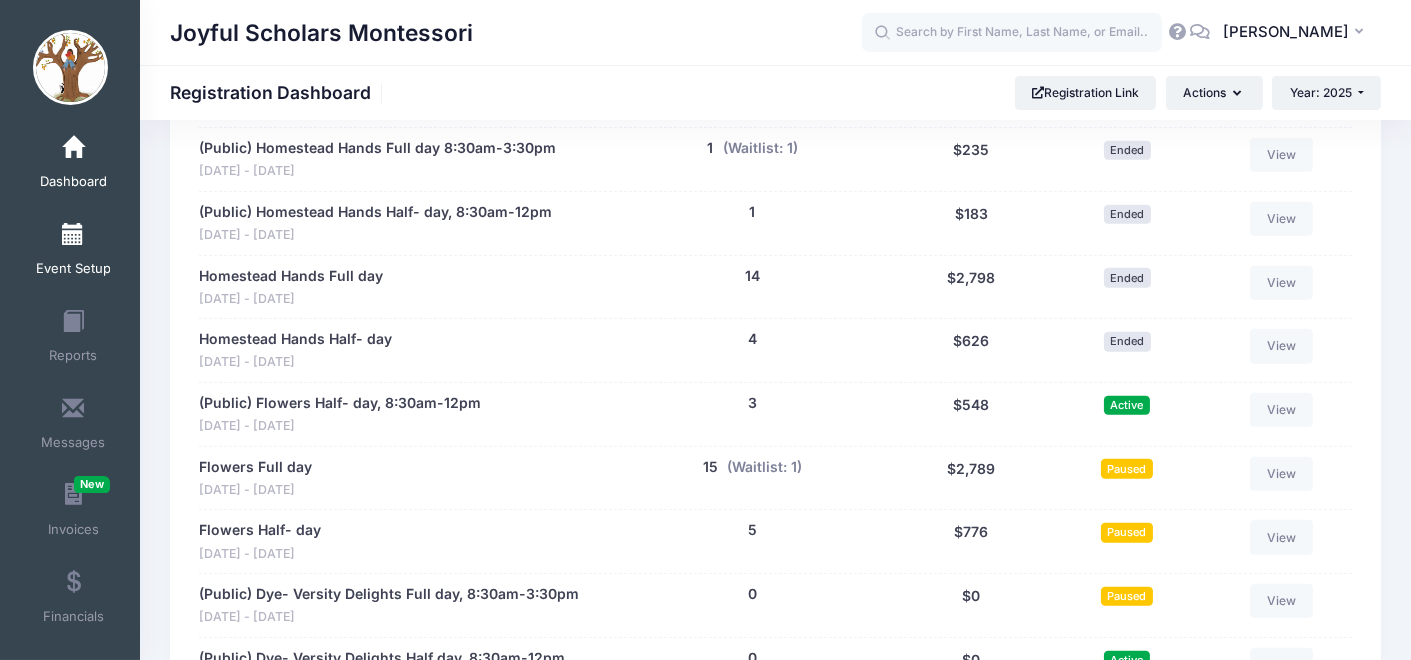 click at bounding box center (73, 235) 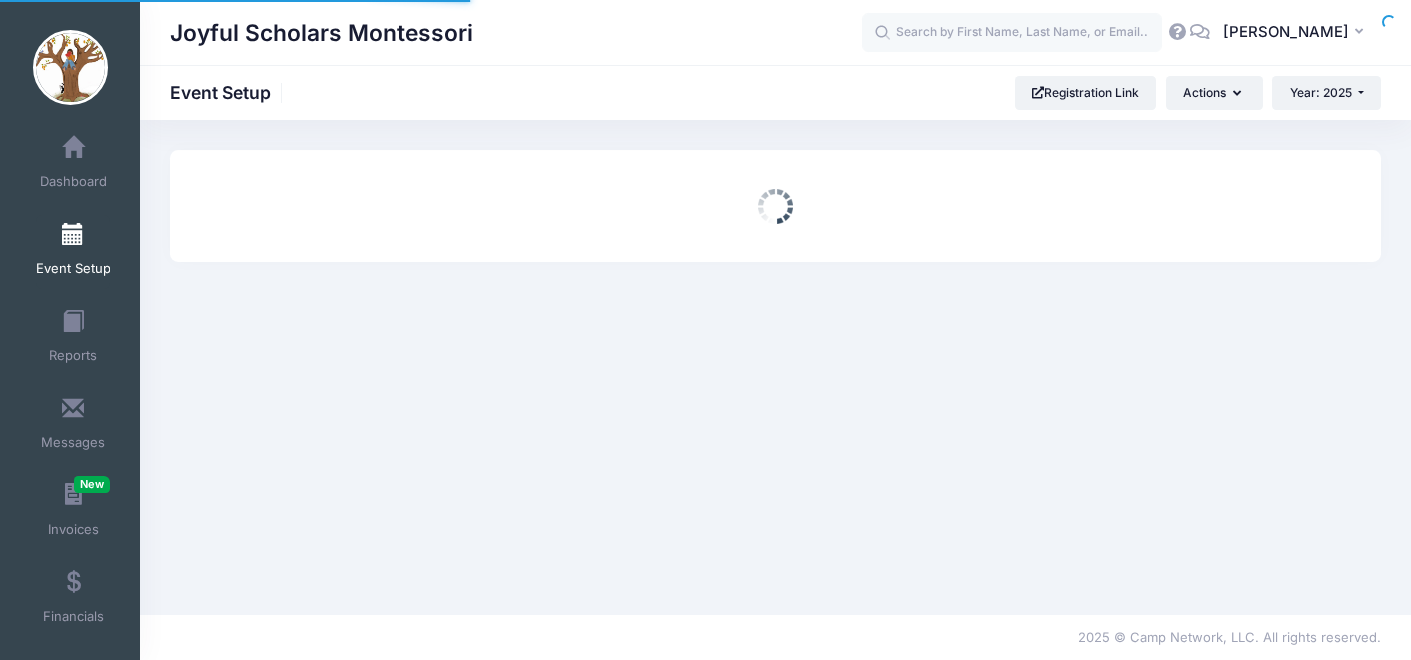 scroll, scrollTop: 0, scrollLeft: 0, axis: both 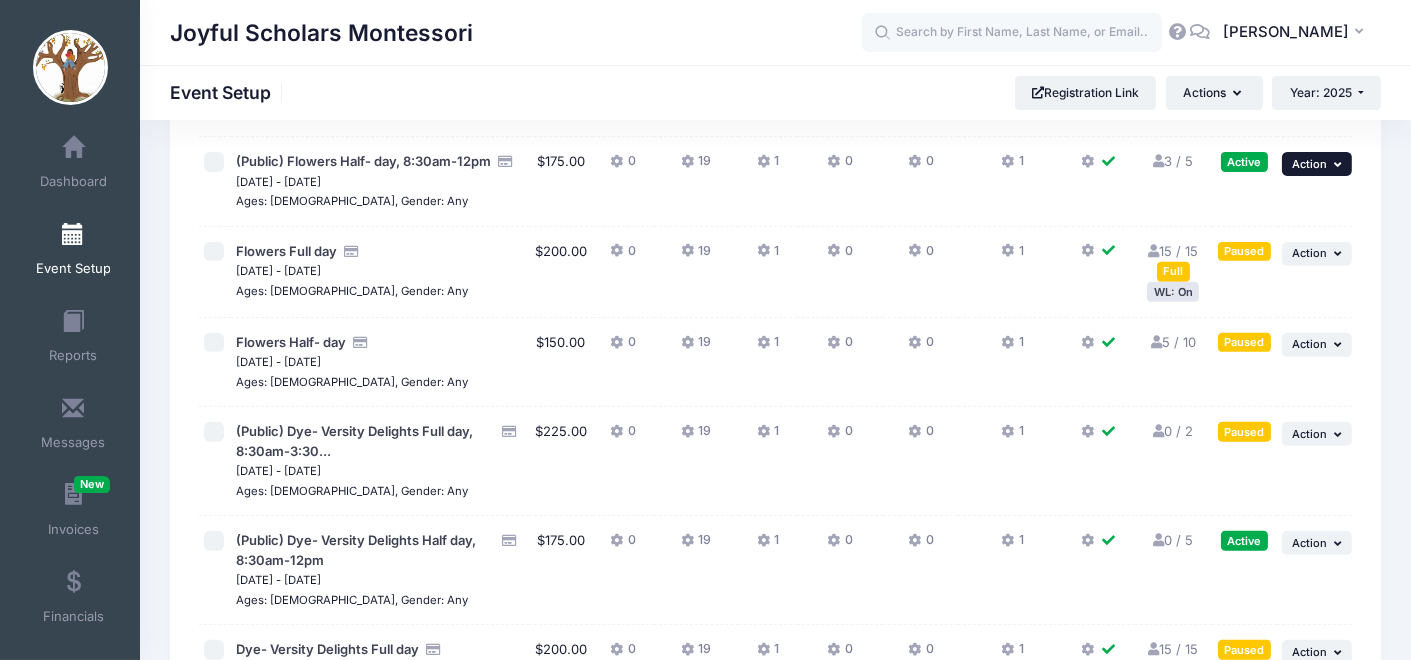 click at bounding box center (1340, 164) 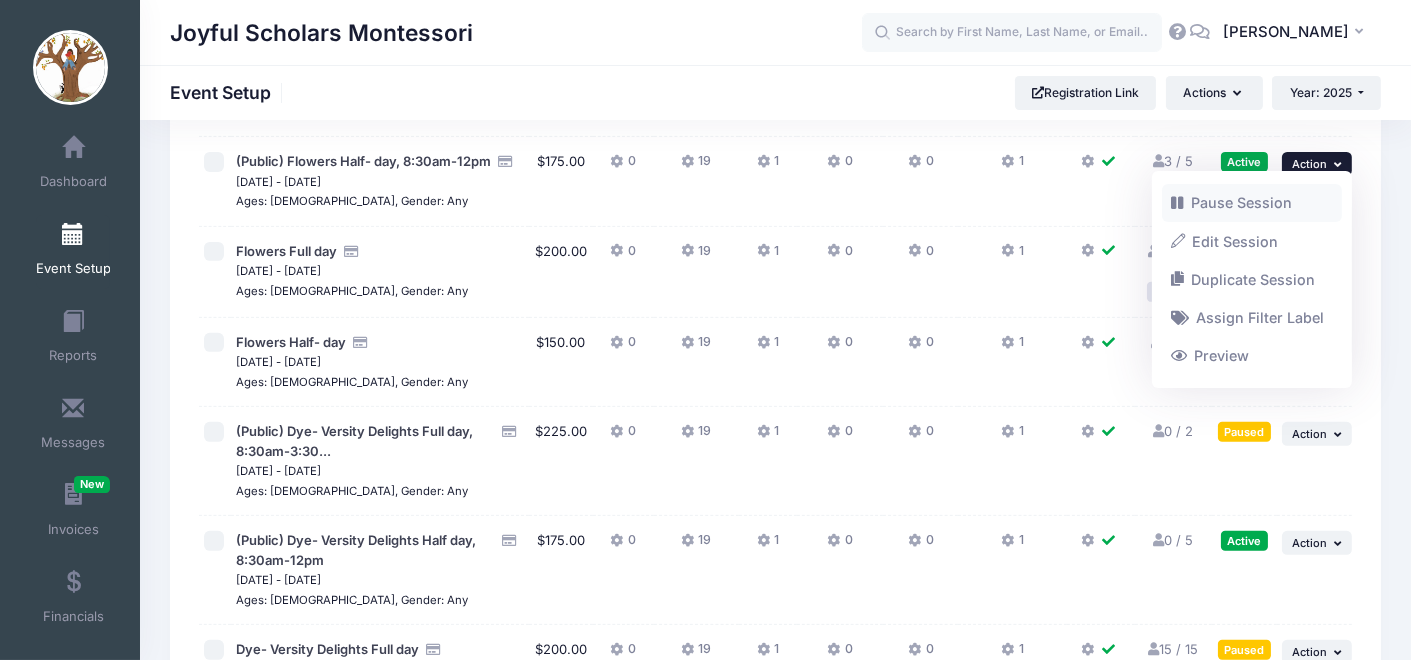 click on "Pause Session" at bounding box center (1252, 203) 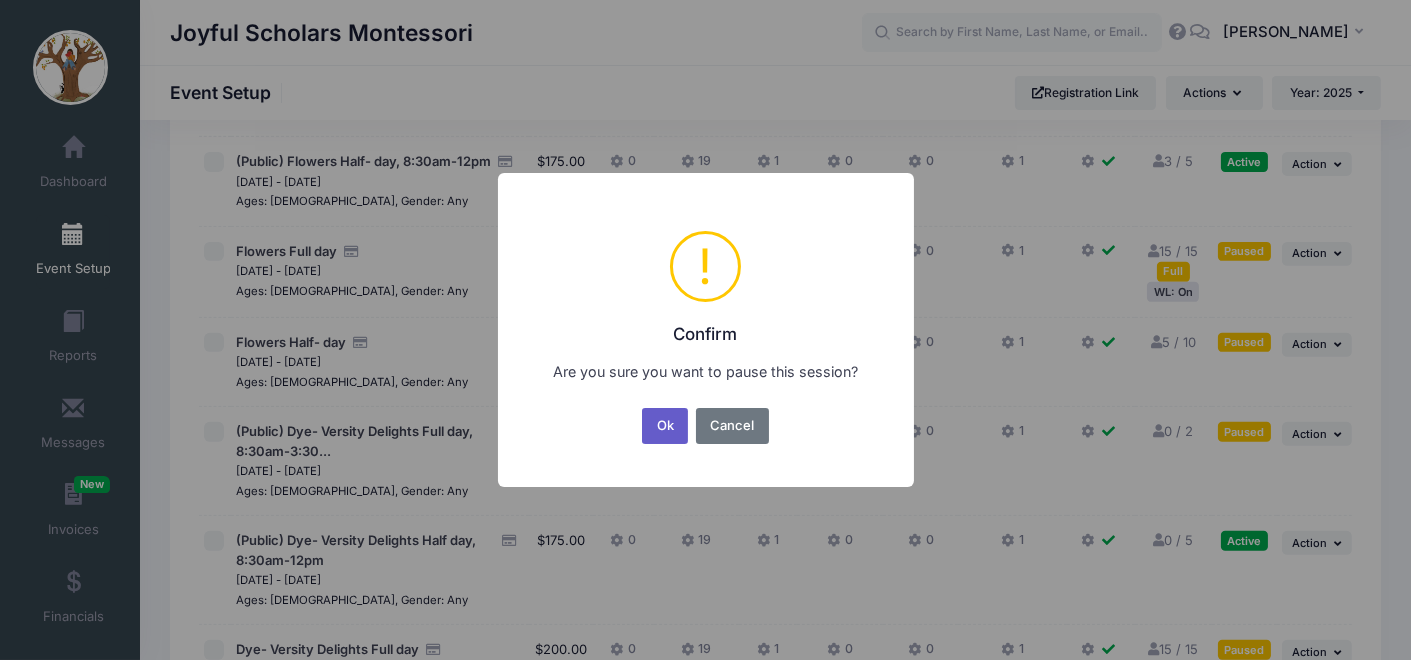 click on "Ok" at bounding box center [665, 426] 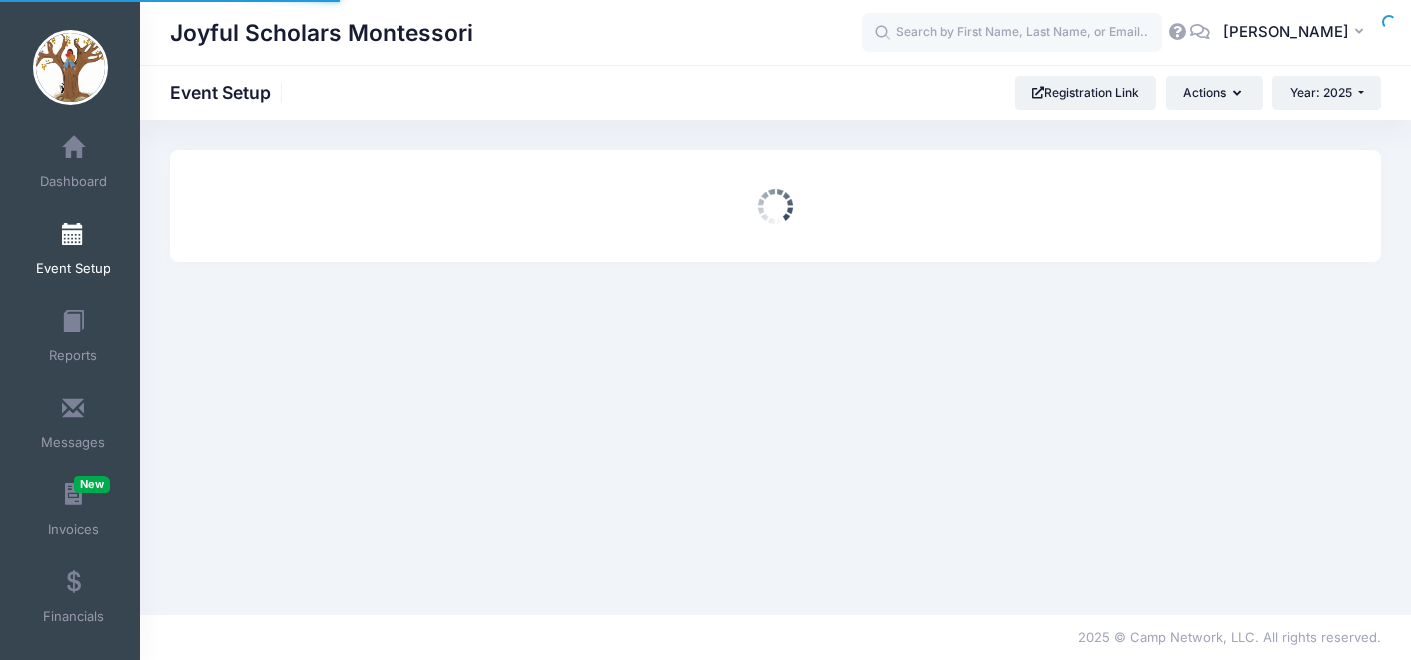 scroll, scrollTop: 0, scrollLeft: 0, axis: both 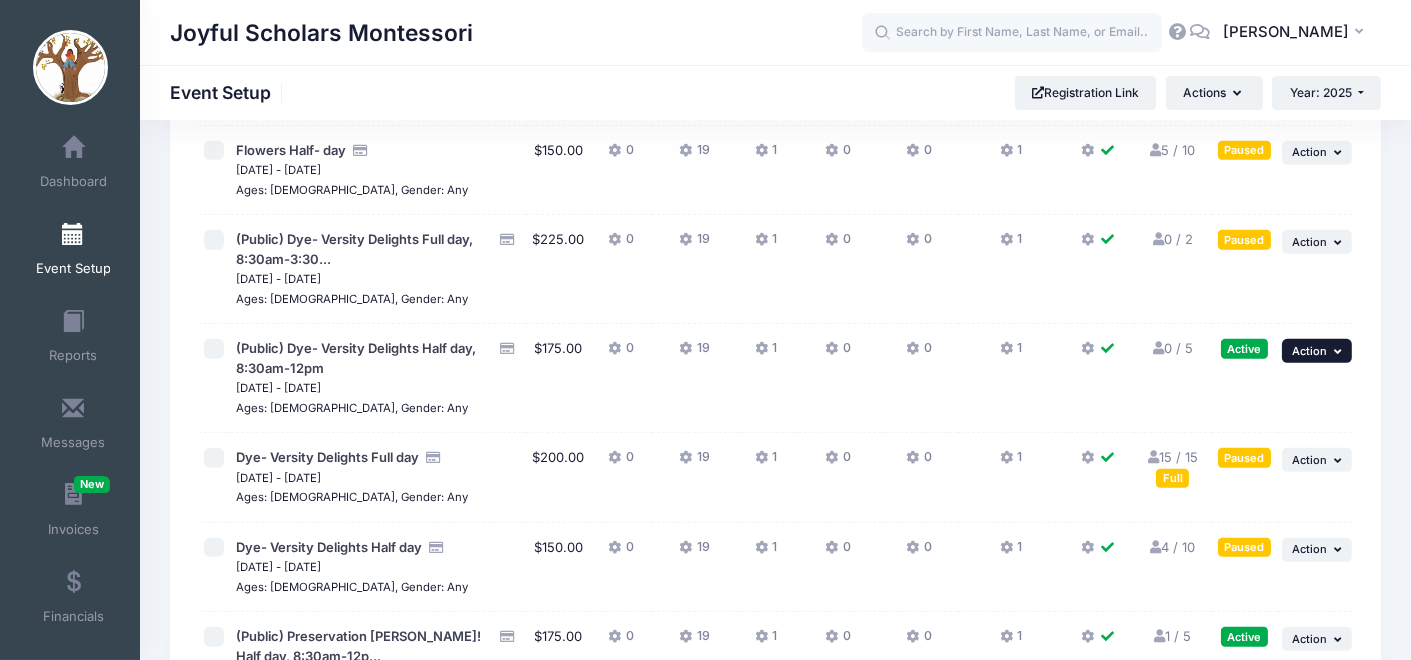 click at bounding box center (1340, 351) 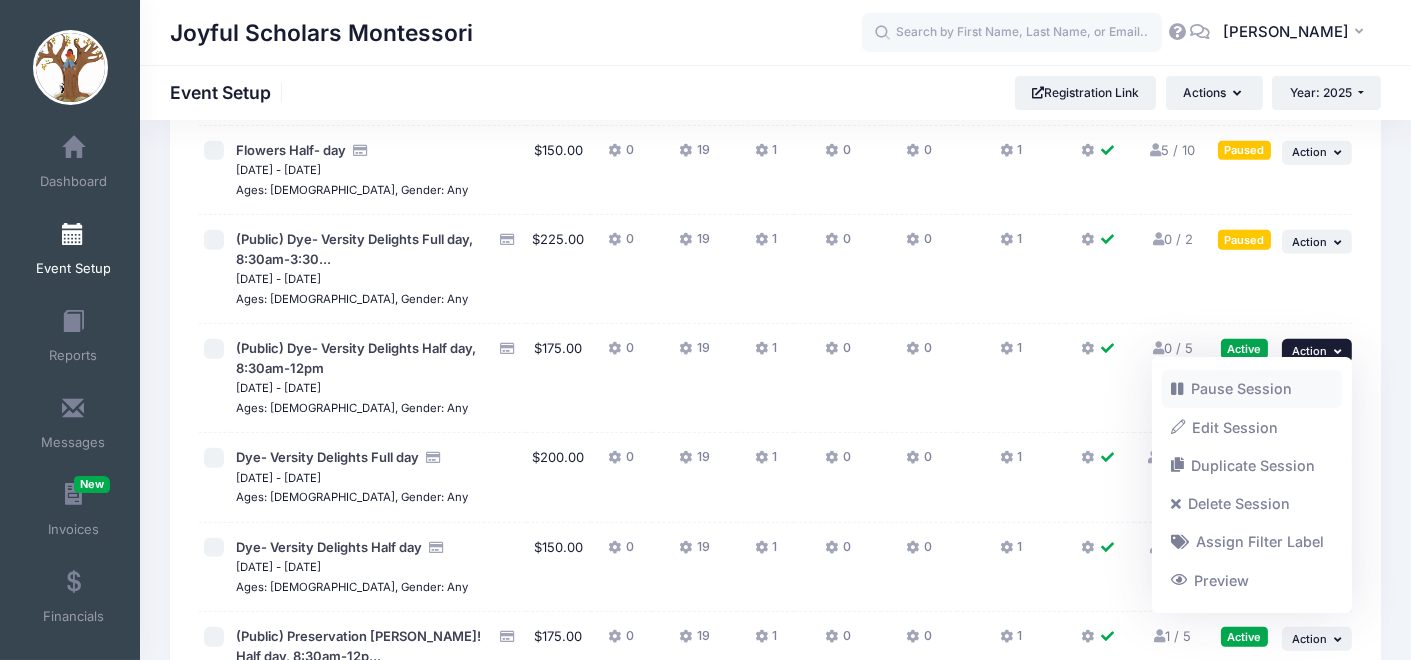 click on "Pause Session" at bounding box center (1252, 389) 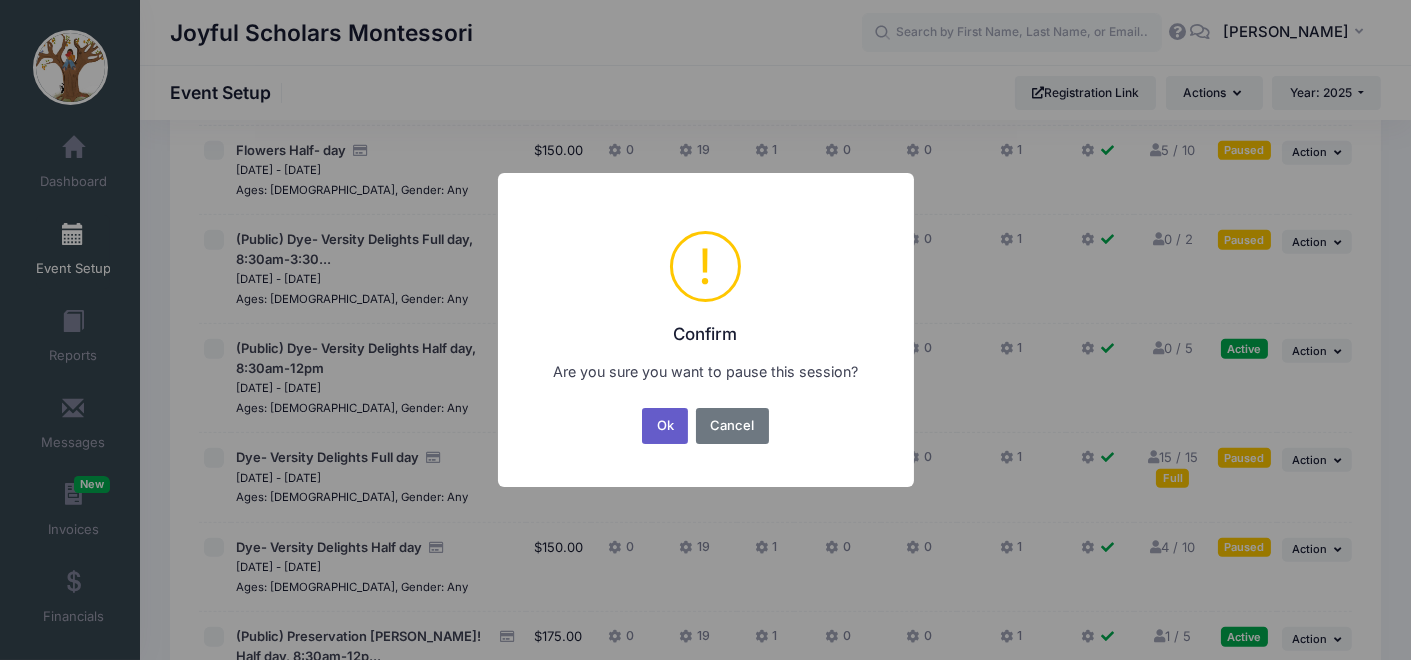 click on "Ok" at bounding box center [665, 426] 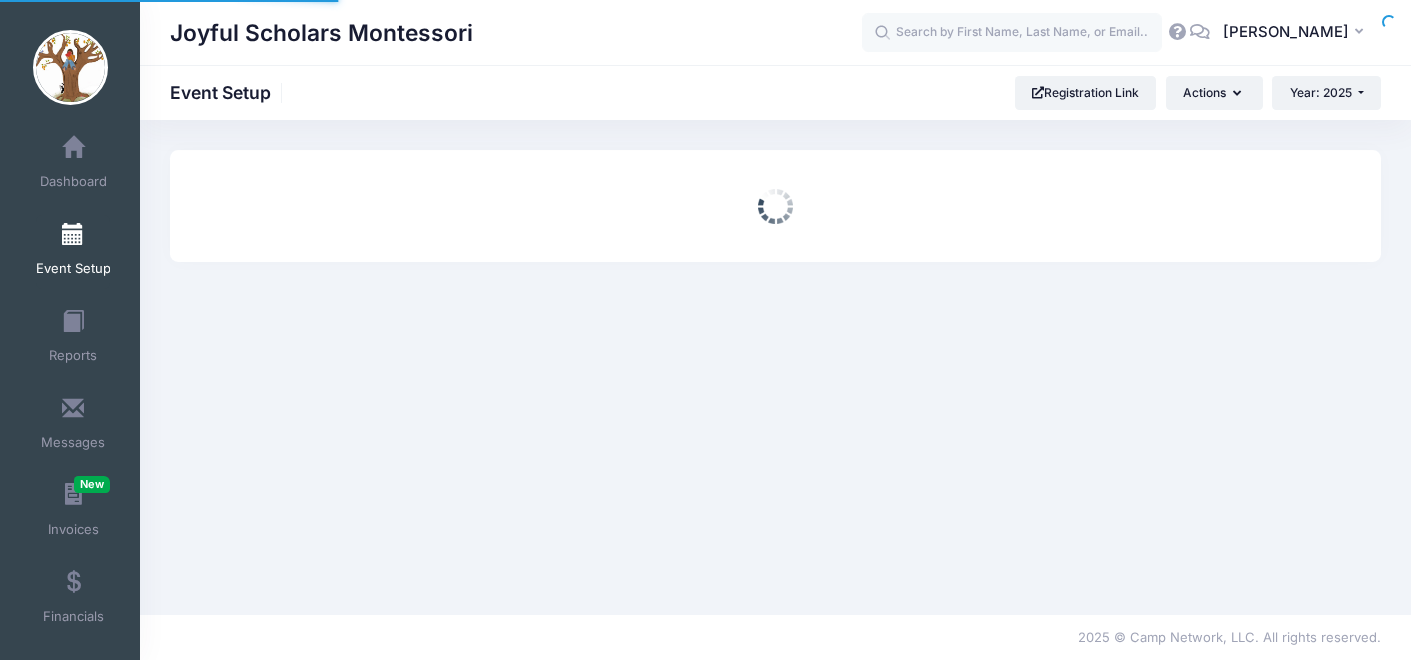 scroll, scrollTop: 0, scrollLeft: 0, axis: both 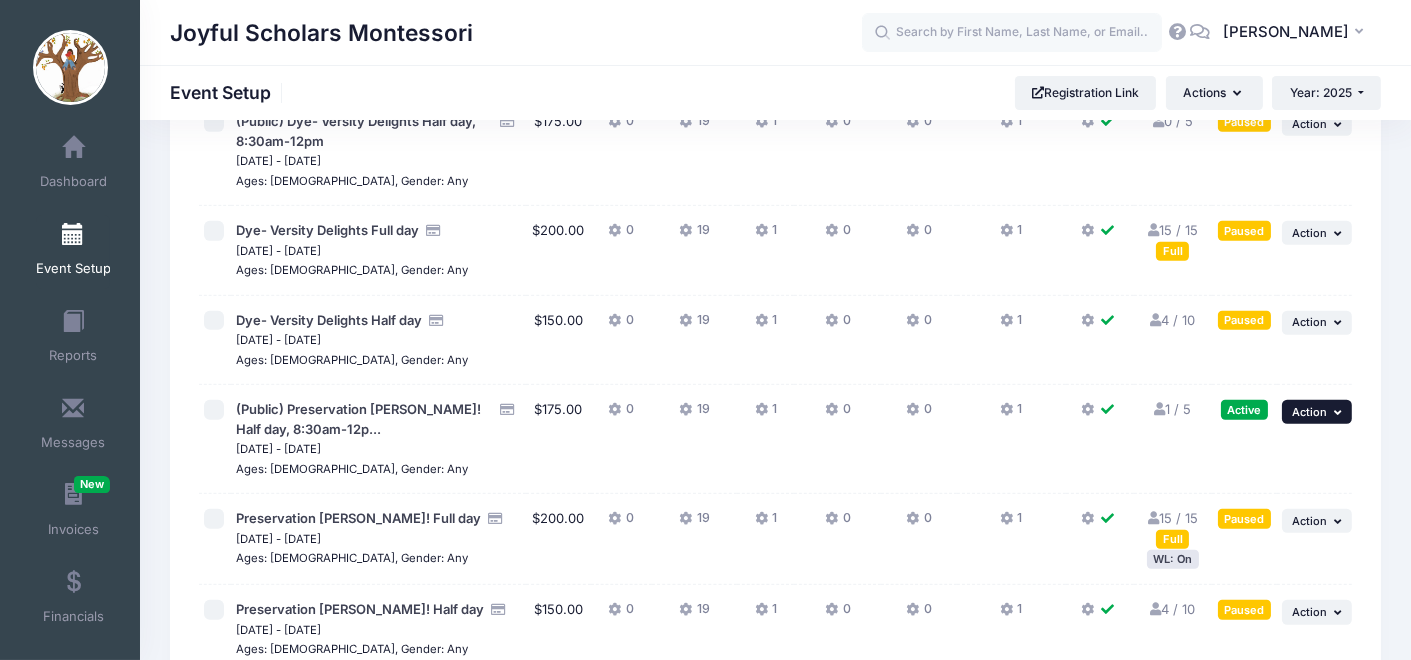 click on "... Action" at bounding box center (1317, 412) 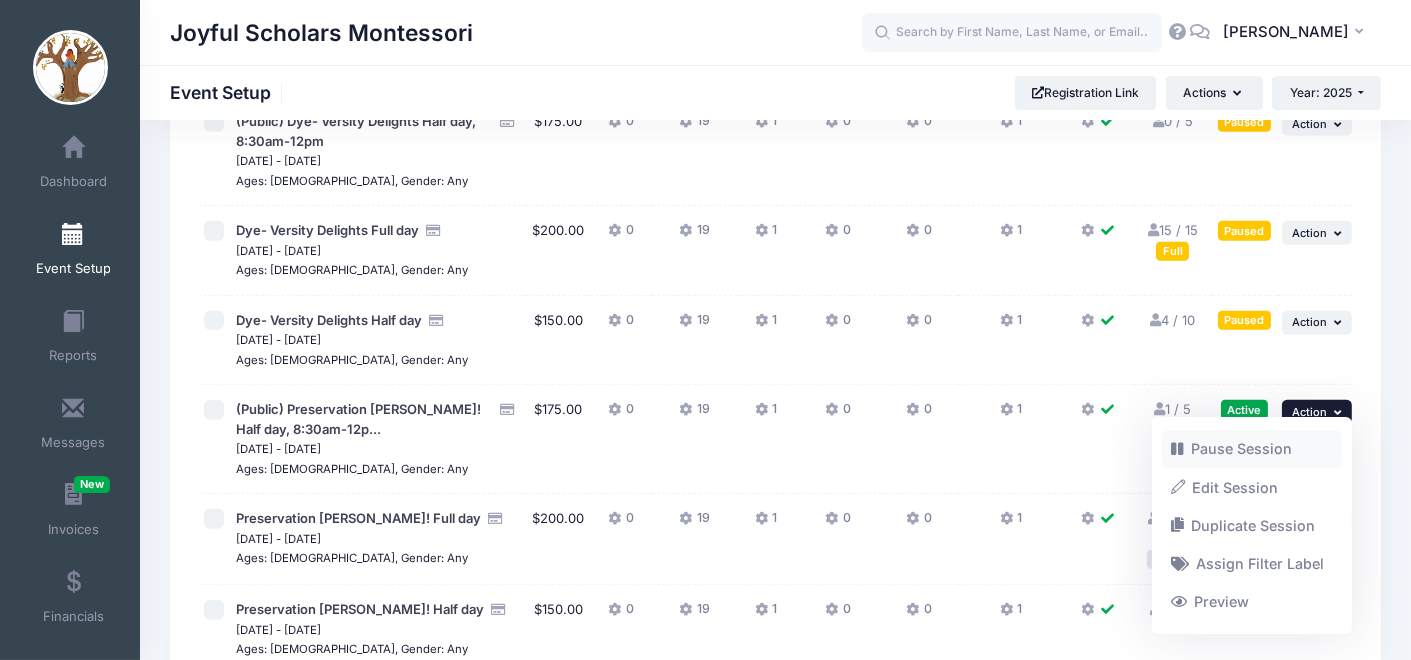 click on "Pause Session" at bounding box center [1252, 449] 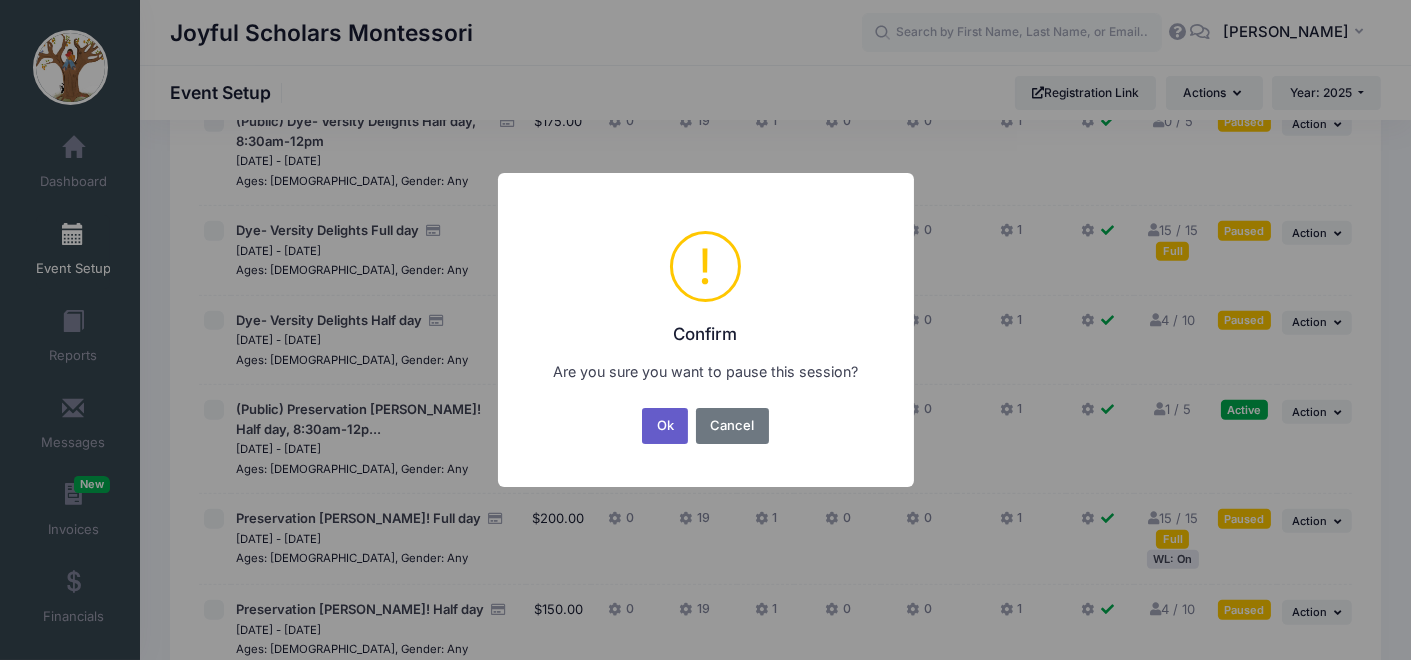 click on "Ok" at bounding box center [665, 426] 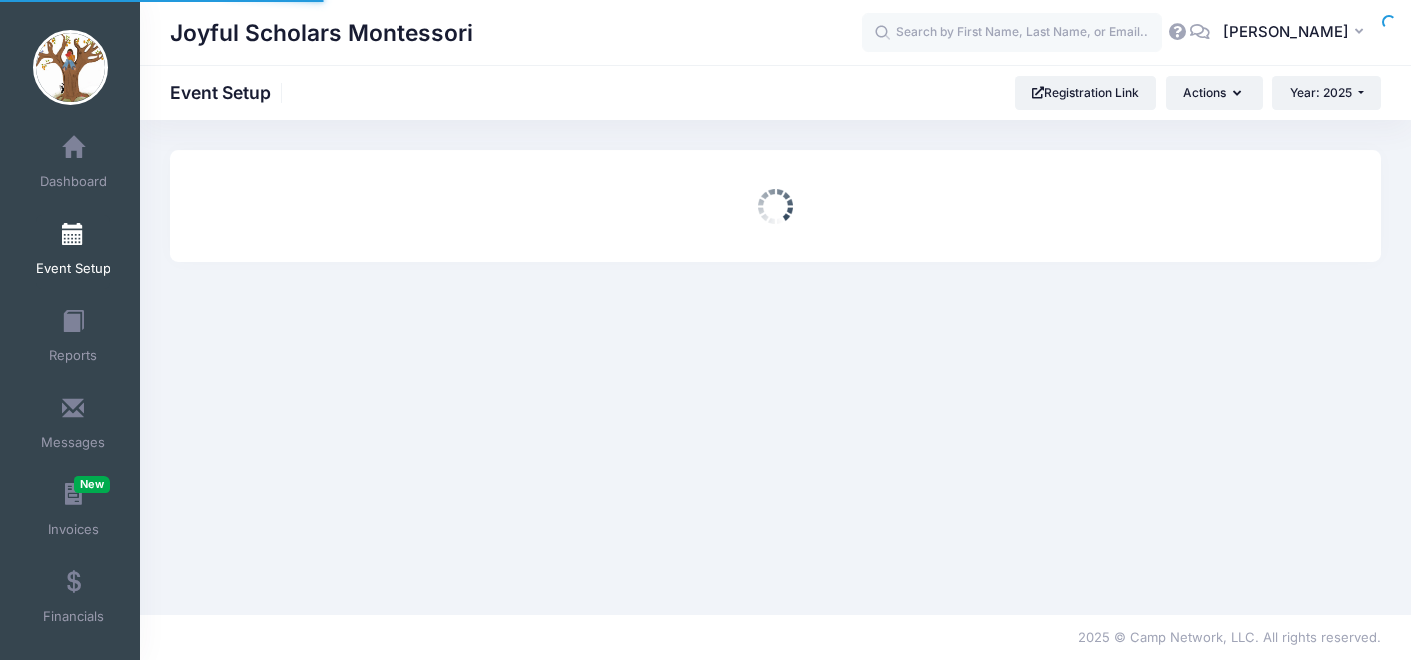 scroll, scrollTop: 0, scrollLeft: 0, axis: both 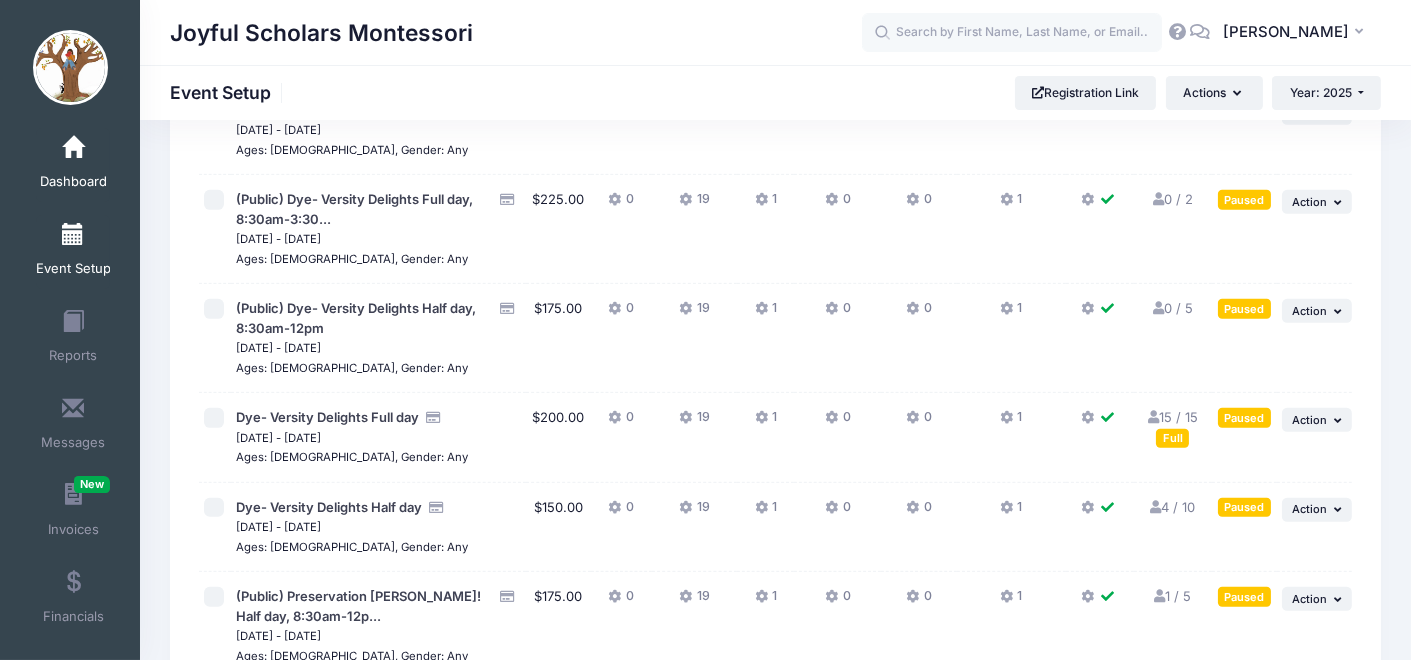 click on "Dashboard" at bounding box center (73, 182) 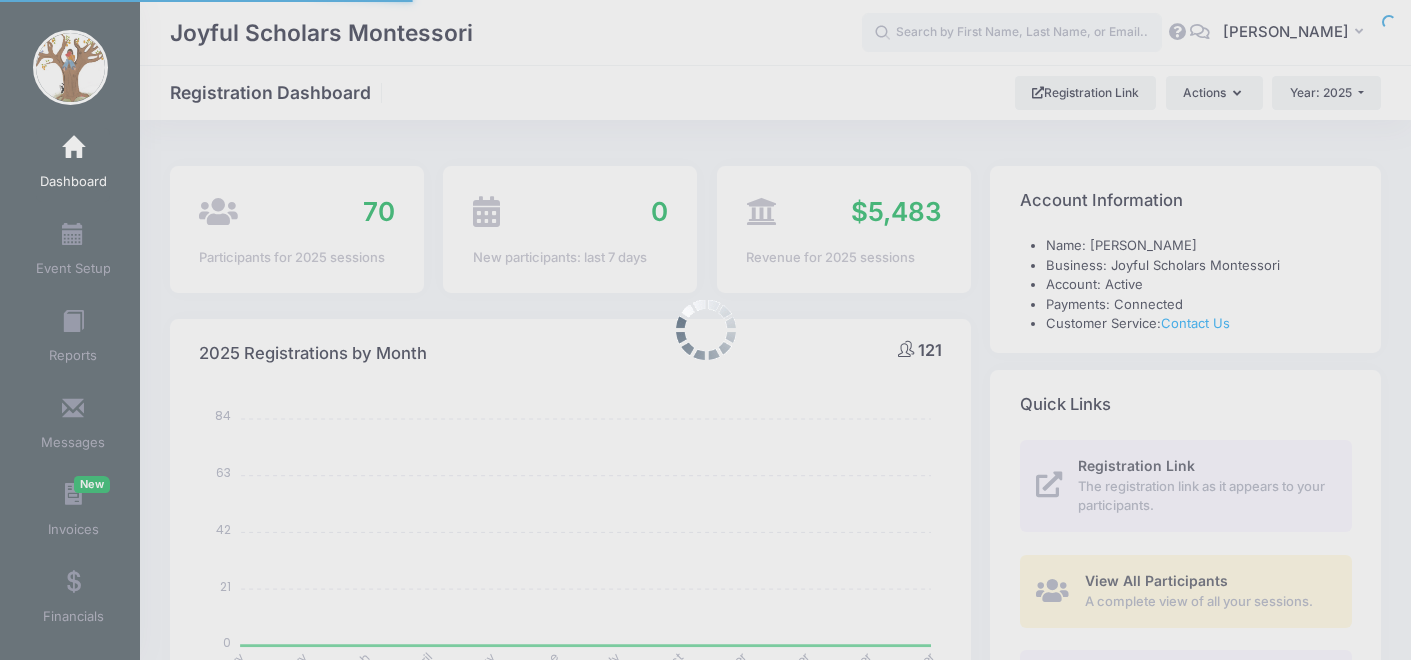 select 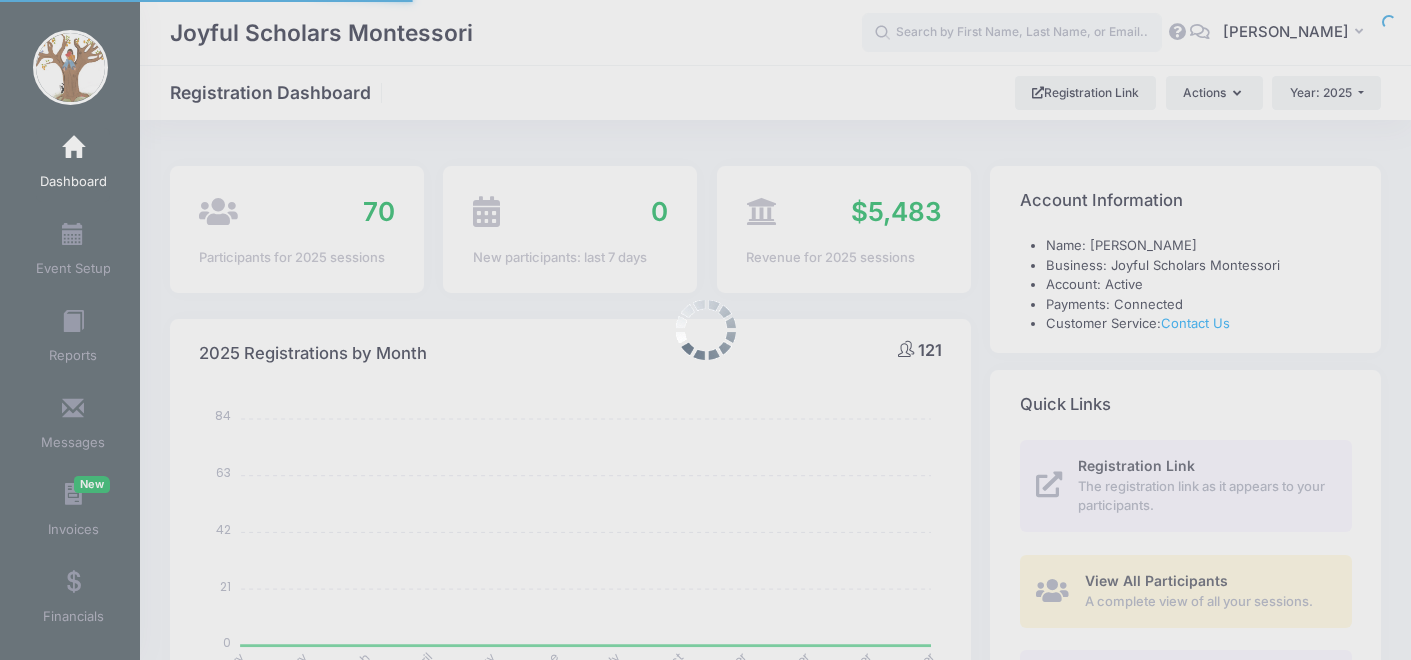 scroll, scrollTop: 0, scrollLeft: 0, axis: both 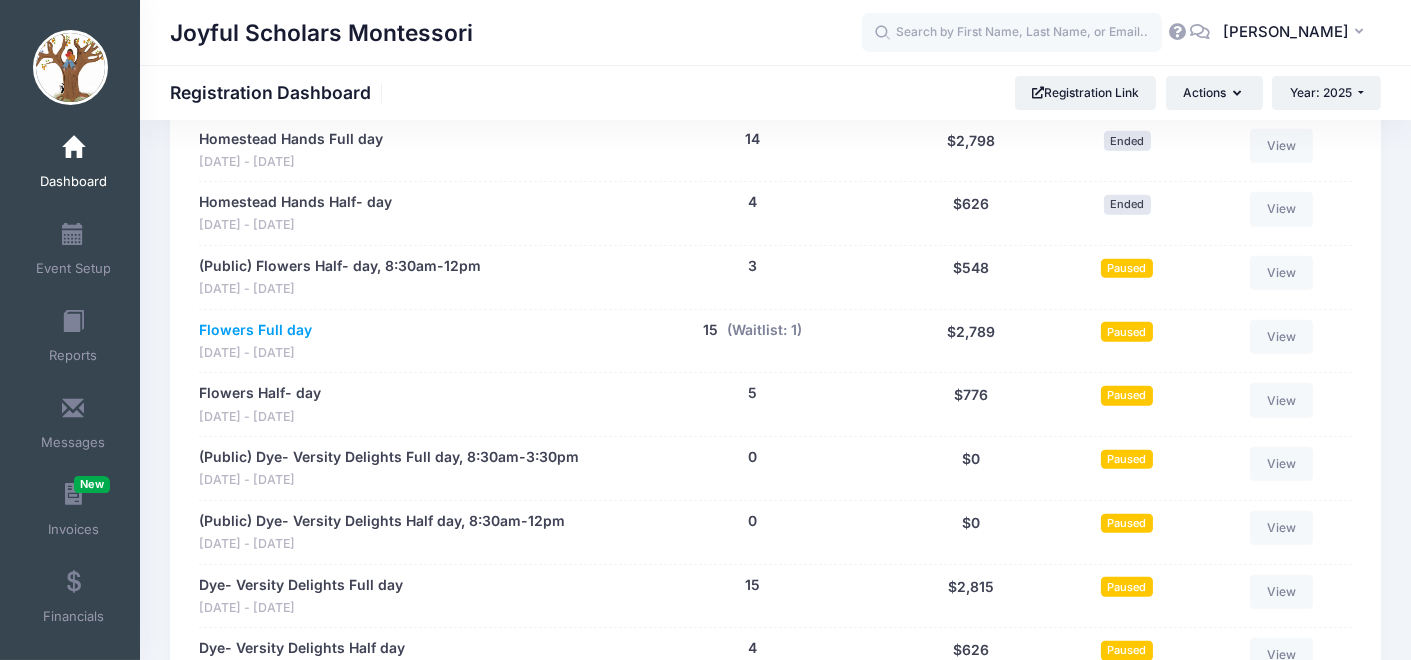 click on "Flowers Full day" at bounding box center [255, 330] 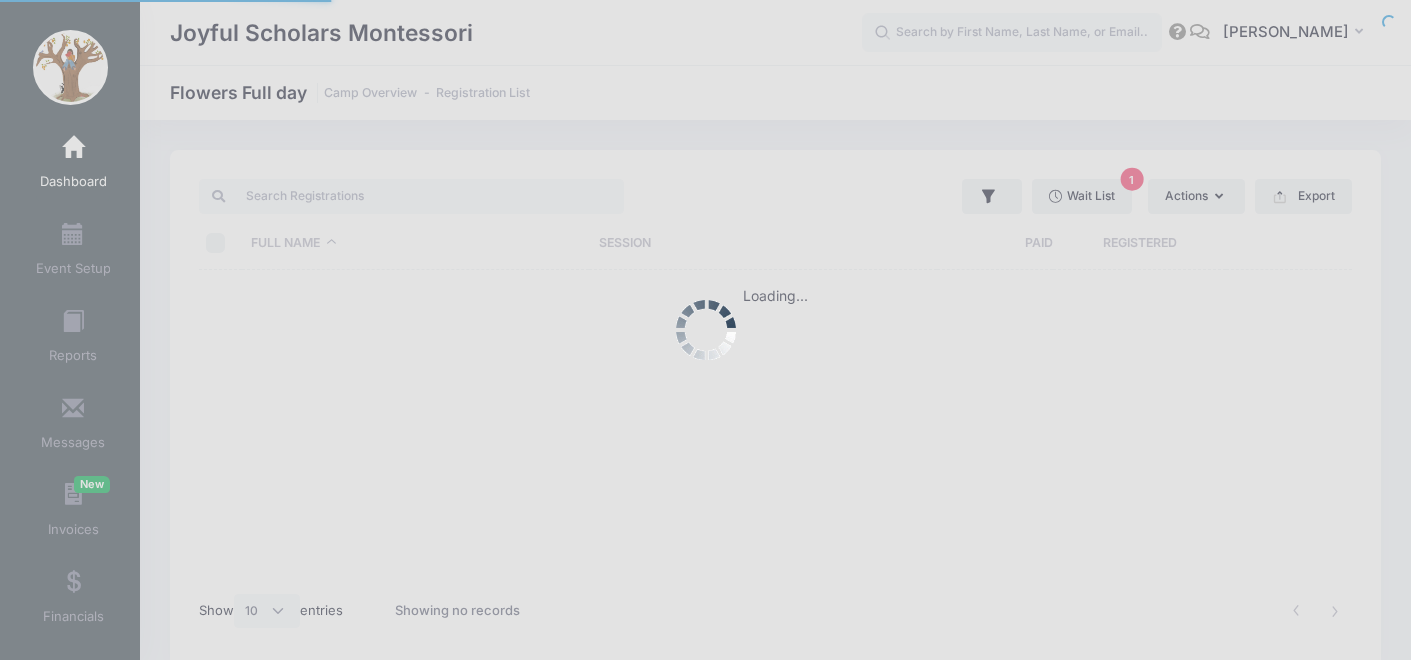 select on "10" 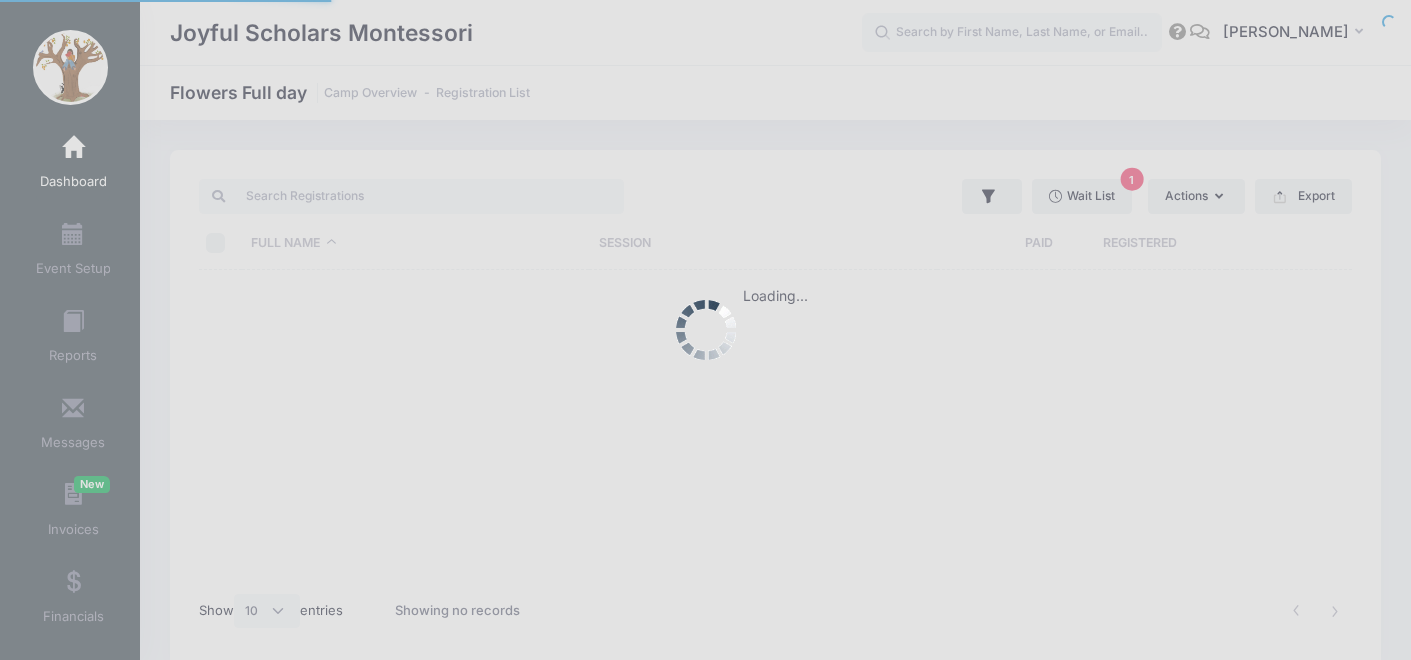 scroll, scrollTop: 0, scrollLeft: 0, axis: both 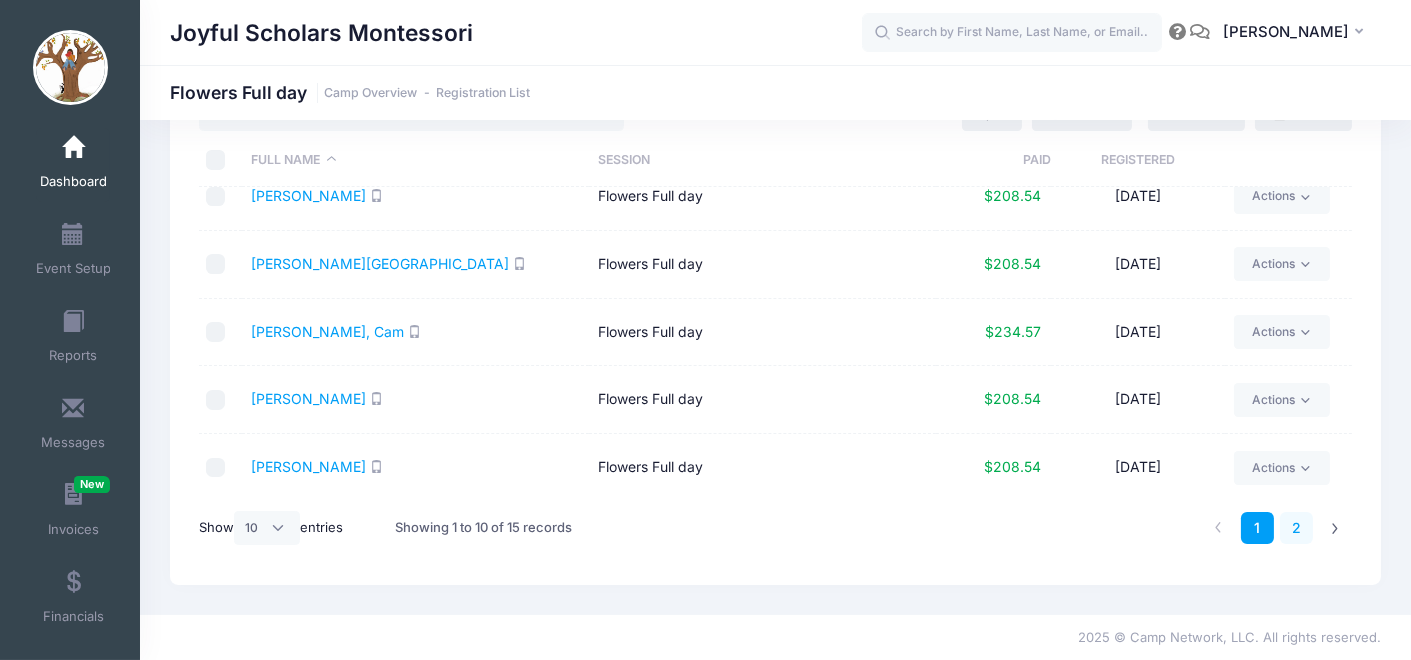 click on "2" at bounding box center [1296, 528] 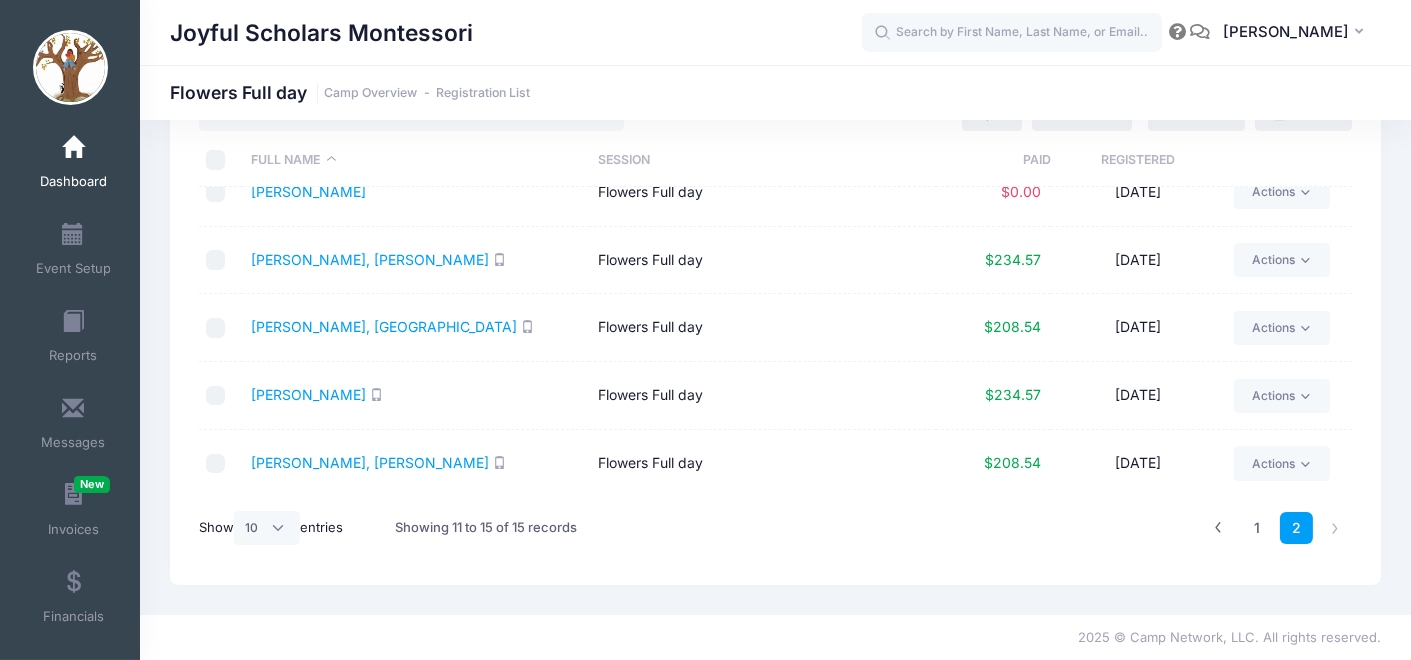 scroll, scrollTop: 26, scrollLeft: 0, axis: vertical 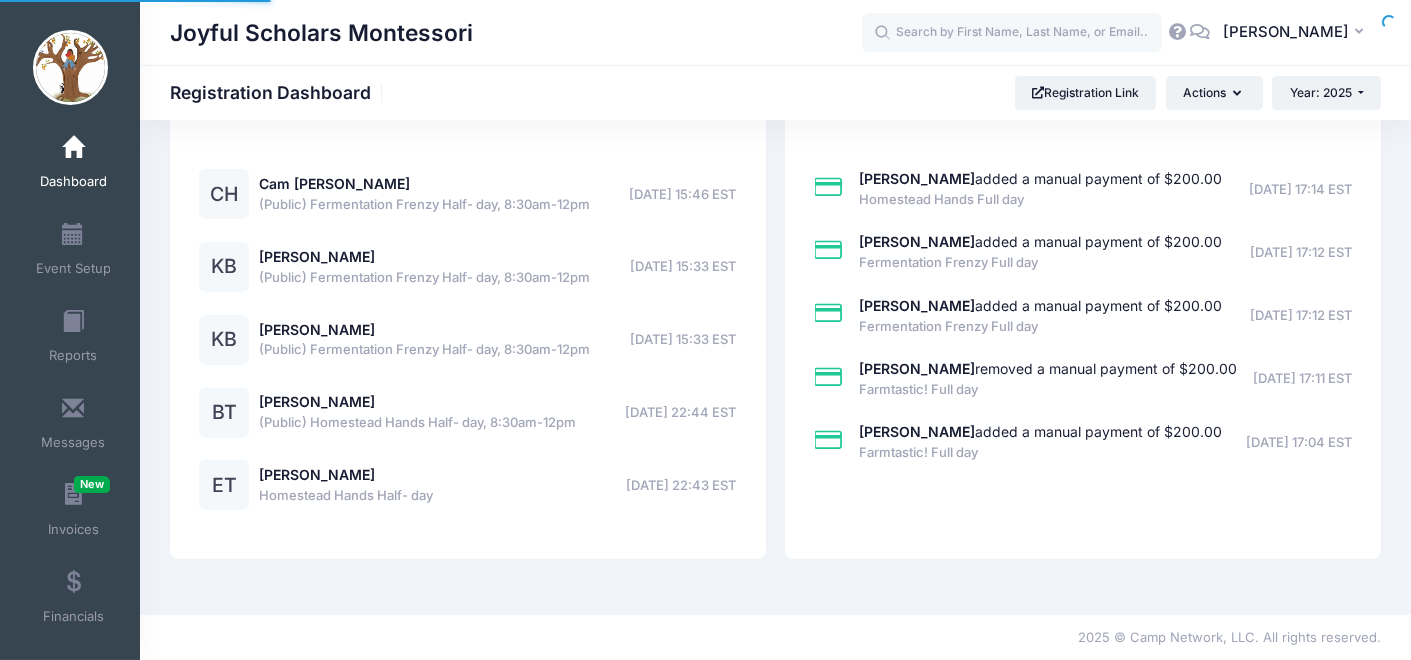 select 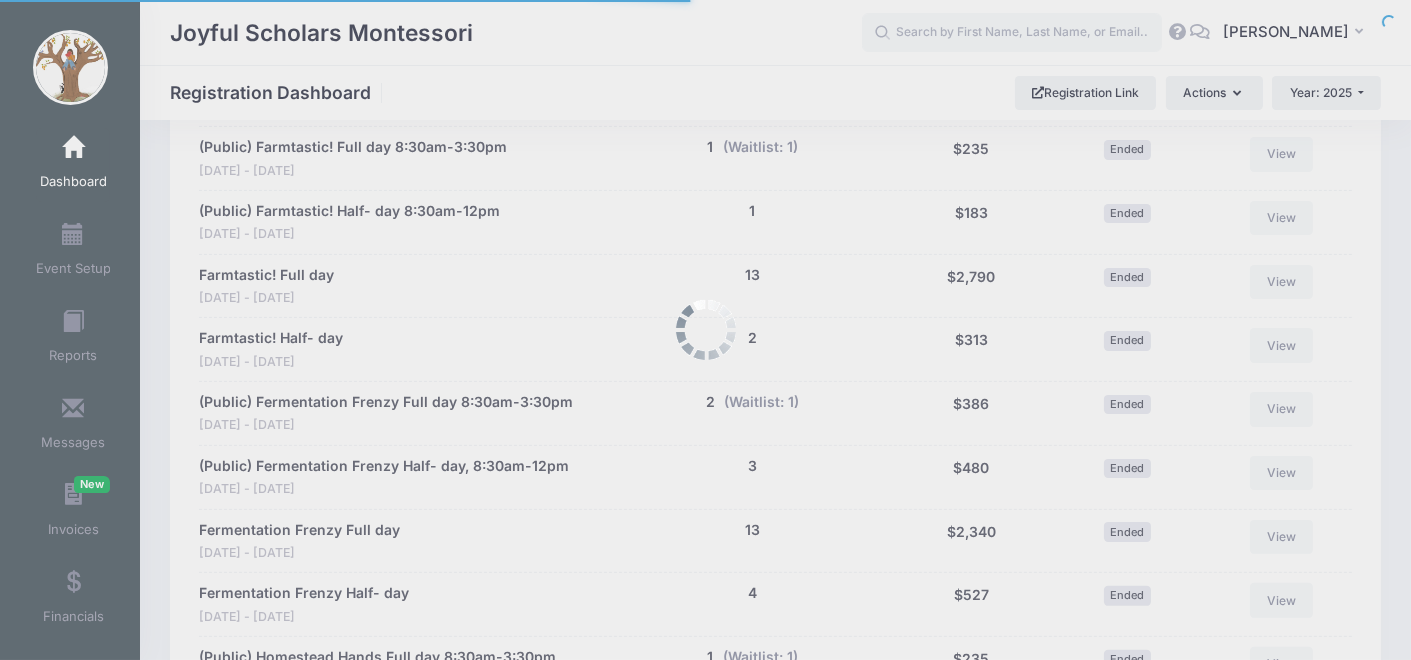 scroll, scrollTop: 1038, scrollLeft: 0, axis: vertical 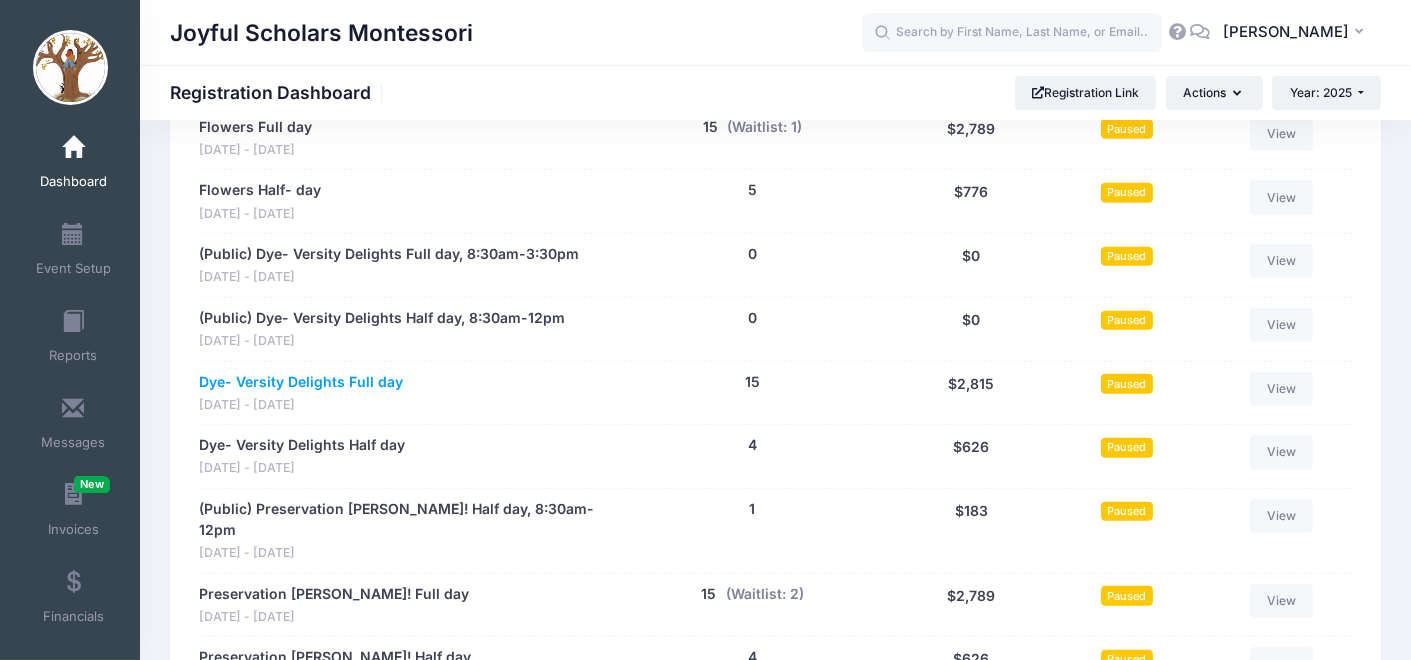 click on "Dye- Versity Delights Full day" at bounding box center [301, 382] 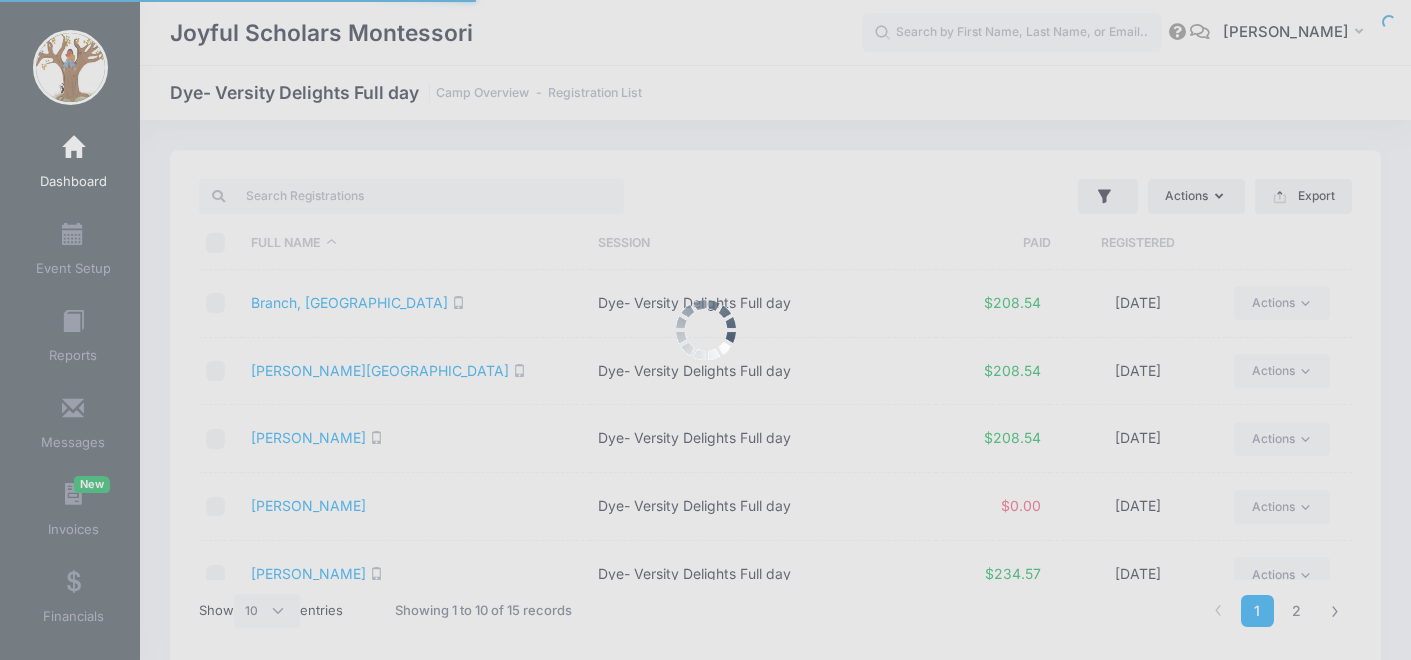 select on "10" 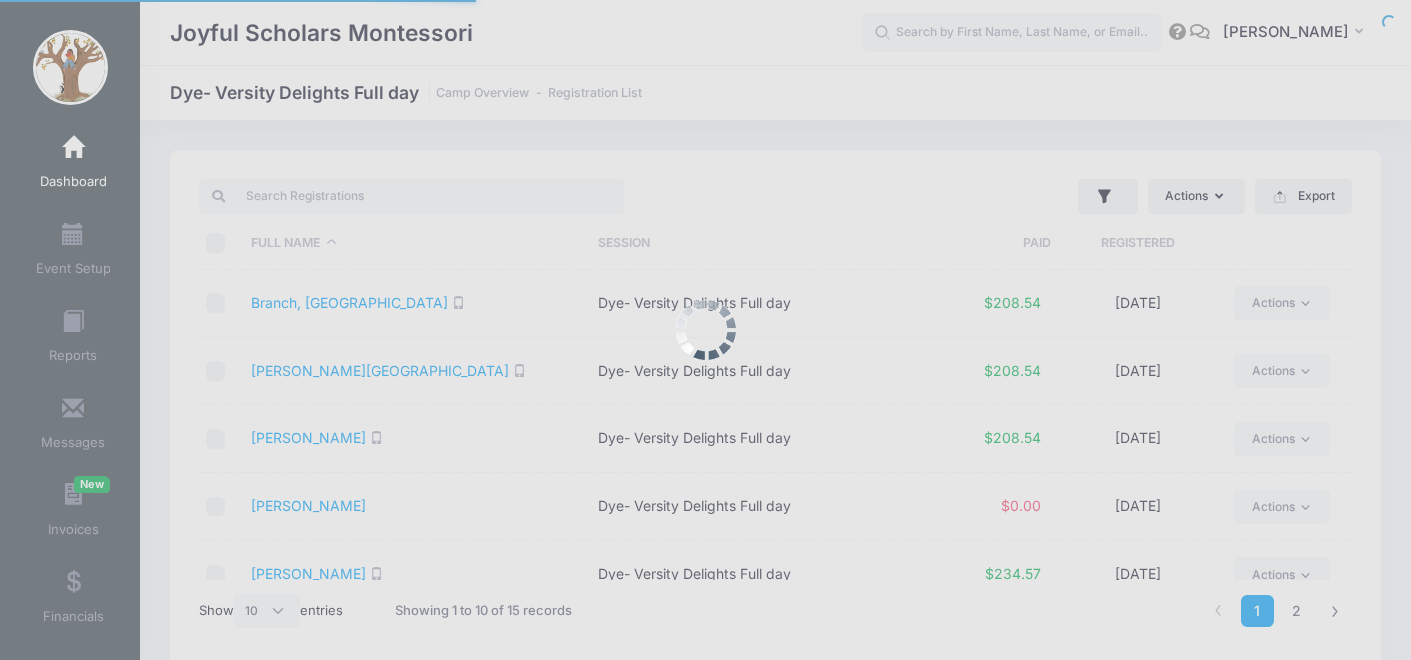 scroll, scrollTop: 0, scrollLeft: 0, axis: both 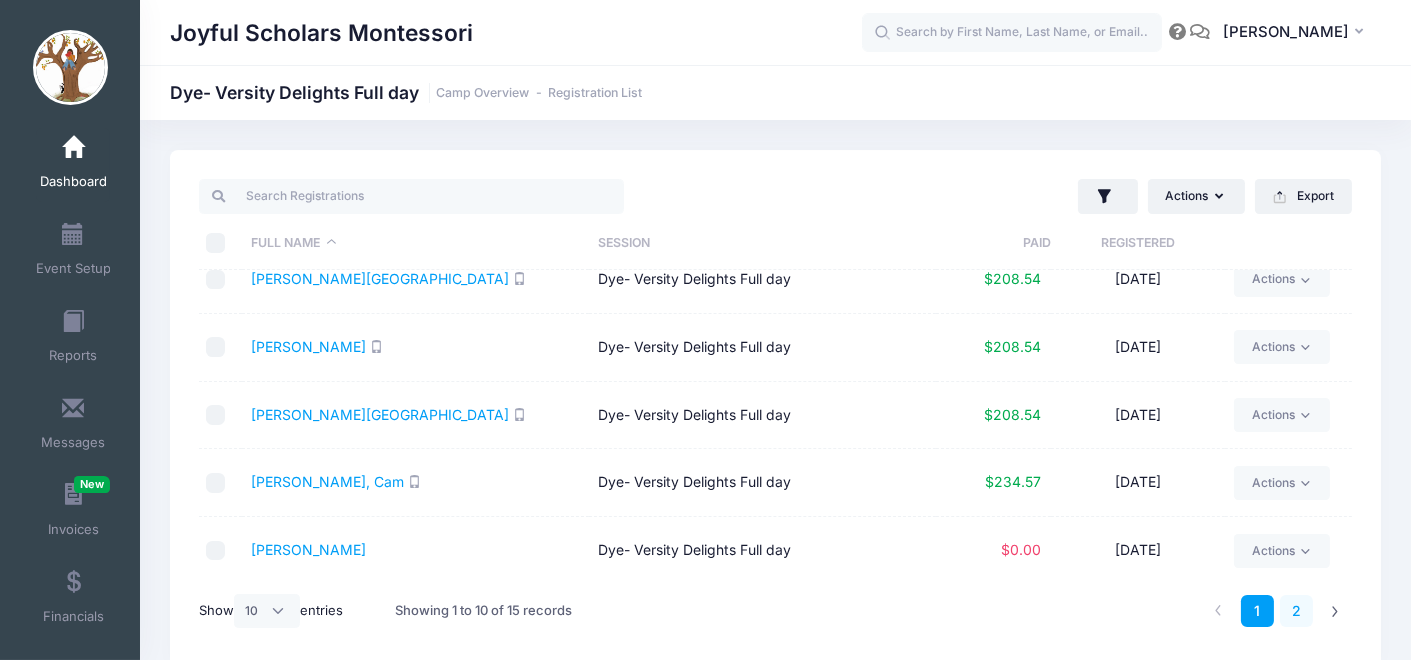 click on "2" at bounding box center (1296, 611) 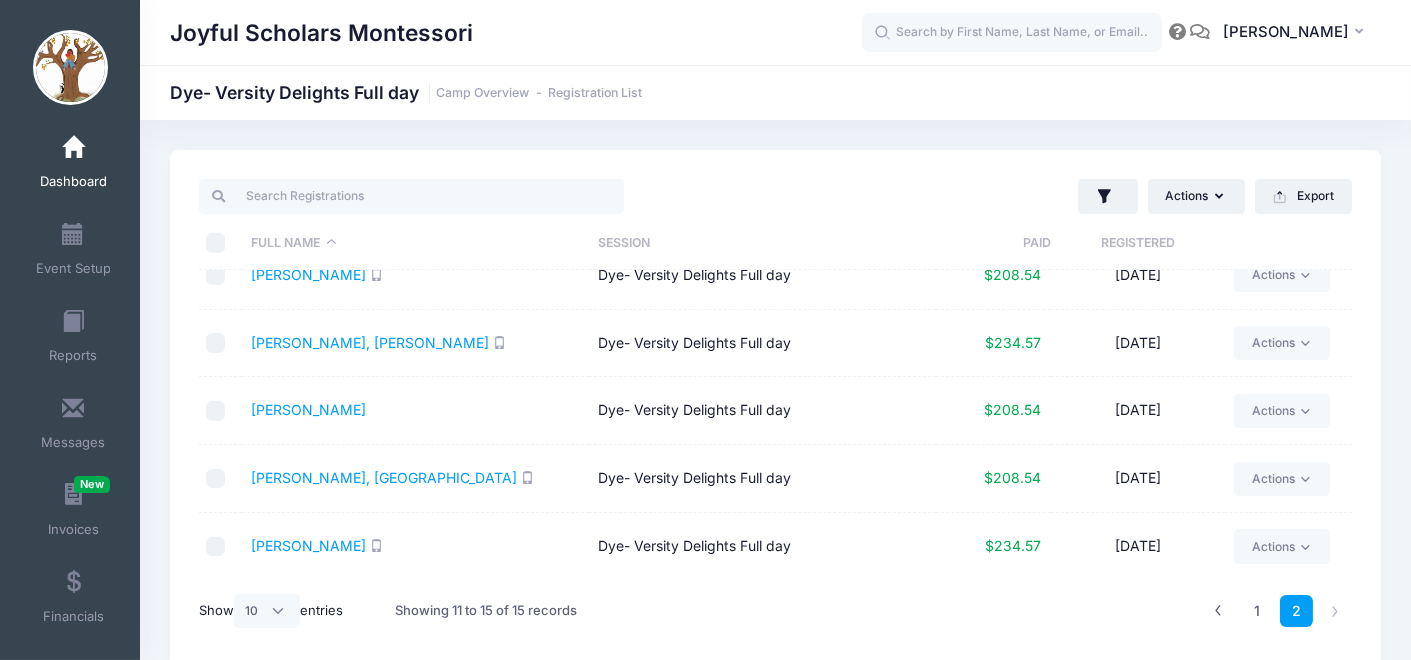 scroll, scrollTop: 26, scrollLeft: 0, axis: vertical 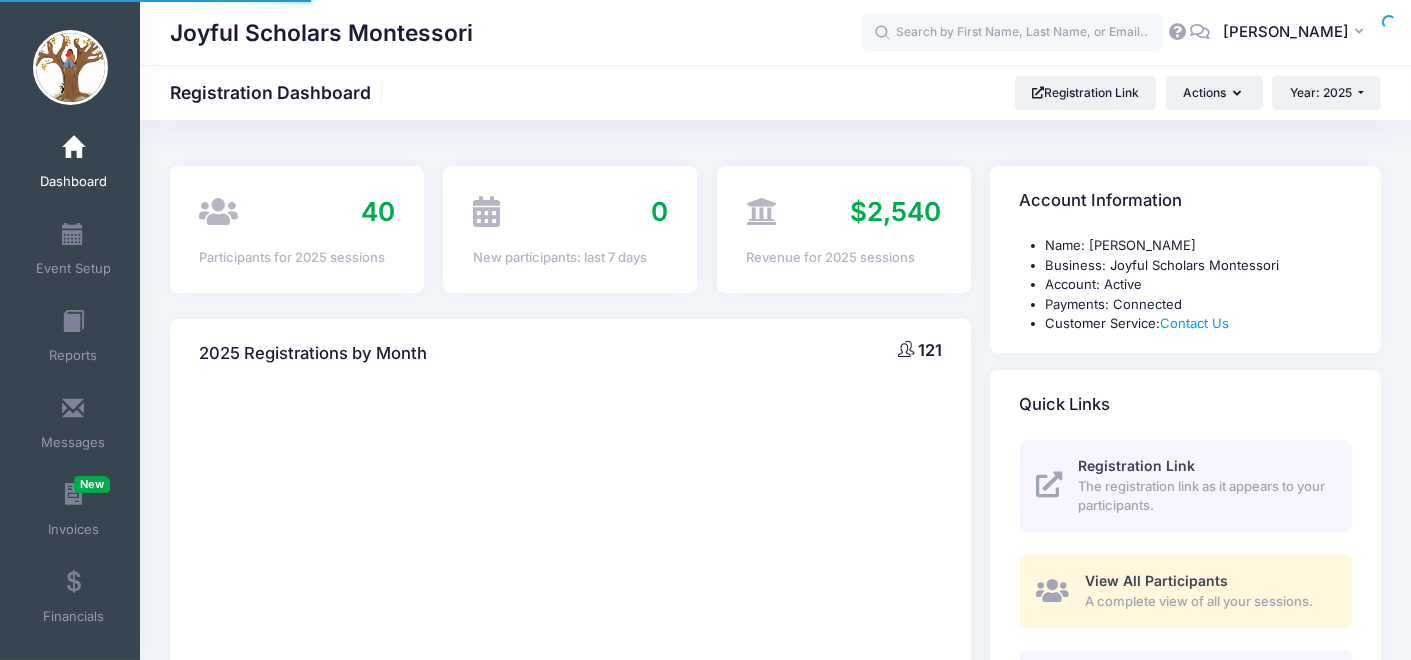 select 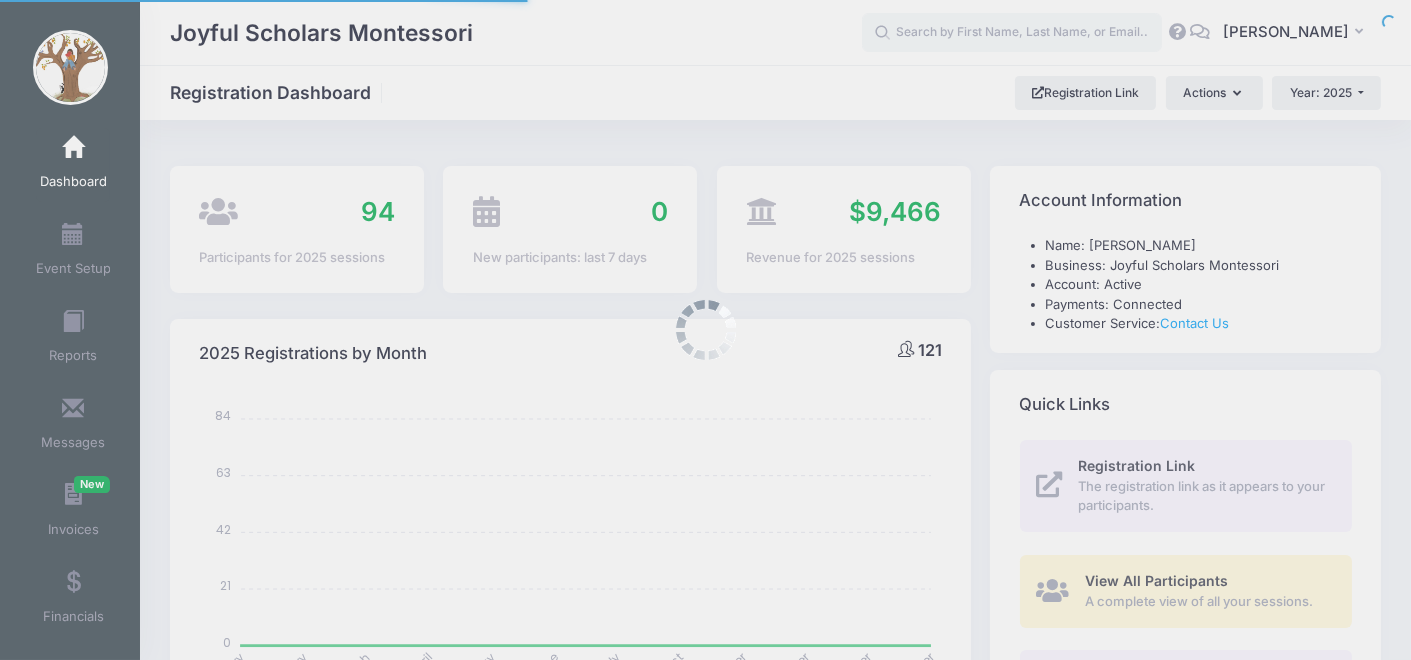 scroll, scrollTop: 0, scrollLeft: 0, axis: both 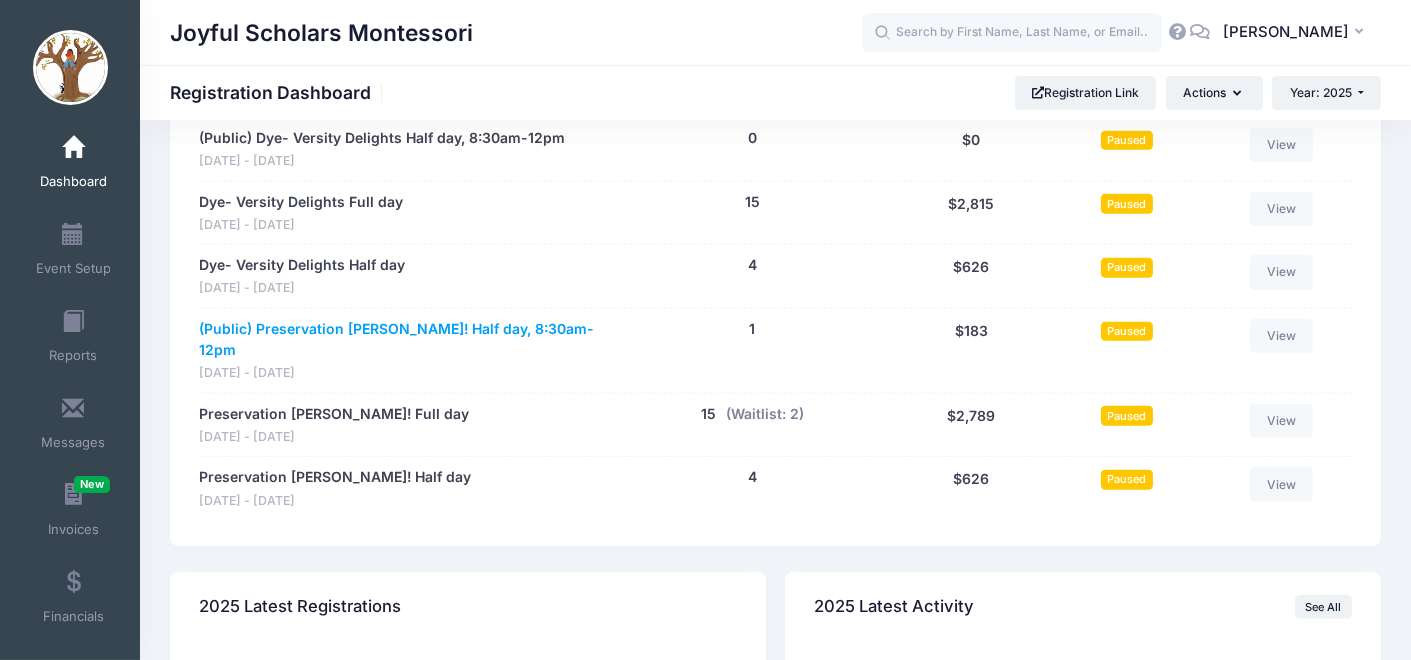click on "(Public) Preservation Palooza!  Half day, 8:30am-12pm" at bounding box center [401, 340] 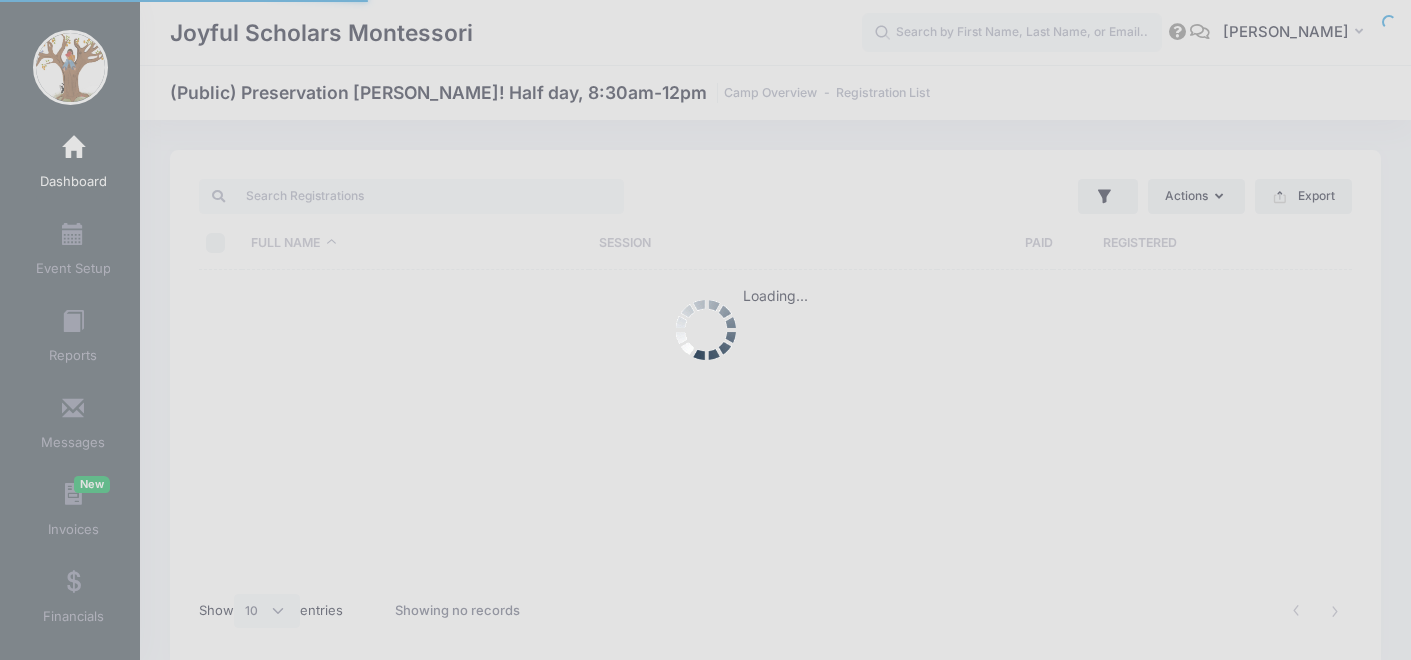 select on "10" 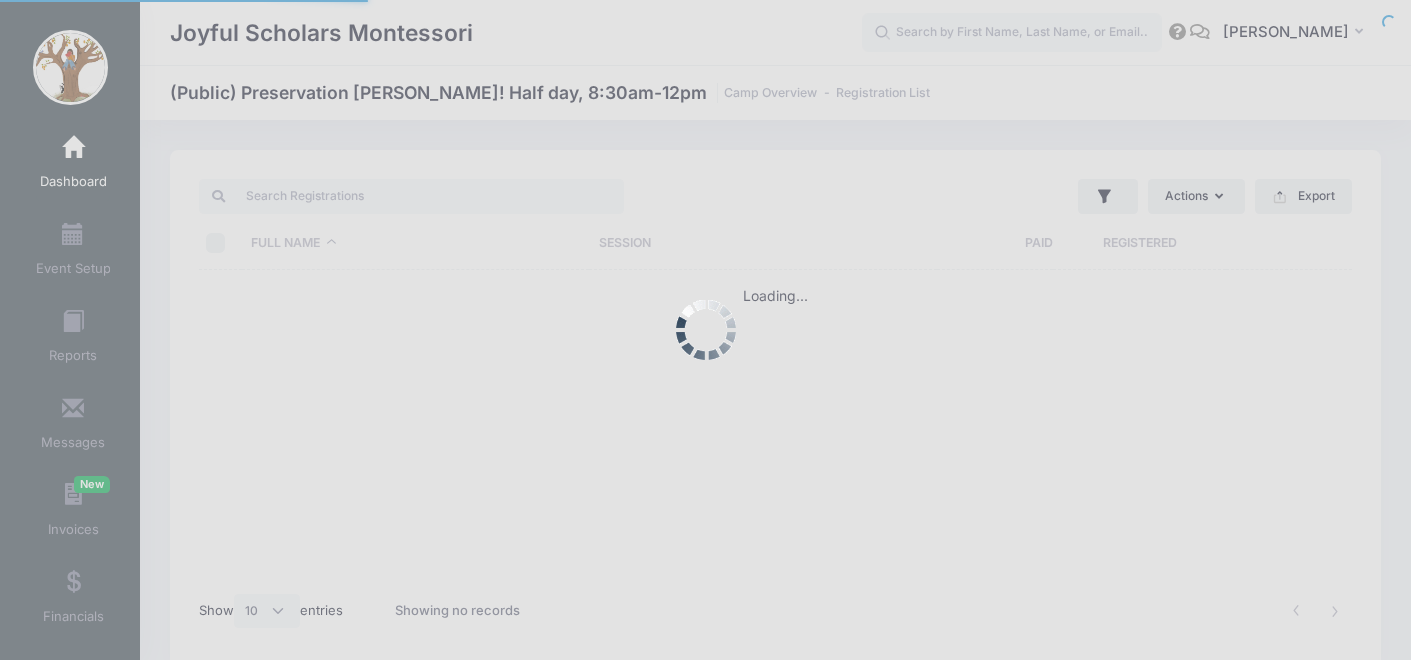 scroll, scrollTop: 0, scrollLeft: 0, axis: both 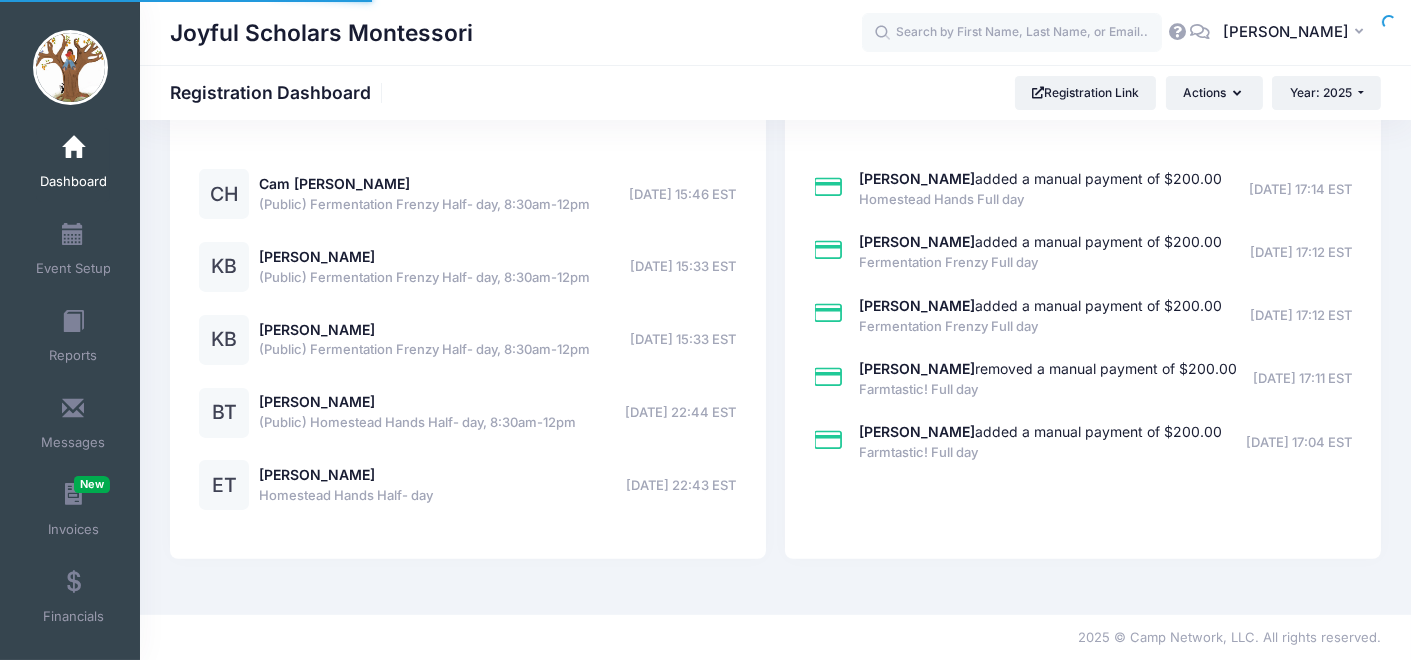select 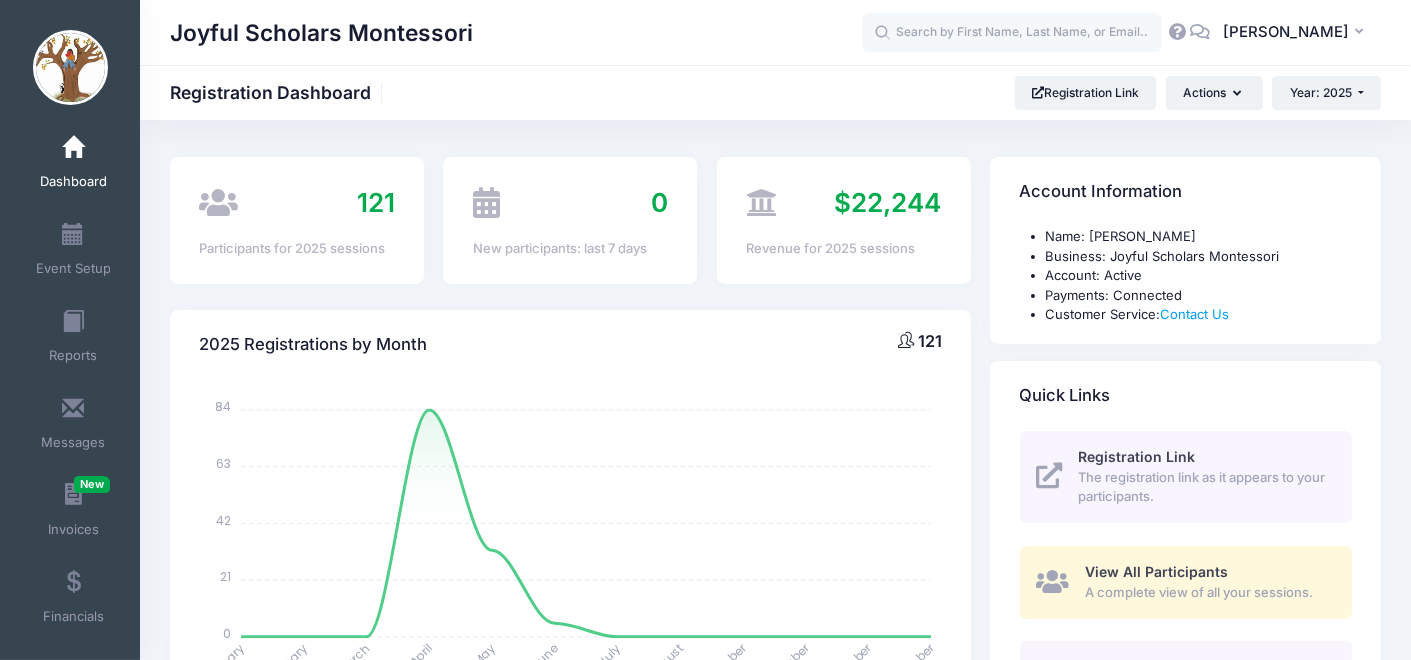 scroll, scrollTop: 0, scrollLeft: 0, axis: both 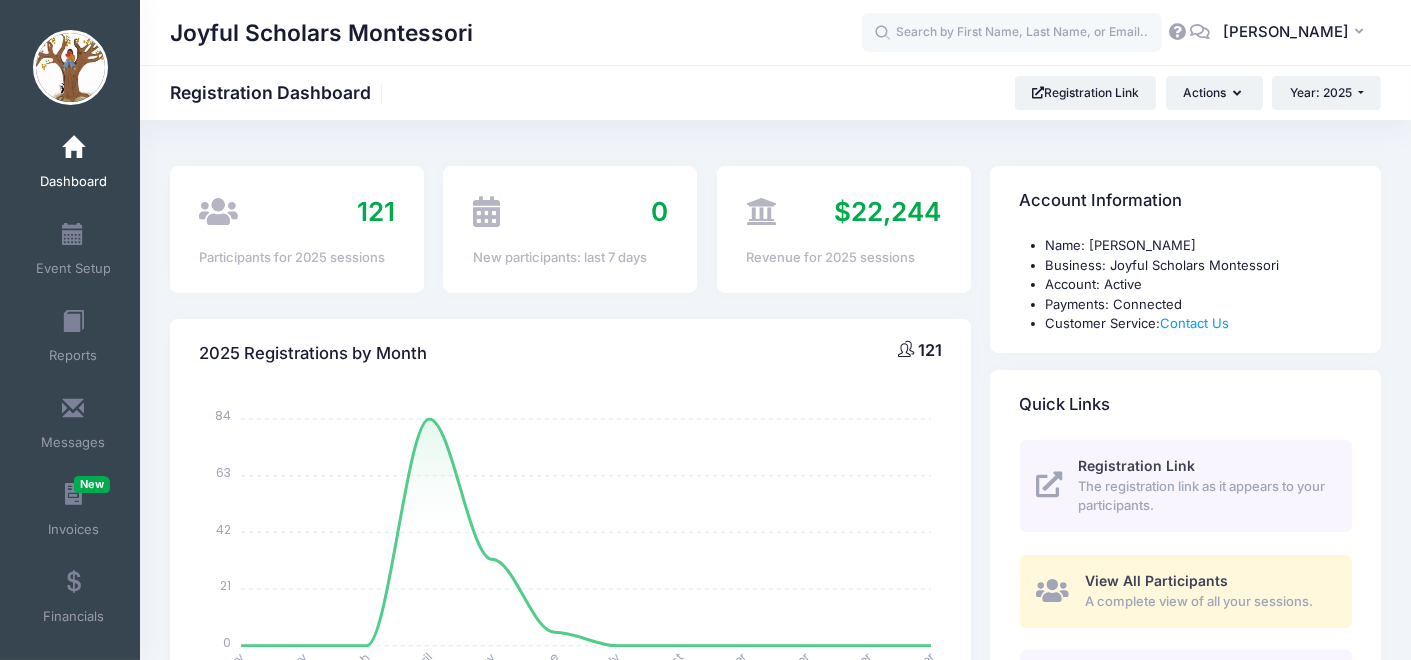 click on "Joyful Scholars Montessori
Registration Dashboard
Registration Link Actions
Year: 2025
Year: 2025
Close" at bounding box center (775, 1650) 